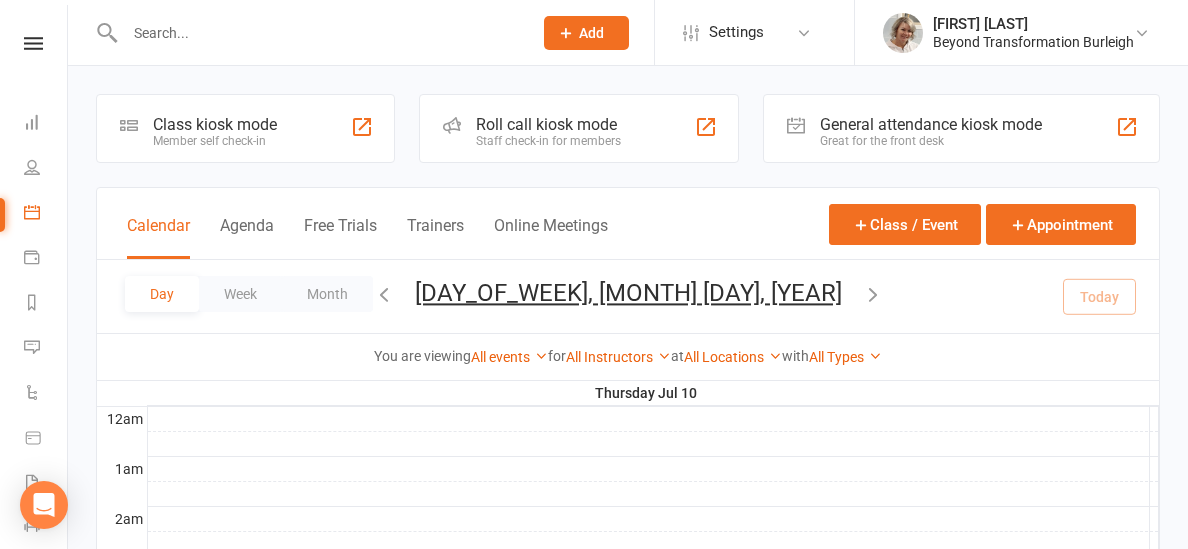 scroll, scrollTop: 0, scrollLeft: 0, axis: both 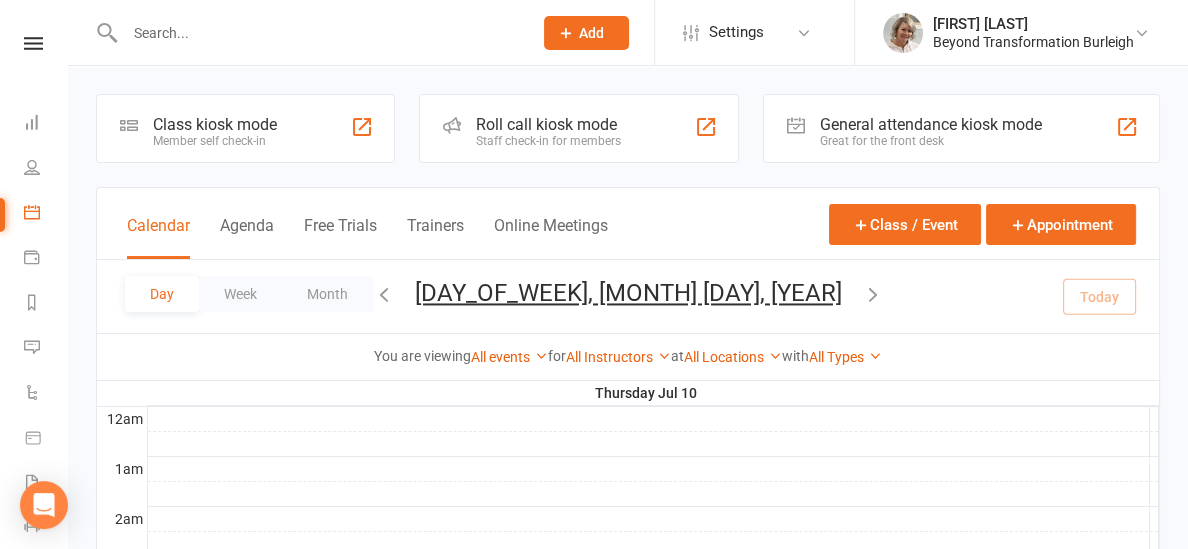 click on "[DAY_OF_WEEK], [MONTH] [DAY], [YEAR]" at bounding box center [628, 293] 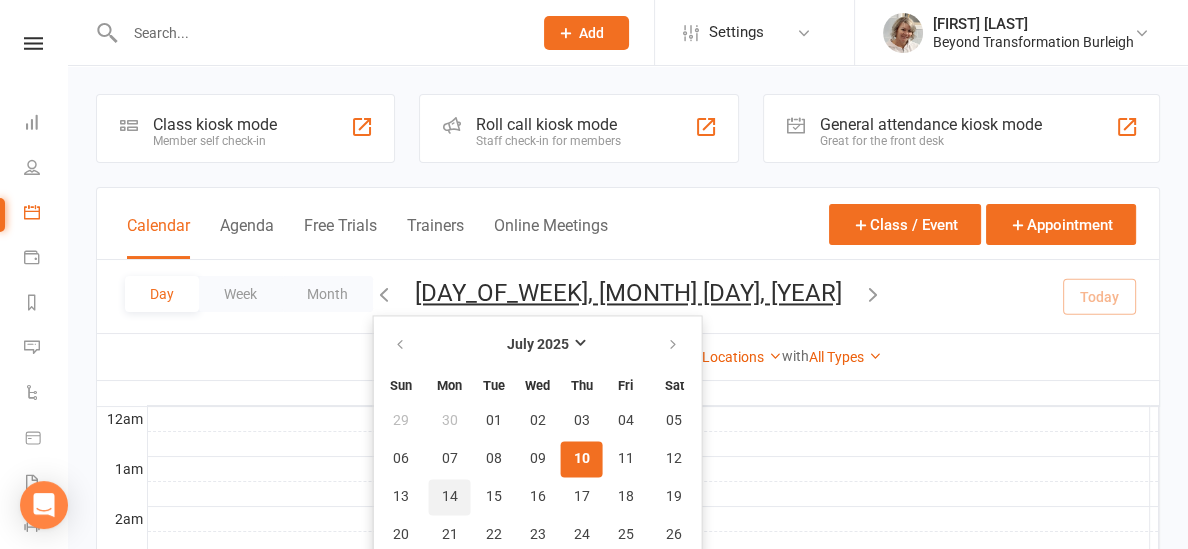 click on "14" at bounding box center (450, 497) 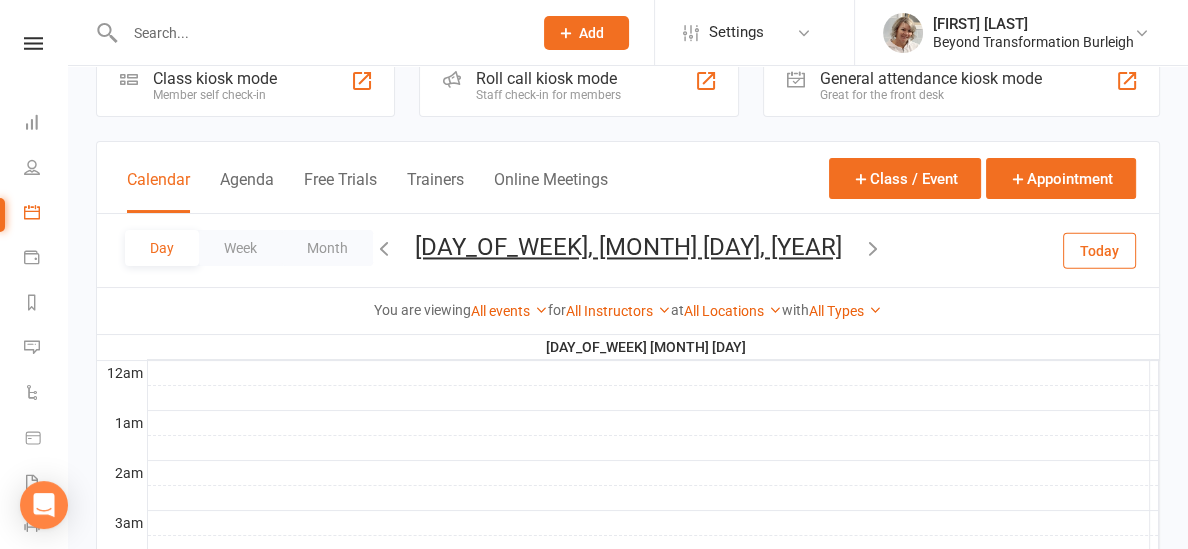 scroll, scrollTop: 60, scrollLeft: 0, axis: vertical 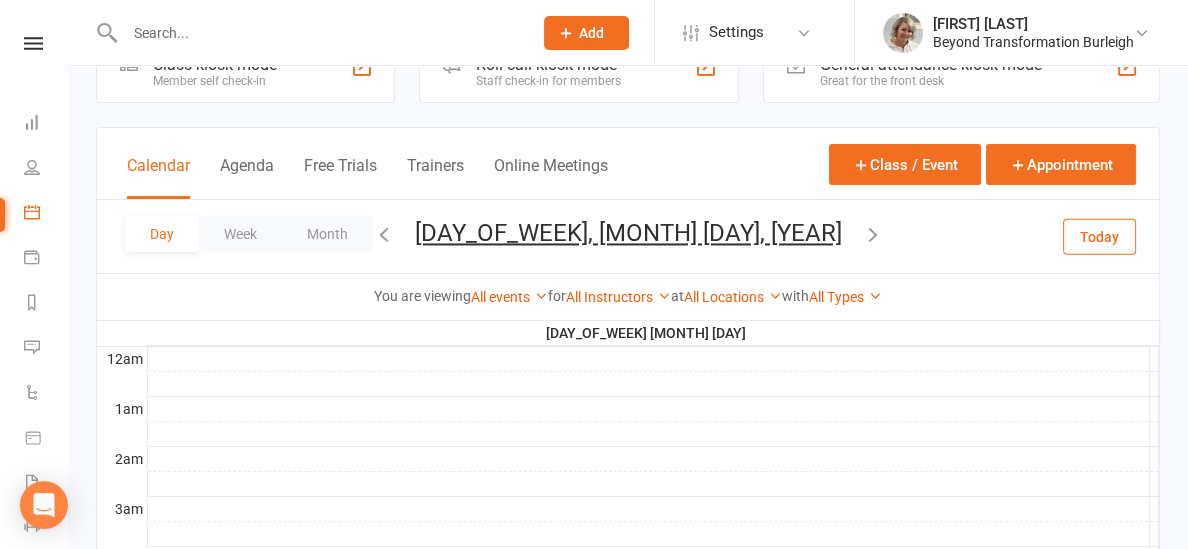 click at bounding box center [873, 234] 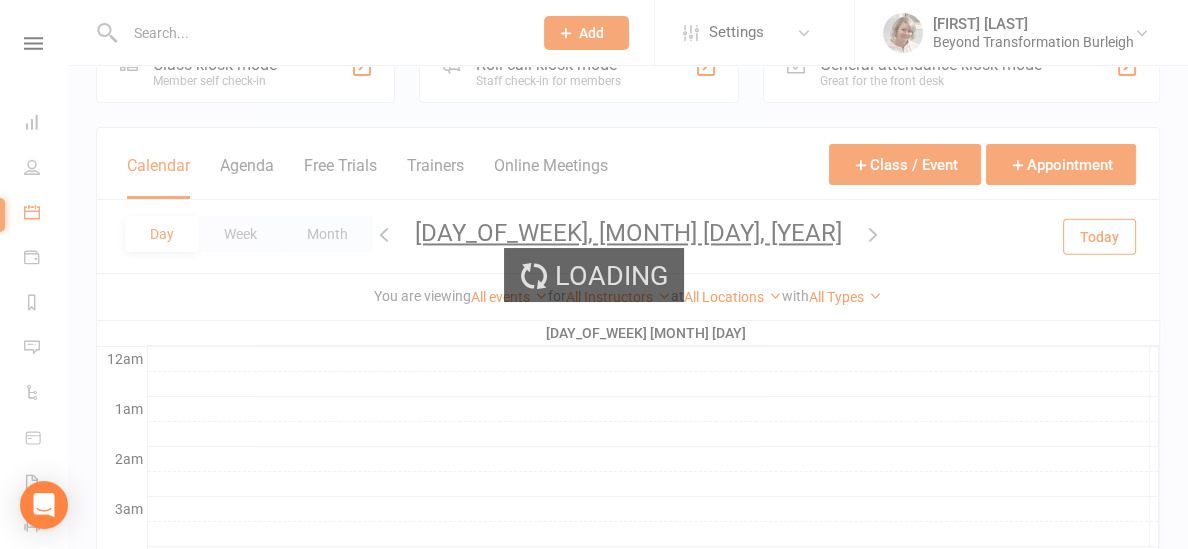 click on "Loading" at bounding box center [594, 274] 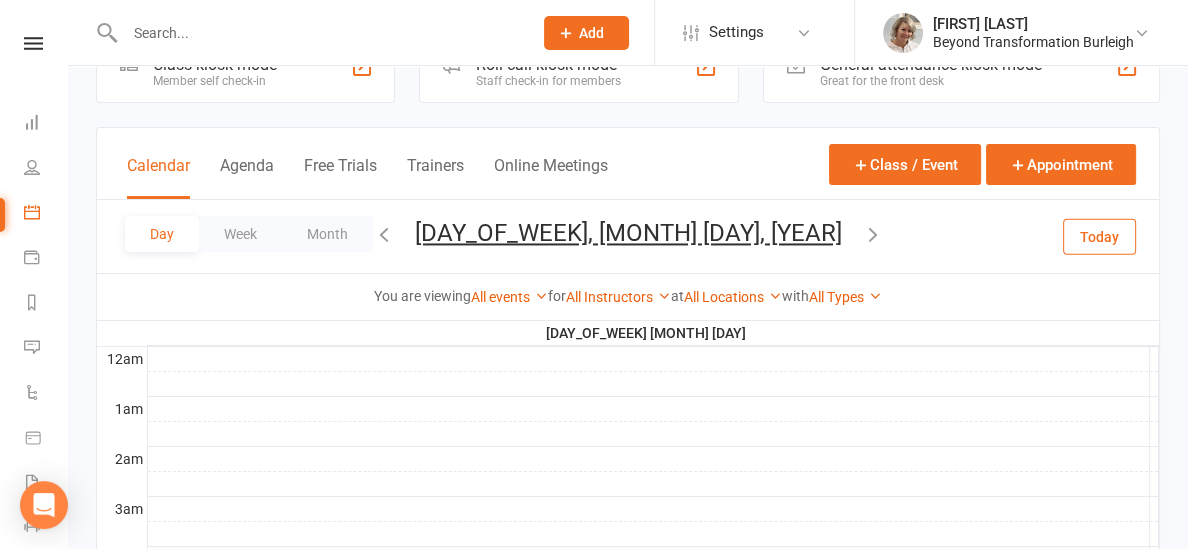 click at bounding box center (873, 234) 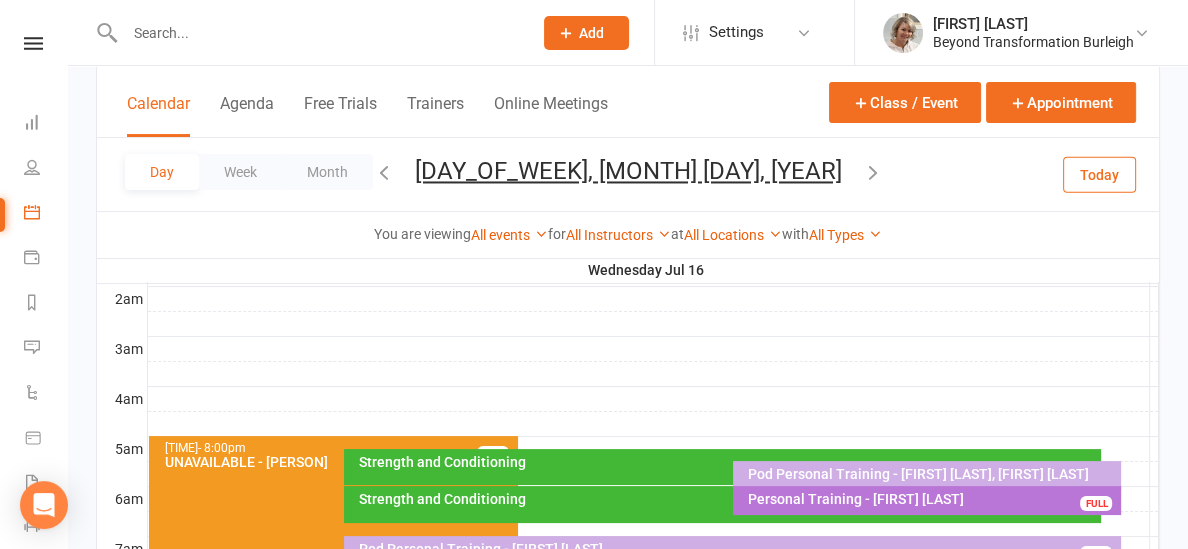 scroll, scrollTop: 227, scrollLeft: 0, axis: vertical 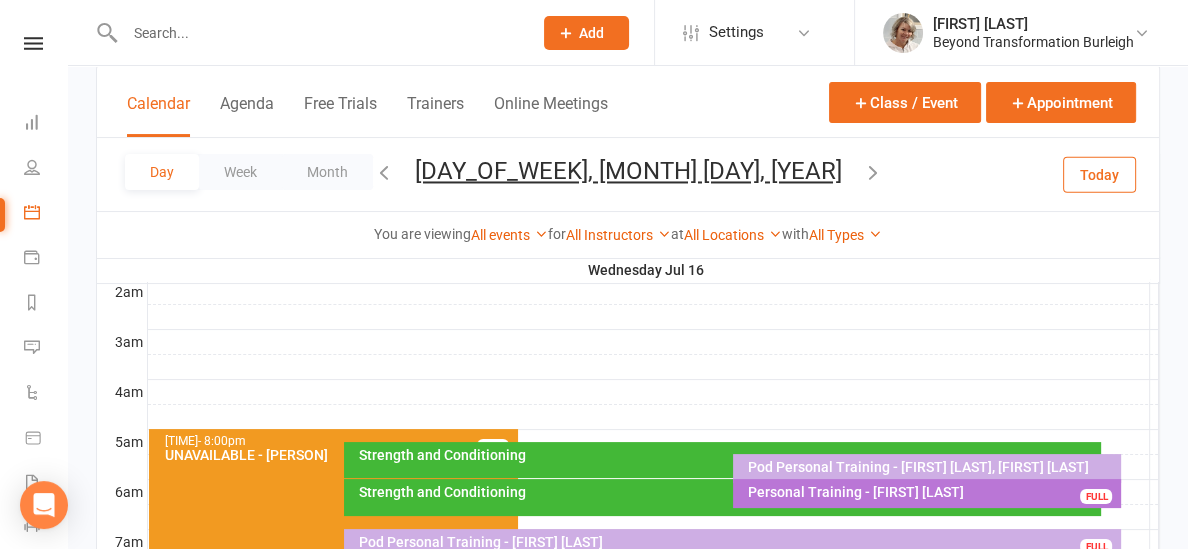click at bounding box center [873, 172] 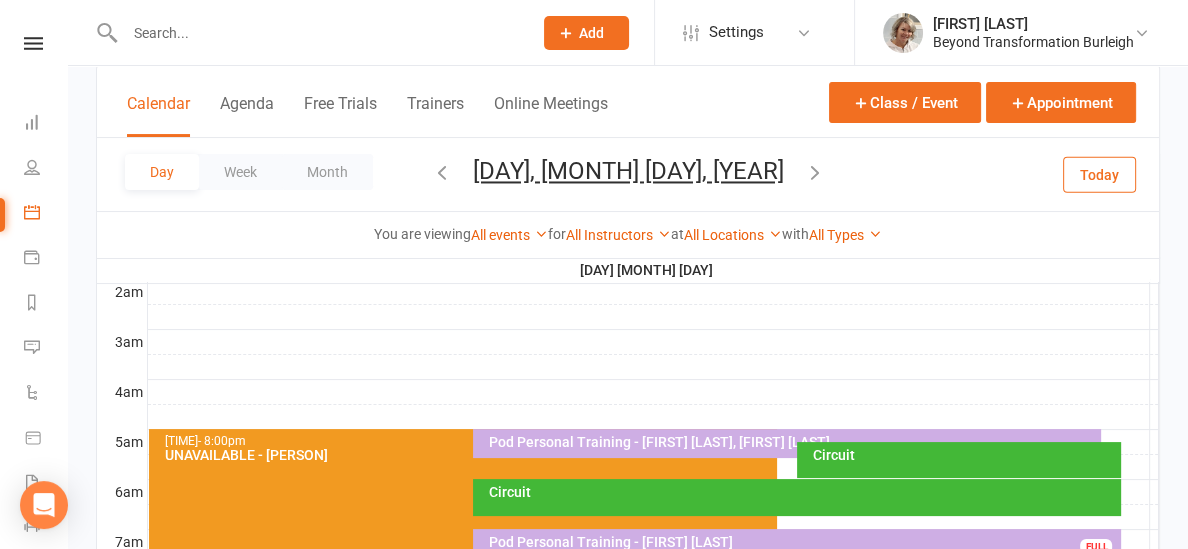 click at bounding box center [442, 172] 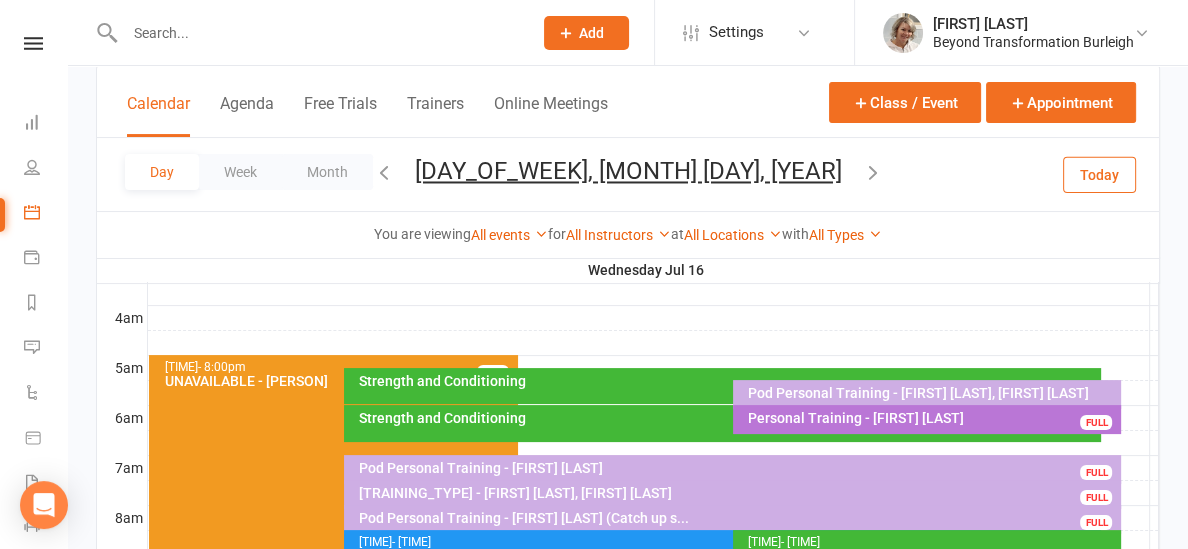 scroll, scrollTop: 341, scrollLeft: 0, axis: vertical 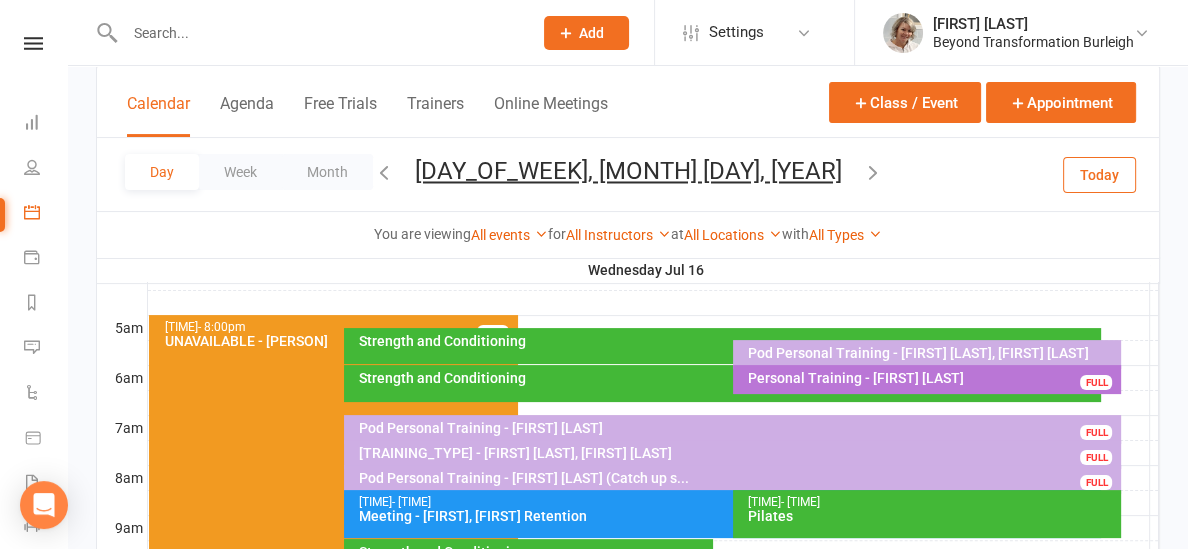 click at bounding box center [384, 172] 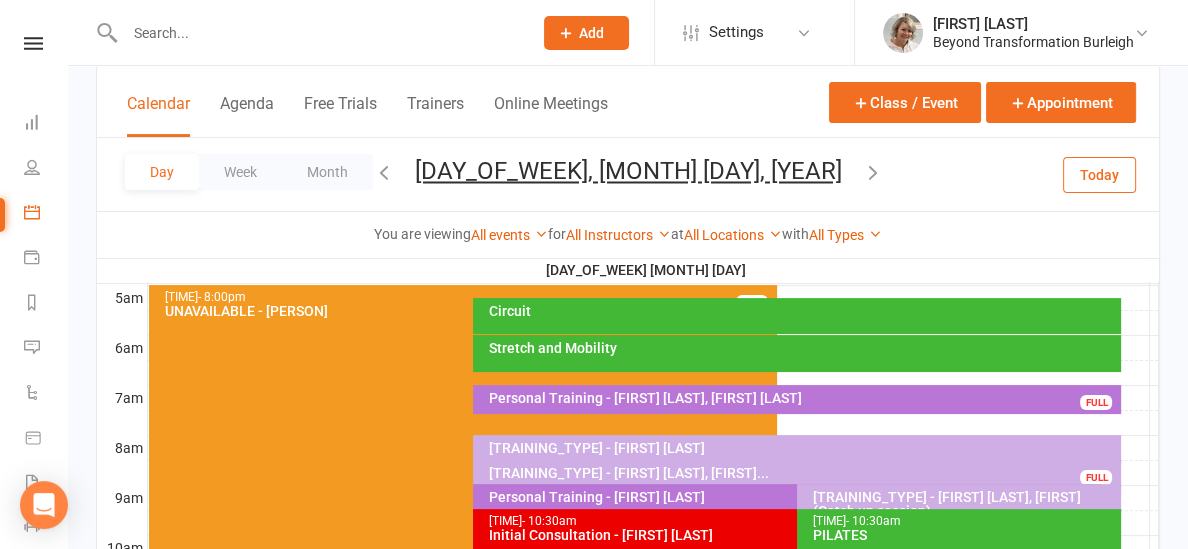 scroll, scrollTop: 385, scrollLeft: 0, axis: vertical 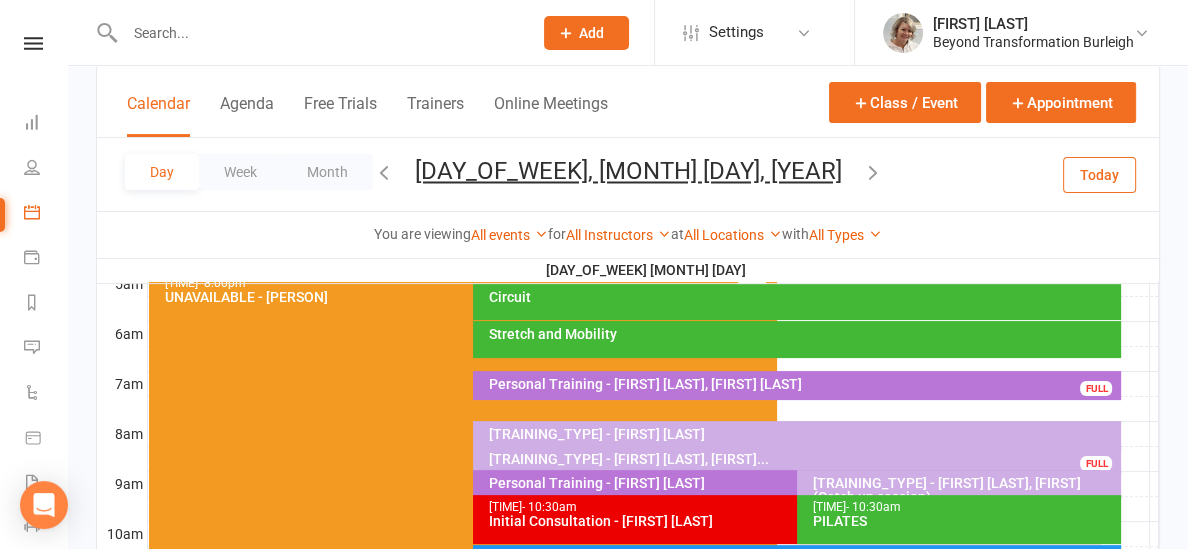 click at bounding box center [873, 172] 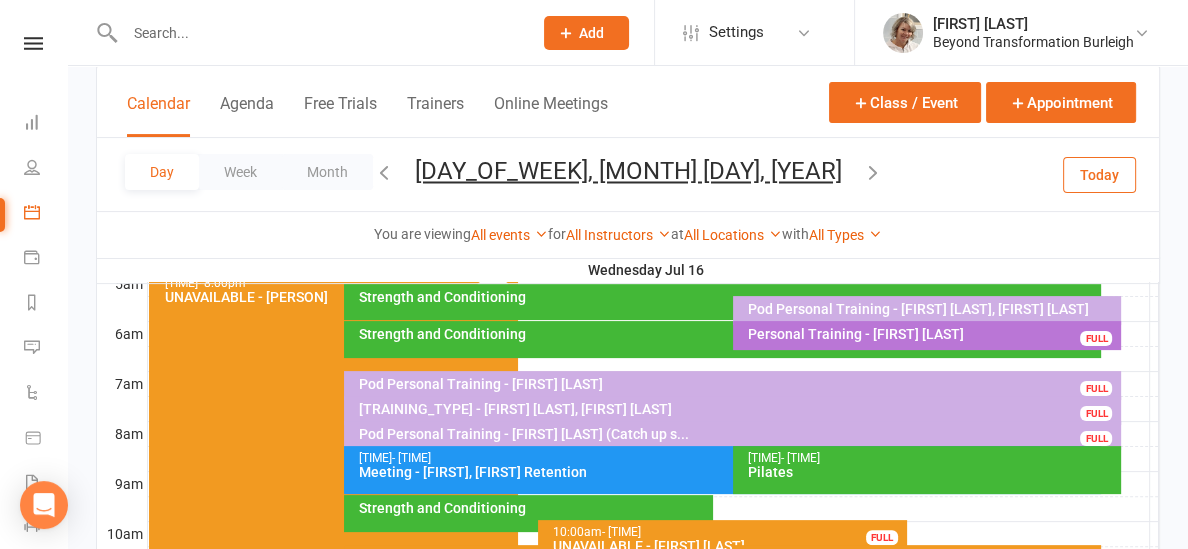 click at bounding box center [873, 172] 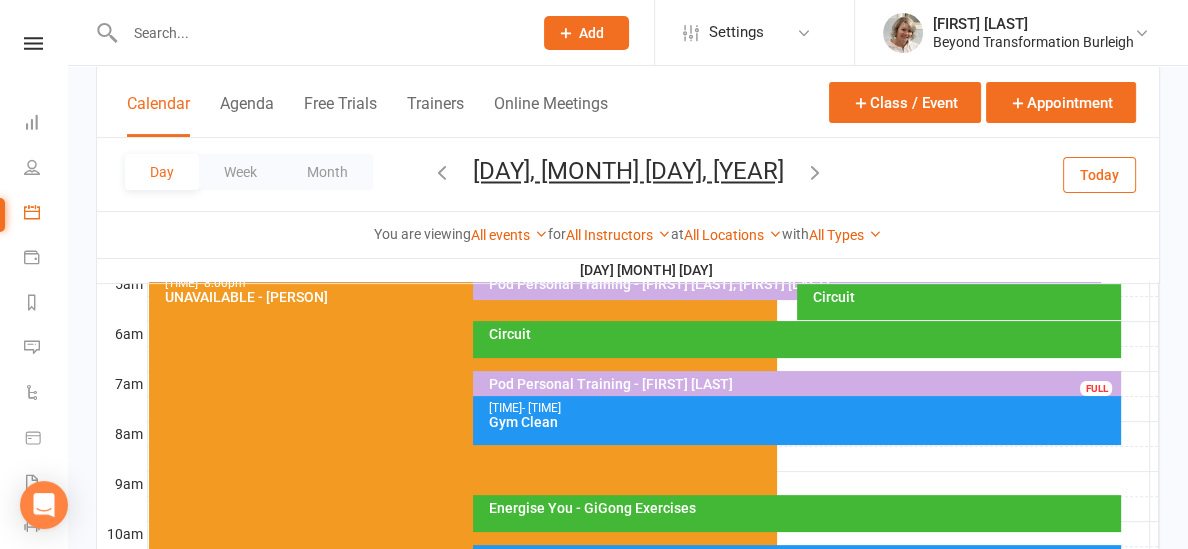 click at bounding box center [815, 172] 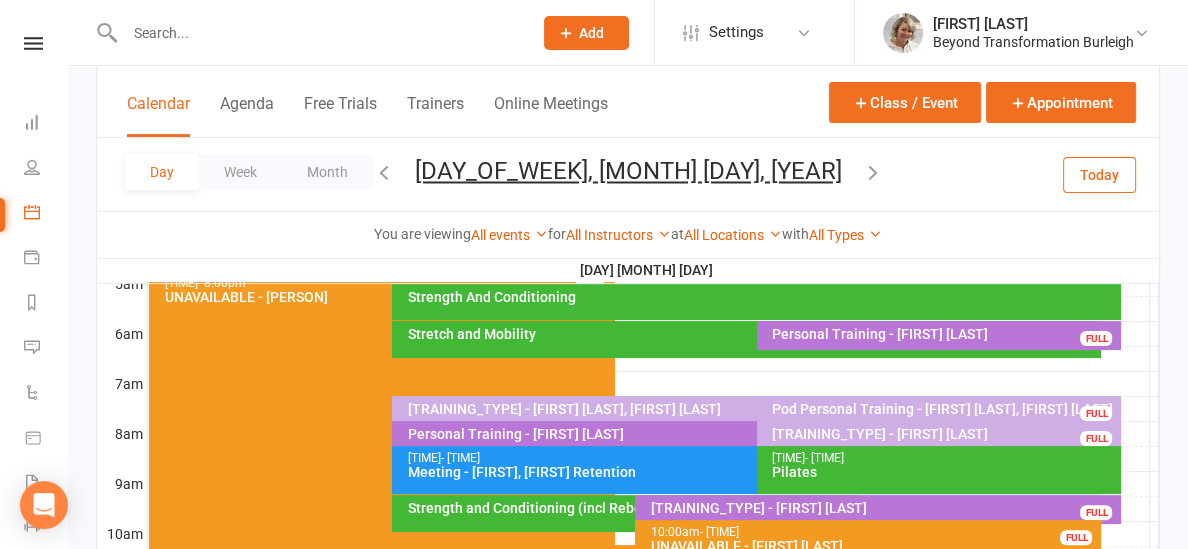 click at bounding box center [384, 172] 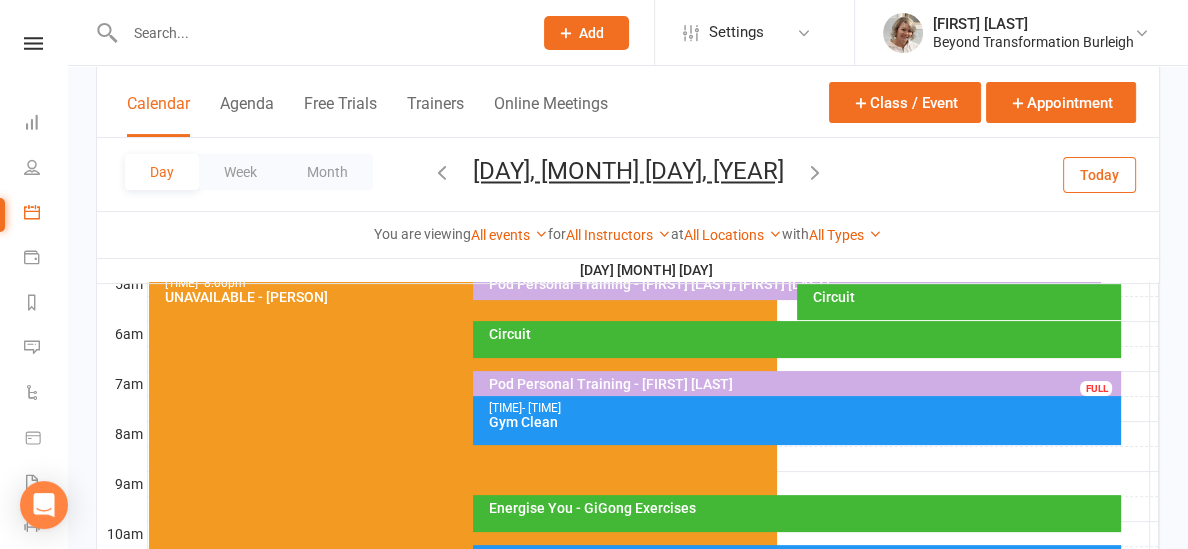 click at bounding box center (442, 172) 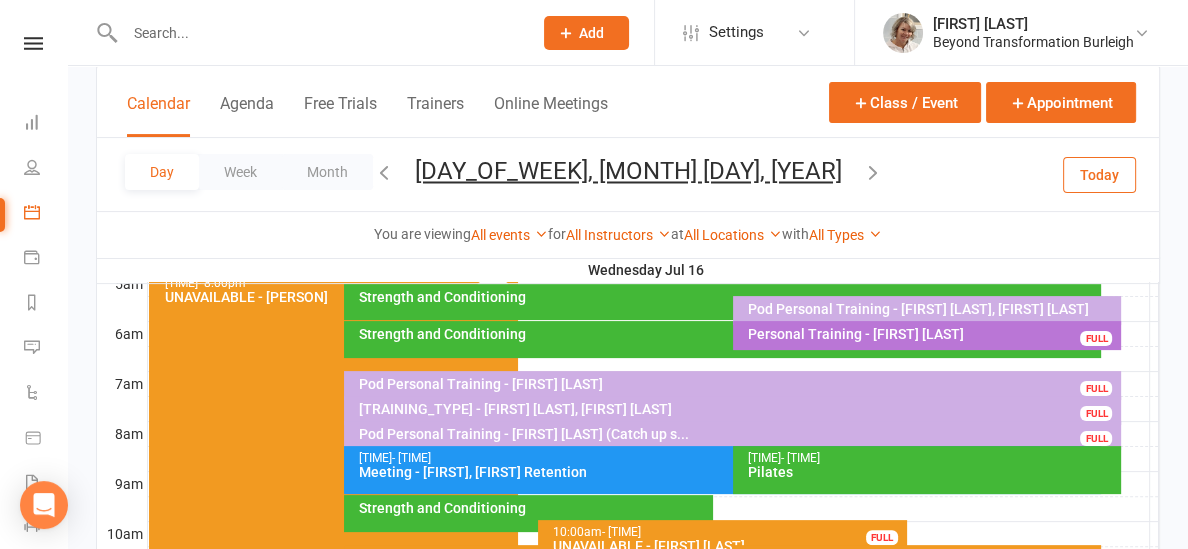 click at bounding box center (384, 172) 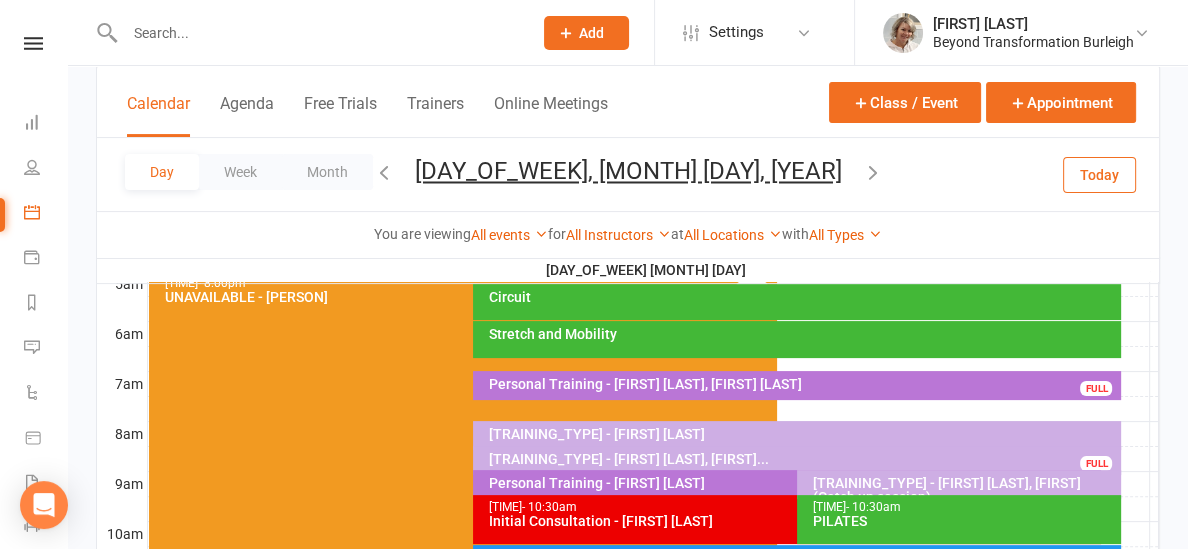 click at bounding box center (873, 172) 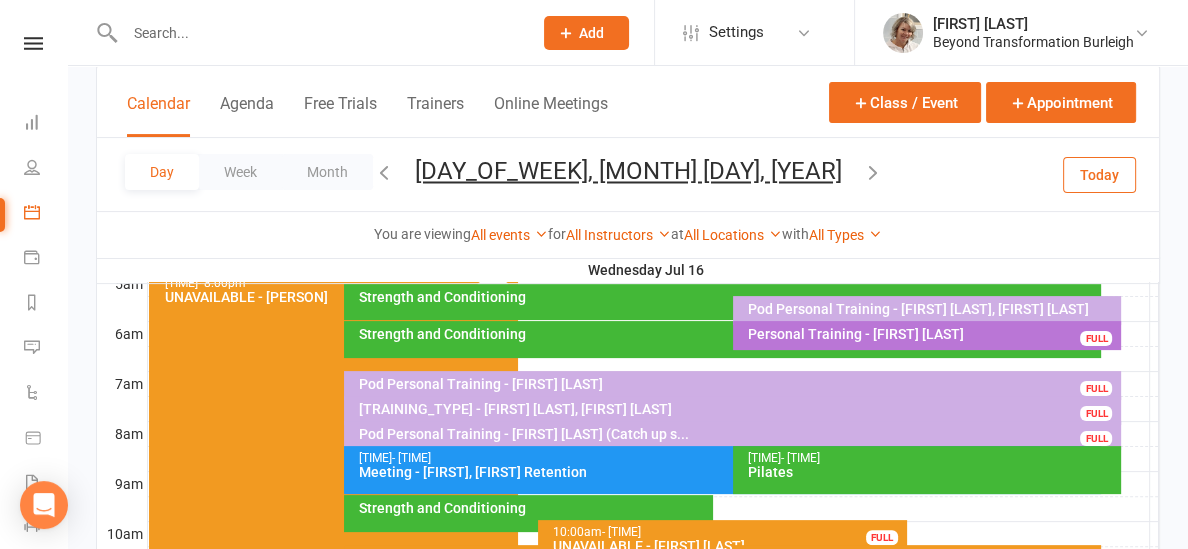 click on "Pod Personal Training - [FIRST] [LAST] (Catch up s..." at bounding box center (738, 384) 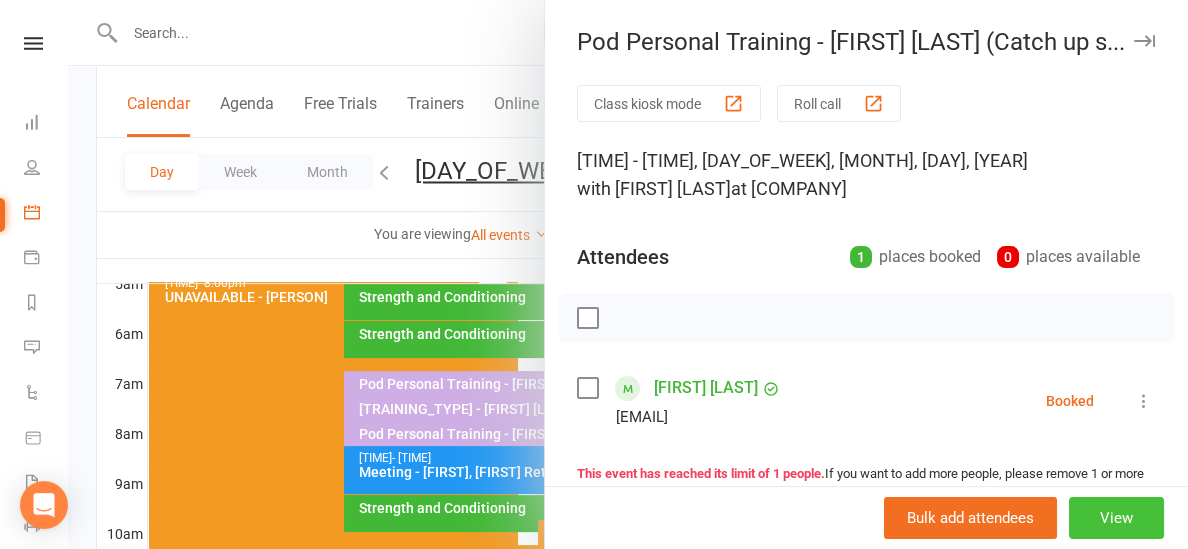 click on "View" at bounding box center [1116, 518] 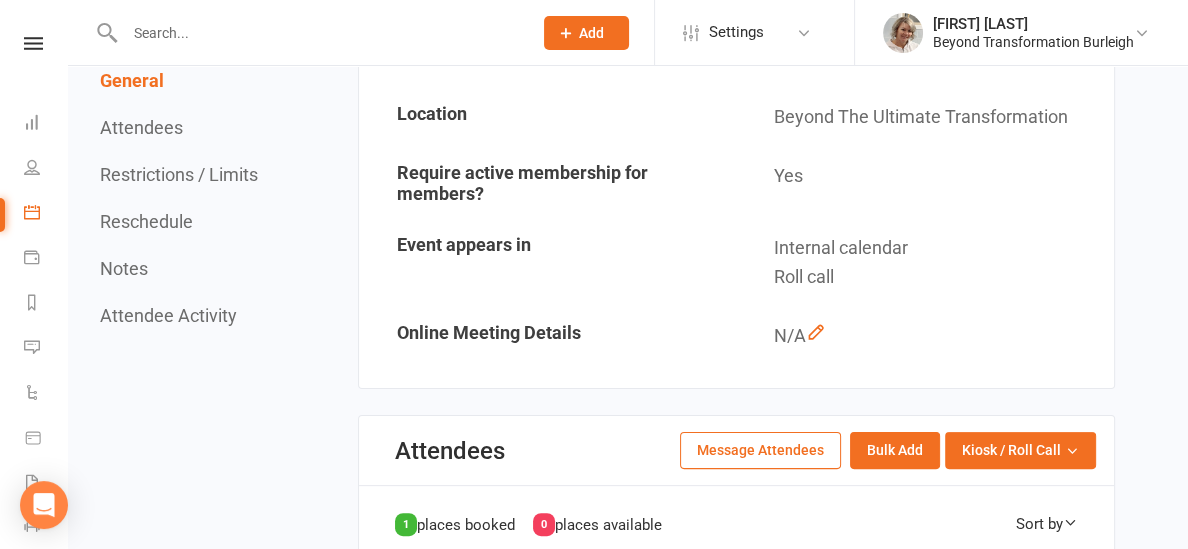 scroll, scrollTop: 0, scrollLeft: 0, axis: both 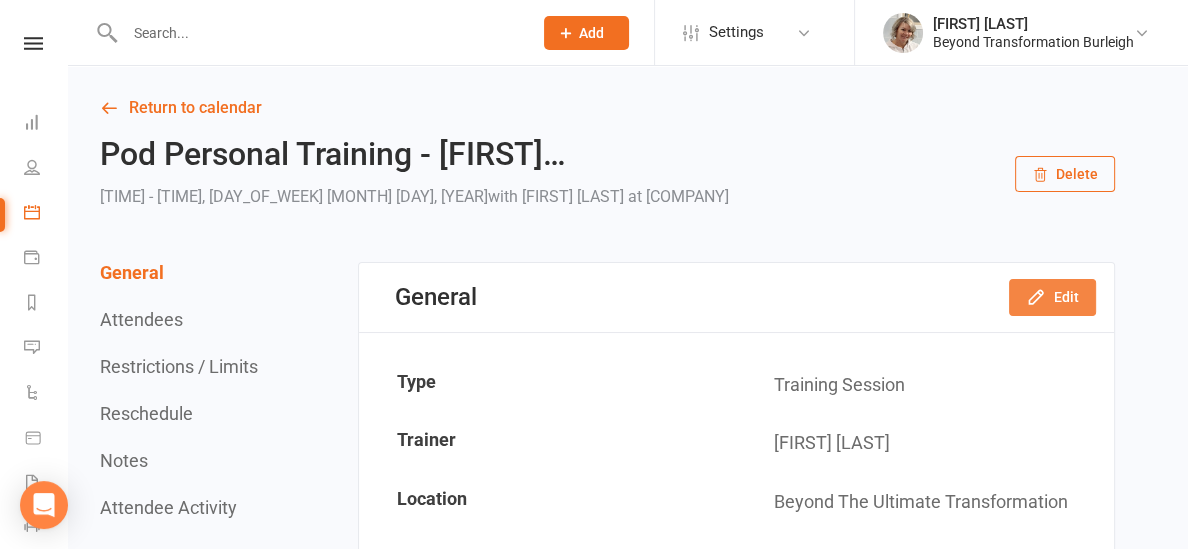 click on "Edit" at bounding box center [1052, 297] 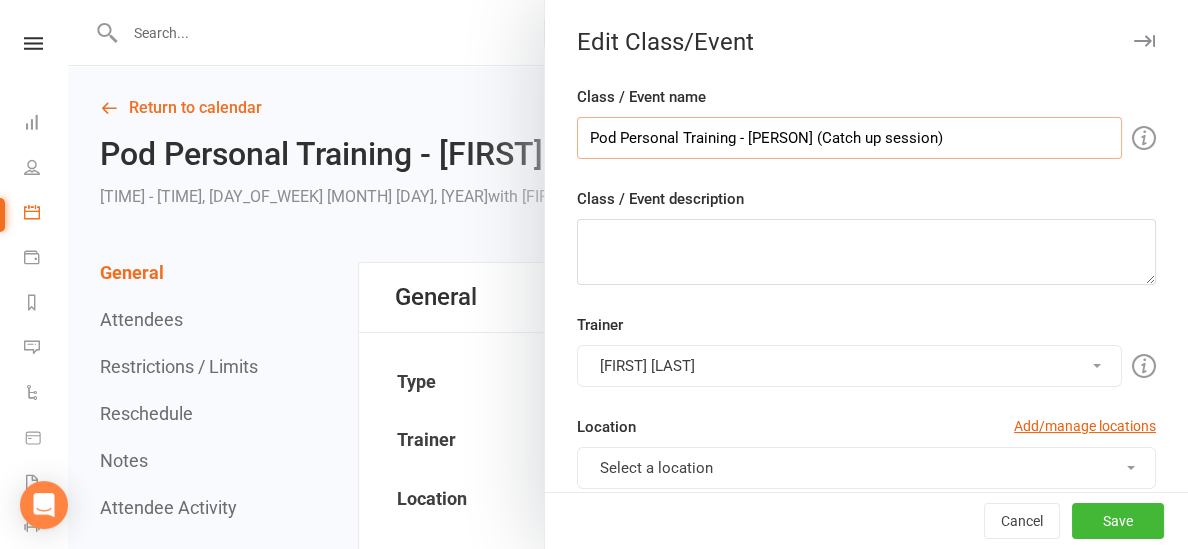 click on "Pod Personal Training - [PERSON] (Catch up session)" at bounding box center (849, 138) 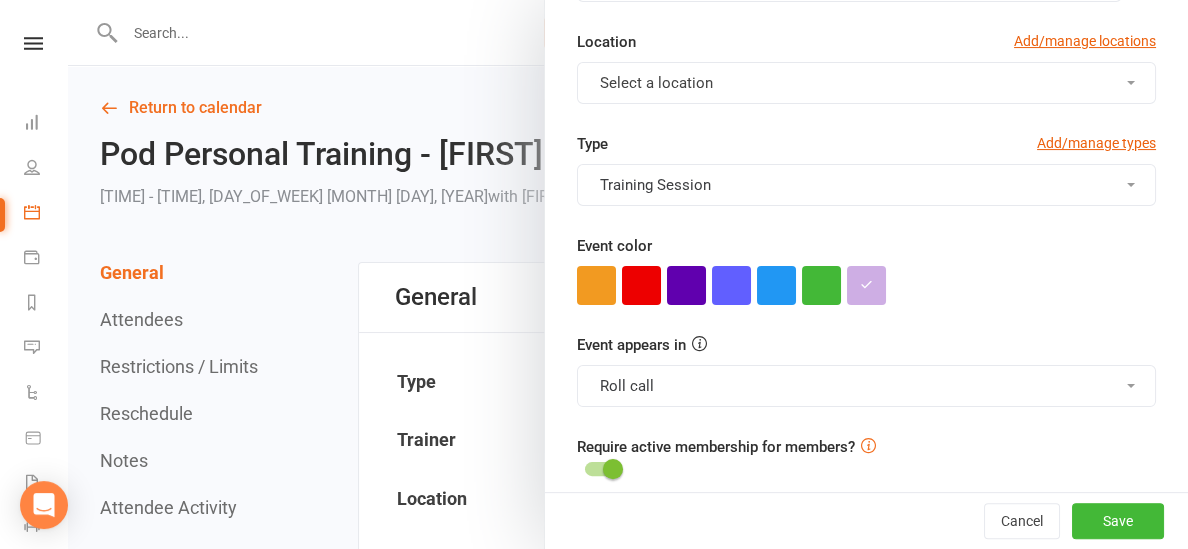 scroll, scrollTop: 405, scrollLeft: 0, axis: vertical 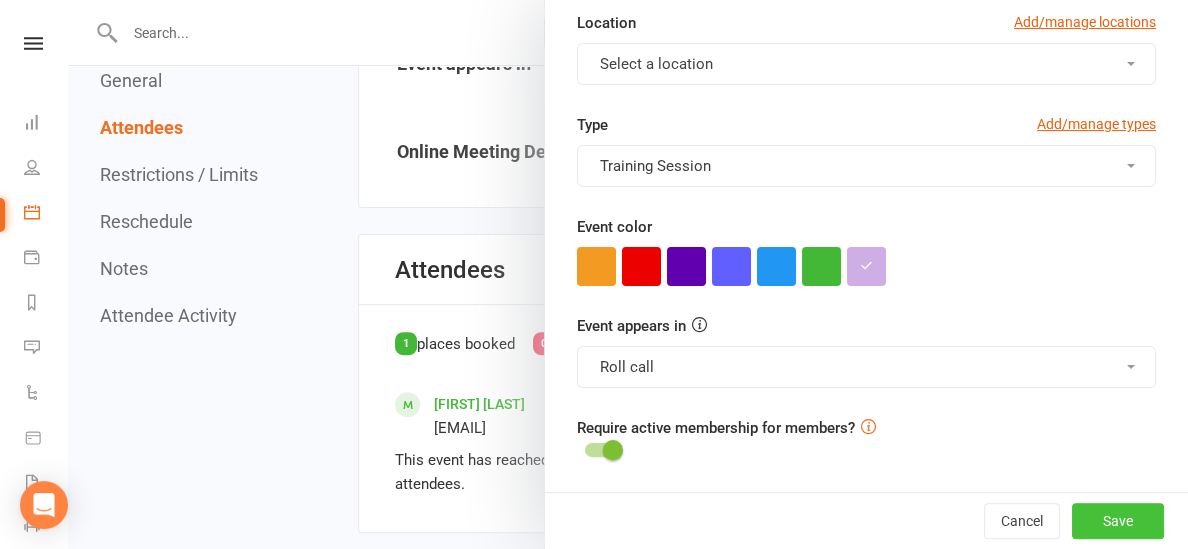 type on "Pod Personal Training - [FIRST] [LAST], [FIRST] [LAST] (Catch up session)" 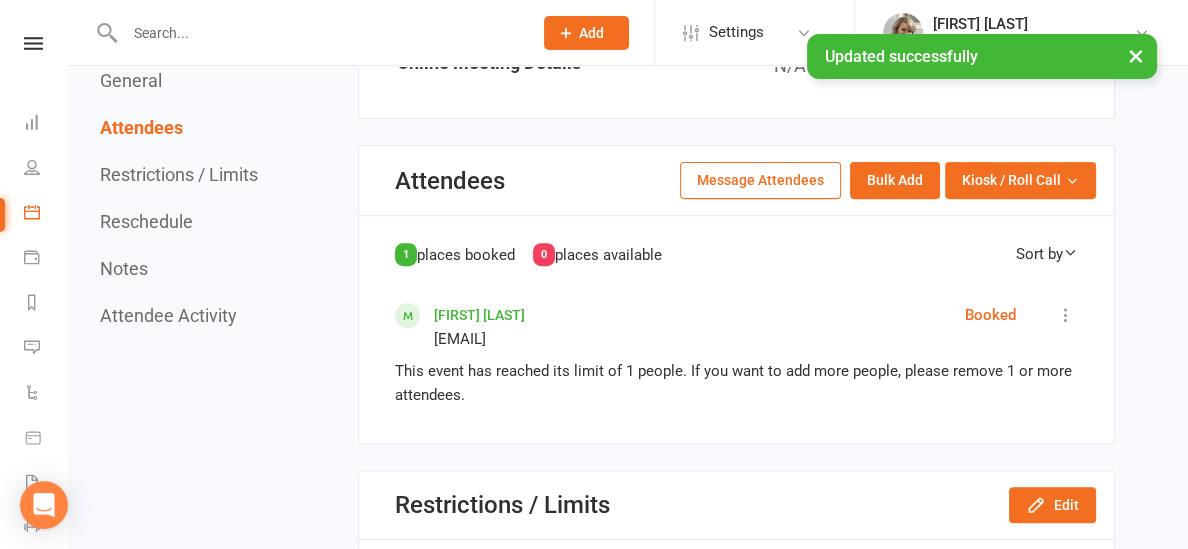 scroll, scrollTop: 838, scrollLeft: 0, axis: vertical 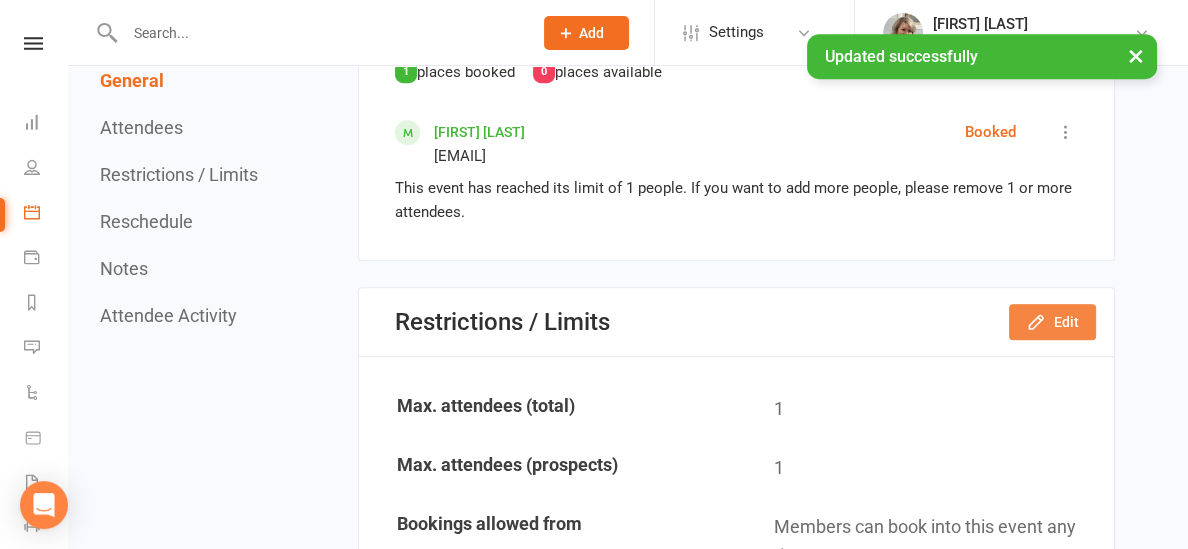 click on "Edit" at bounding box center [1052, 322] 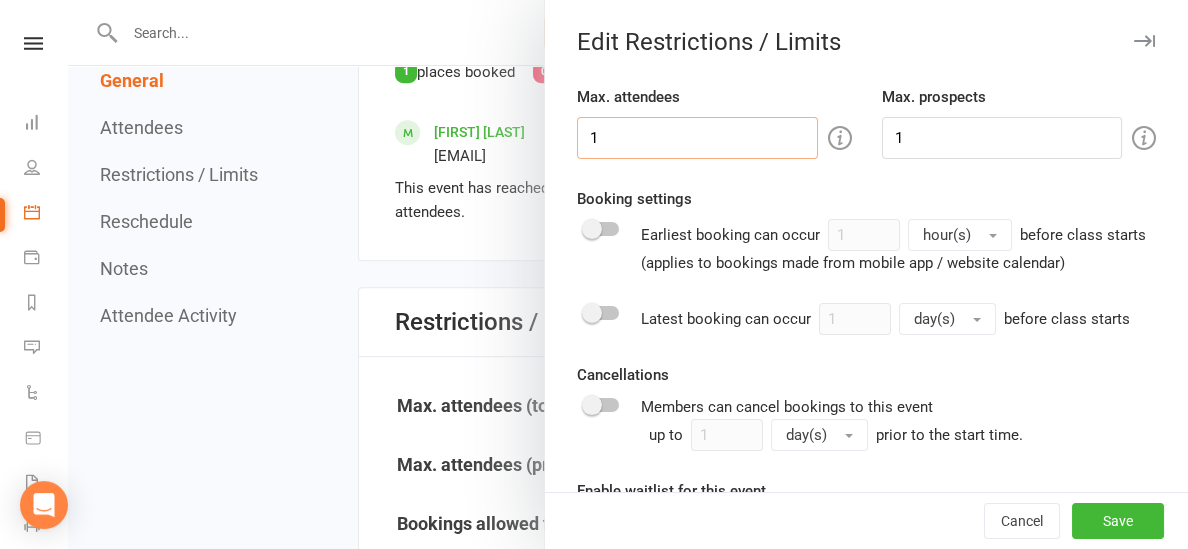 click on "1" at bounding box center (697, 138) 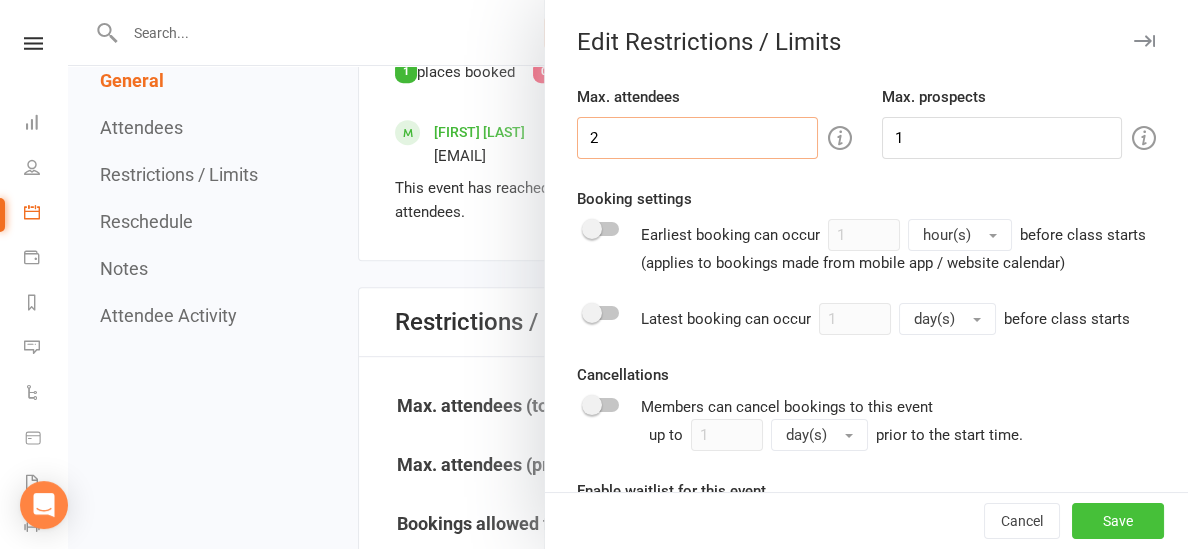 type on "2" 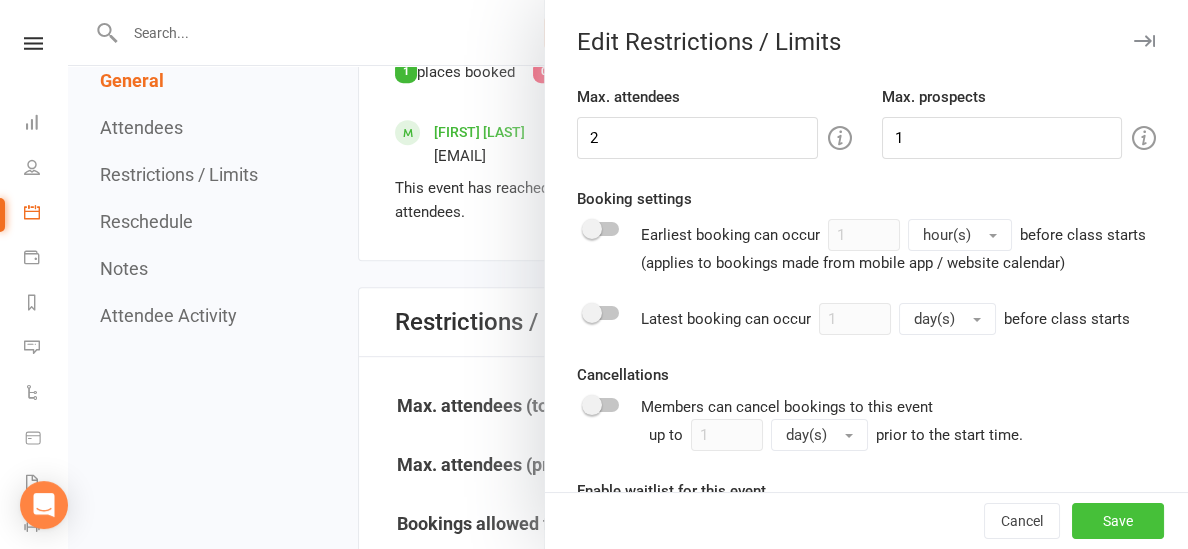 click on "Save" at bounding box center (1118, 521) 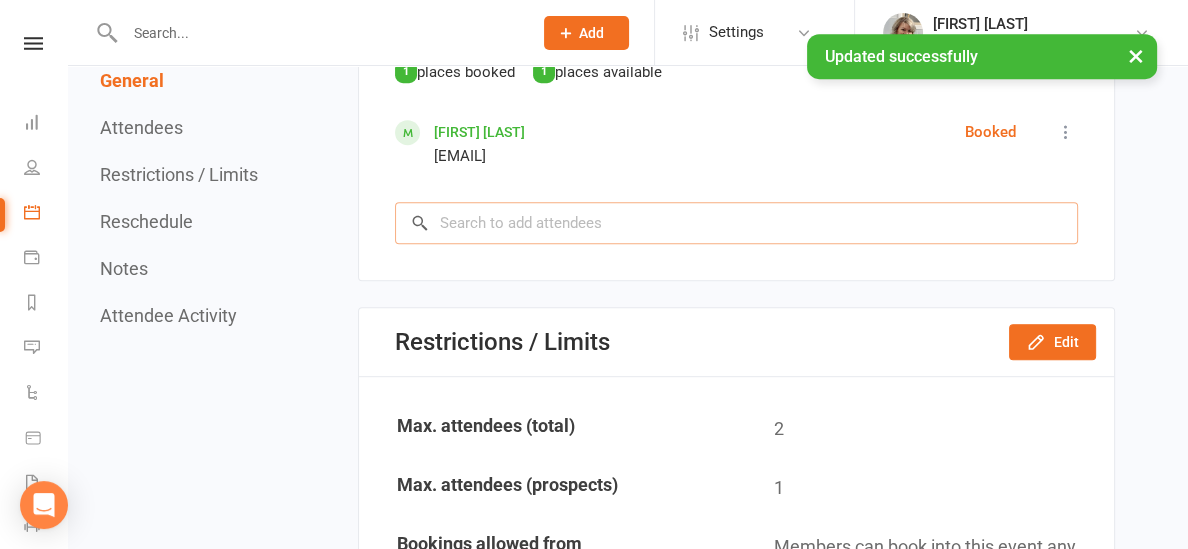 click at bounding box center [736, 223] 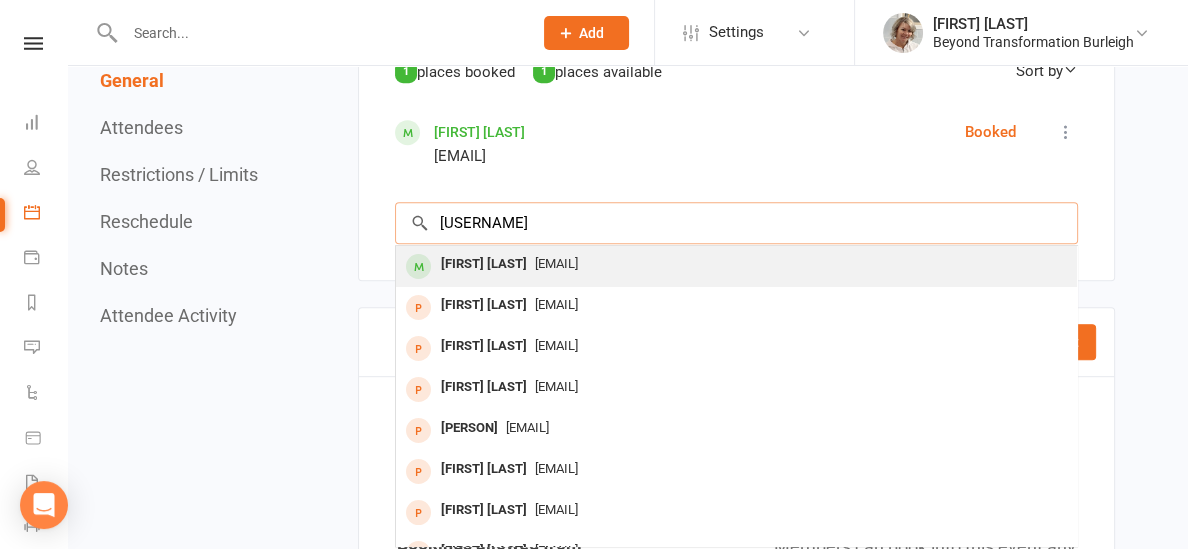 type on "[USERNAME]" 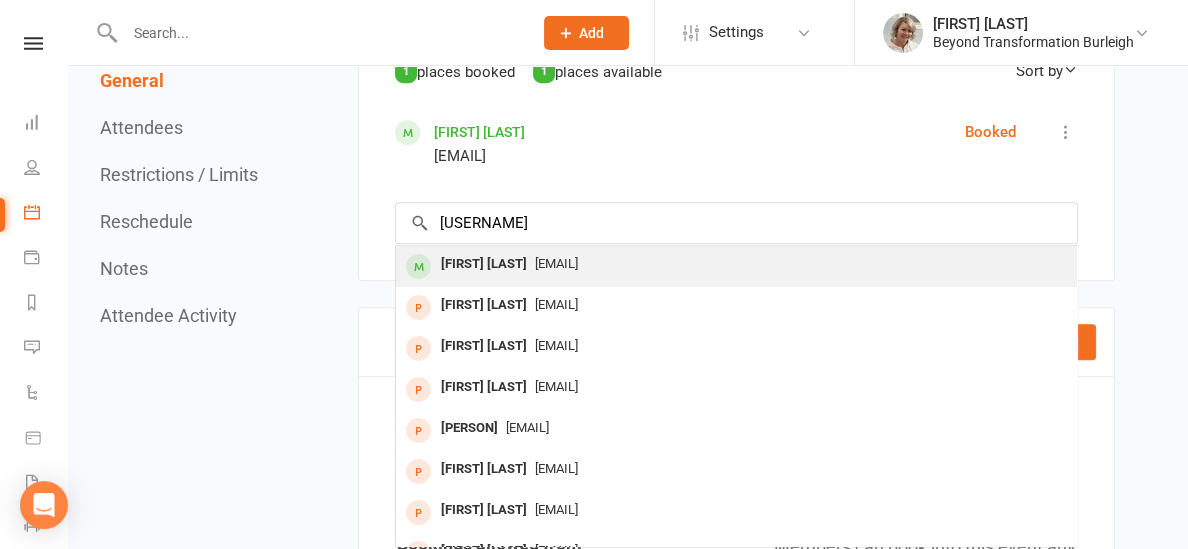click on "[FIRST] [LAST]" at bounding box center [484, 264] 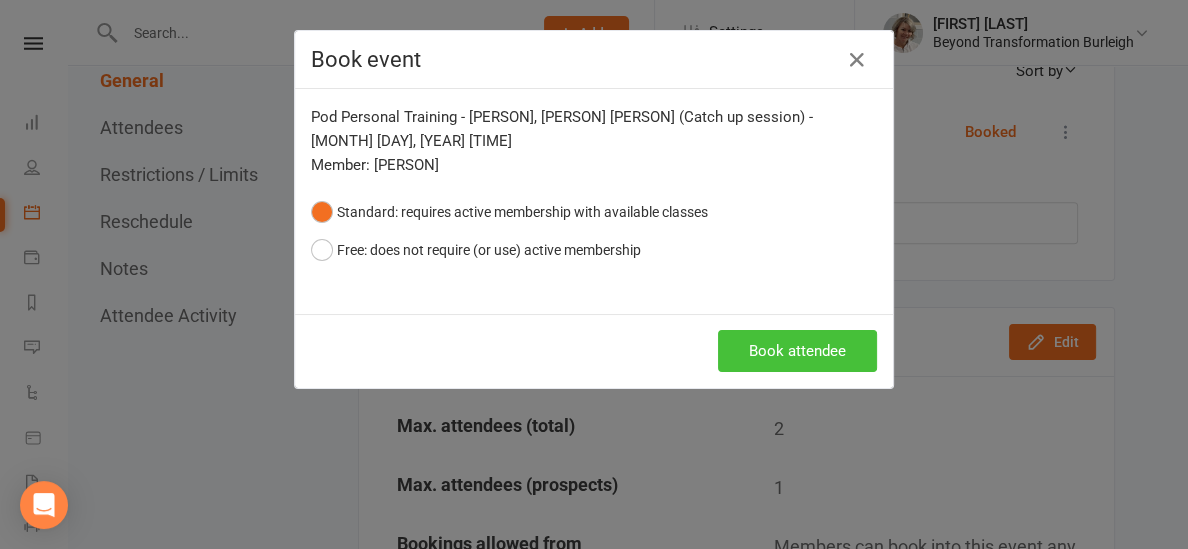 click on "Book attendee" at bounding box center (797, 351) 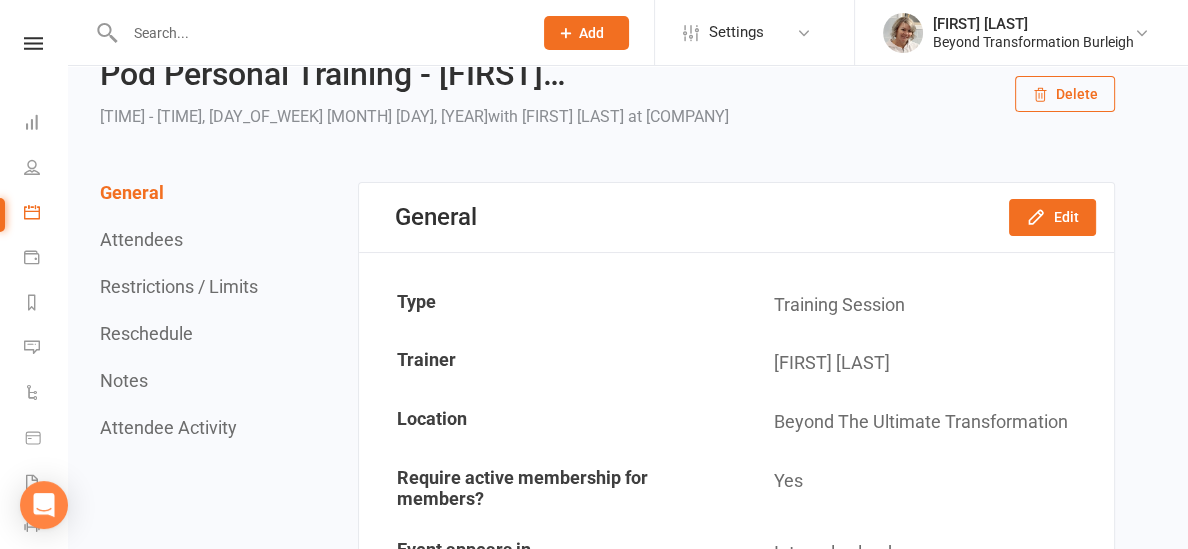 scroll, scrollTop: 0, scrollLeft: 0, axis: both 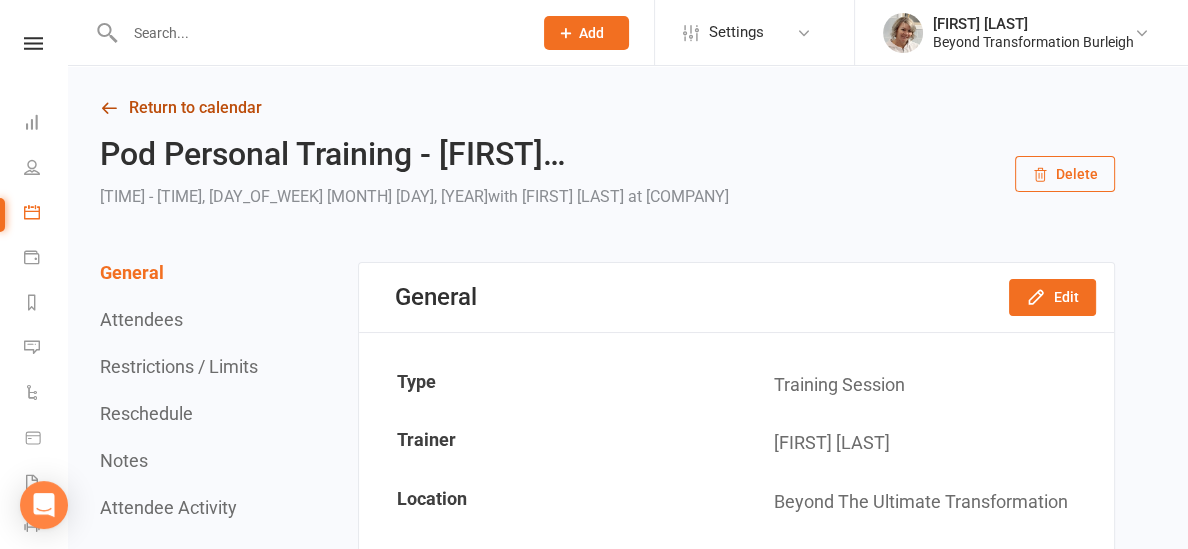 click on "Return to calendar" at bounding box center (607, 108) 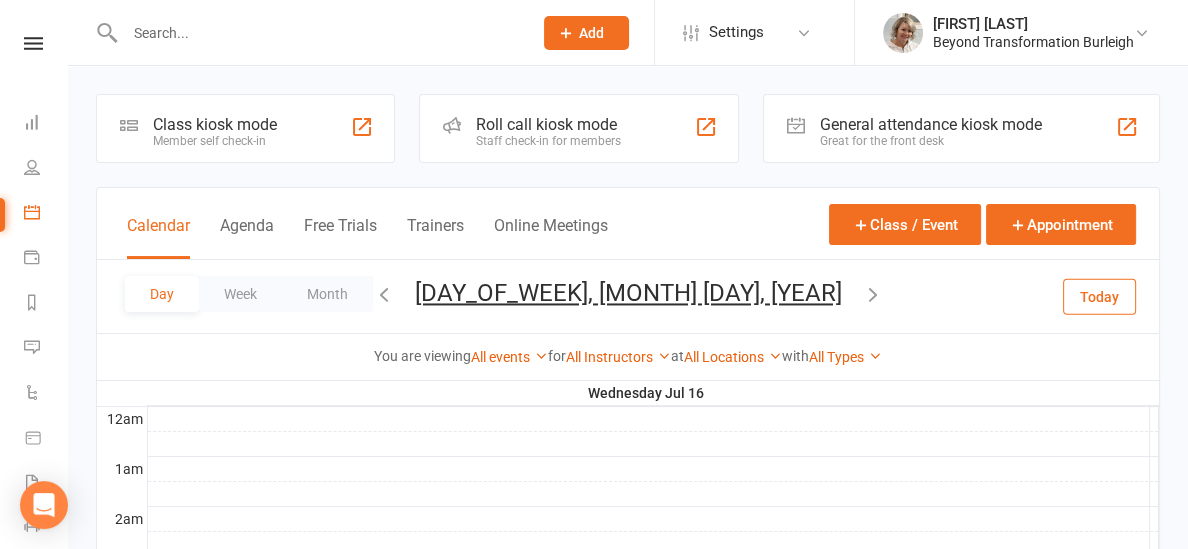 click at bounding box center (384, 294) 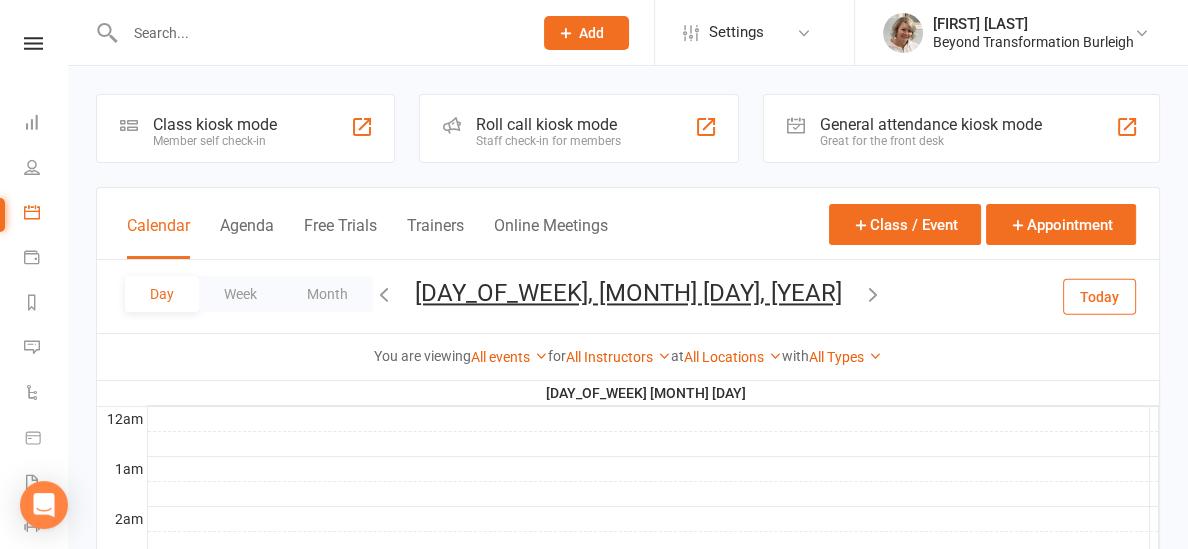 click at bounding box center (384, 294) 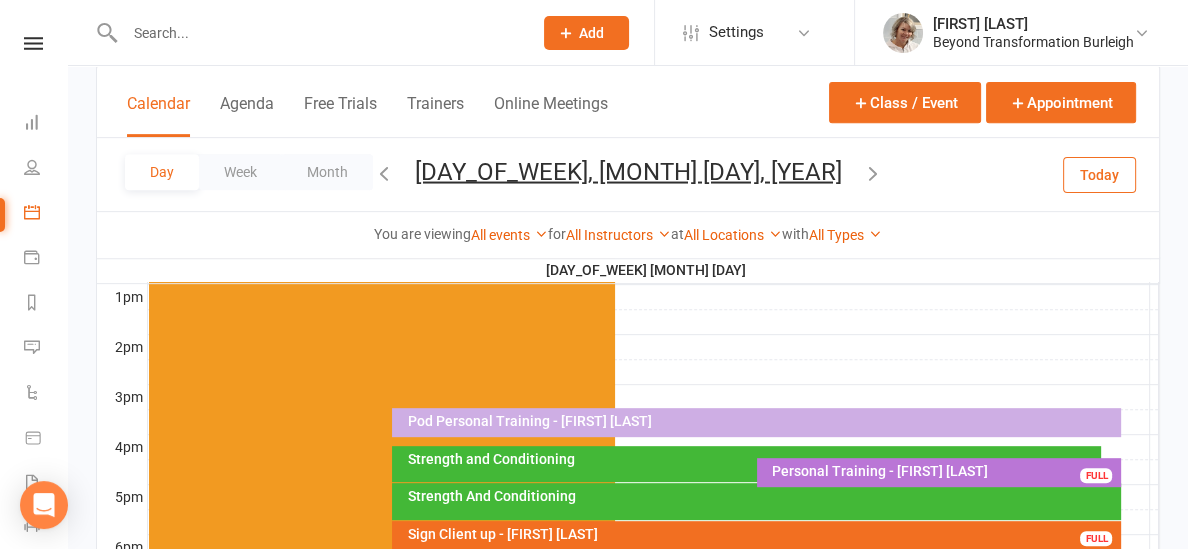 scroll, scrollTop: 761, scrollLeft: 0, axis: vertical 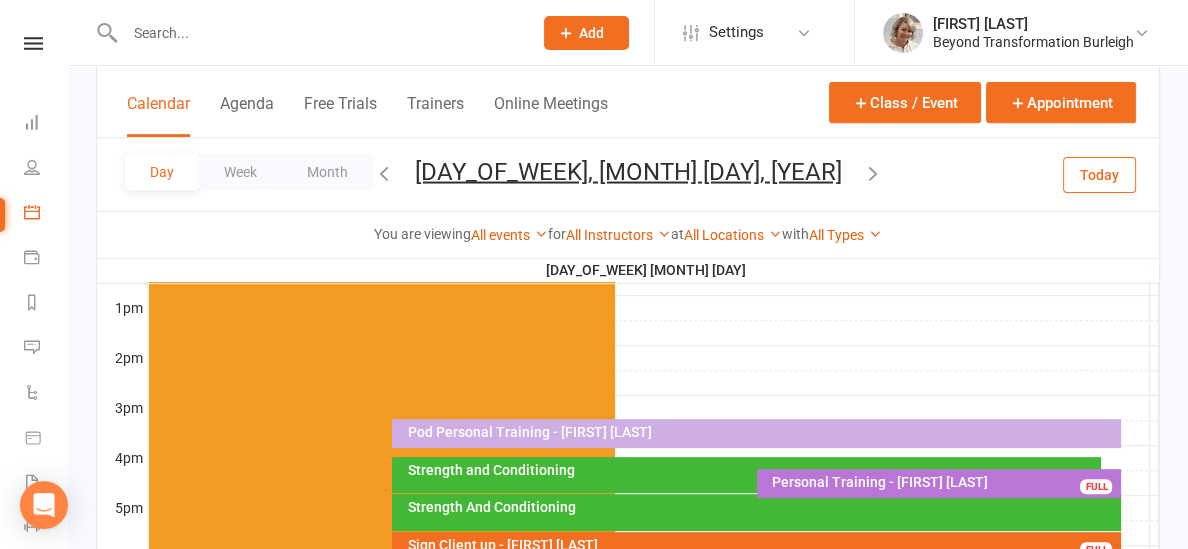 click at bounding box center (653, 383) 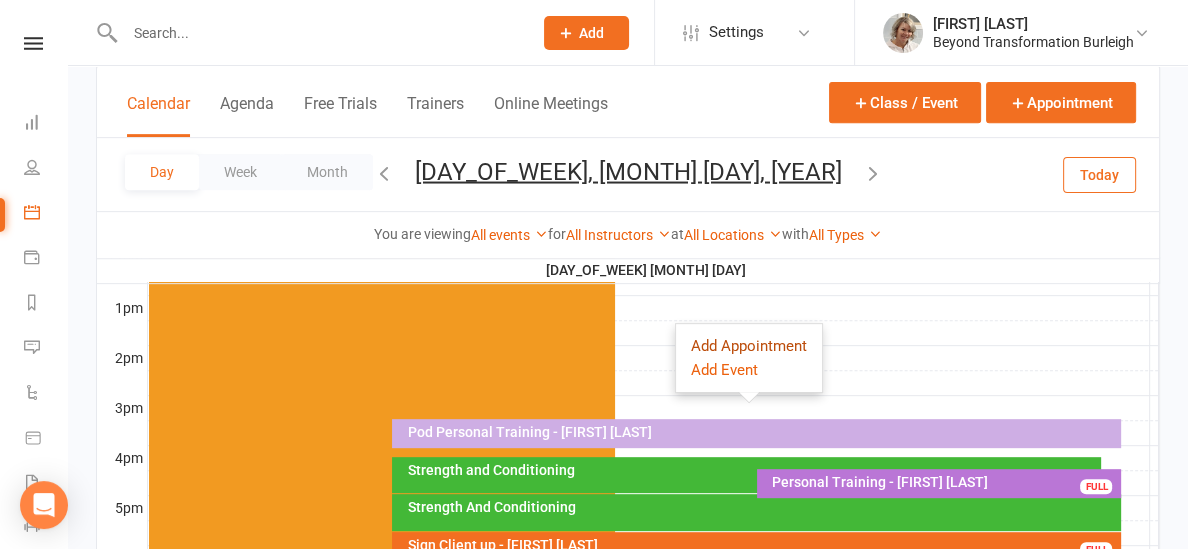 click on "Add Appointment" at bounding box center (749, 346) 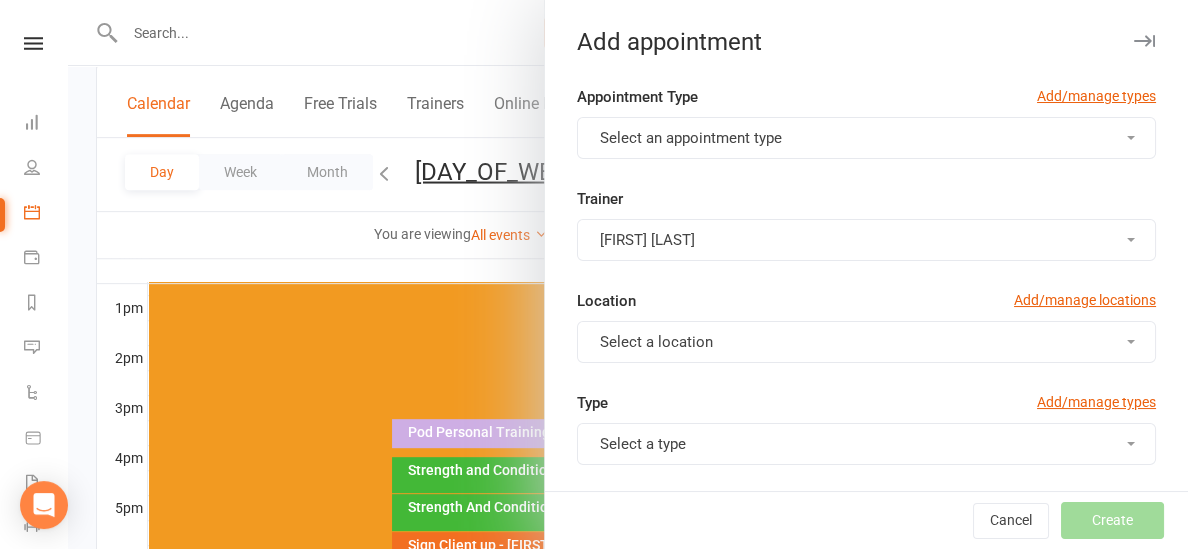 click on "Select an appointment type" at bounding box center (691, 138) 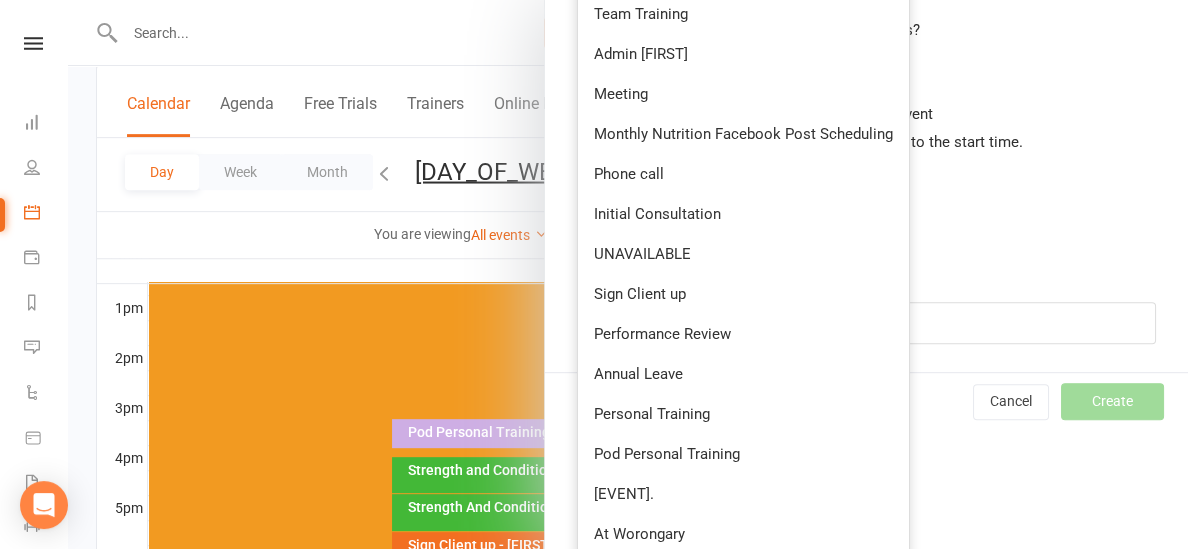 scroll, scrollTop: 862, scrollLeft: 0, axis: vertical 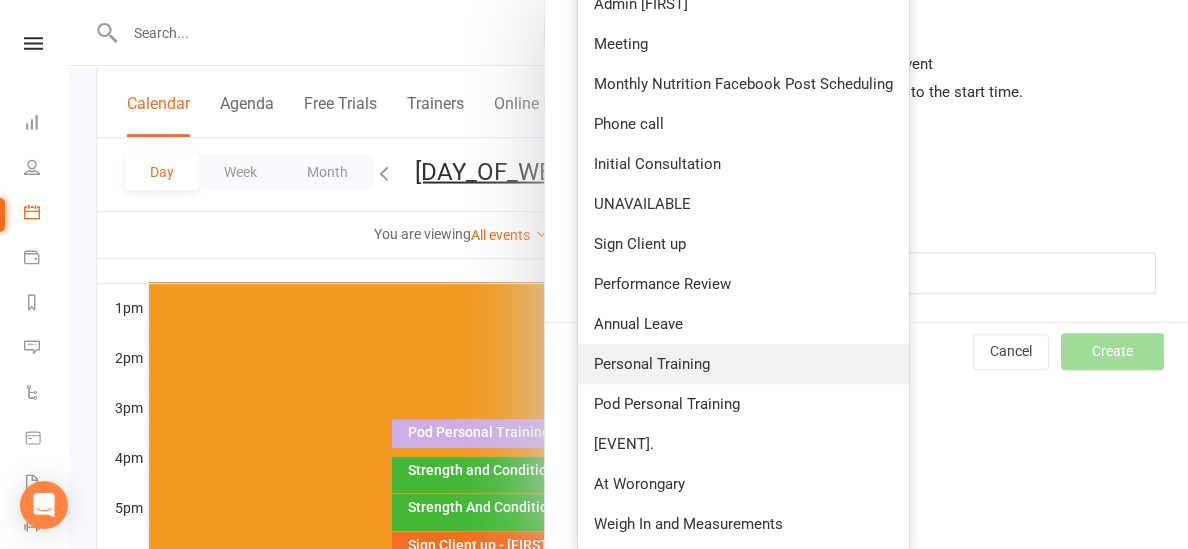 click on "Personal Training" at bounding box center [652, 364] 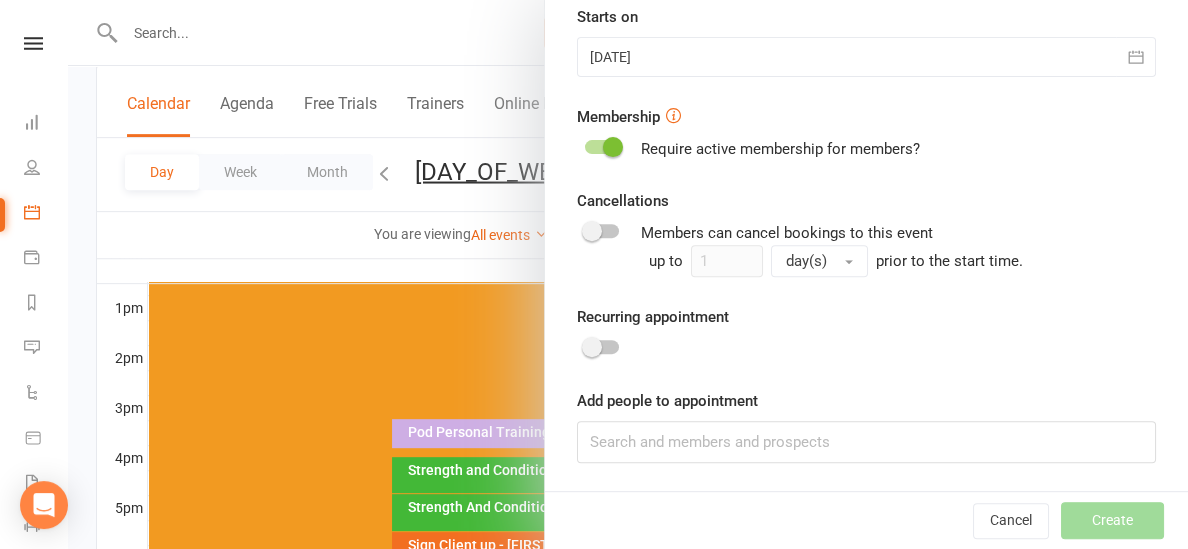 scroll, scrollTop: 0, scrollLeft: 0, axis: both 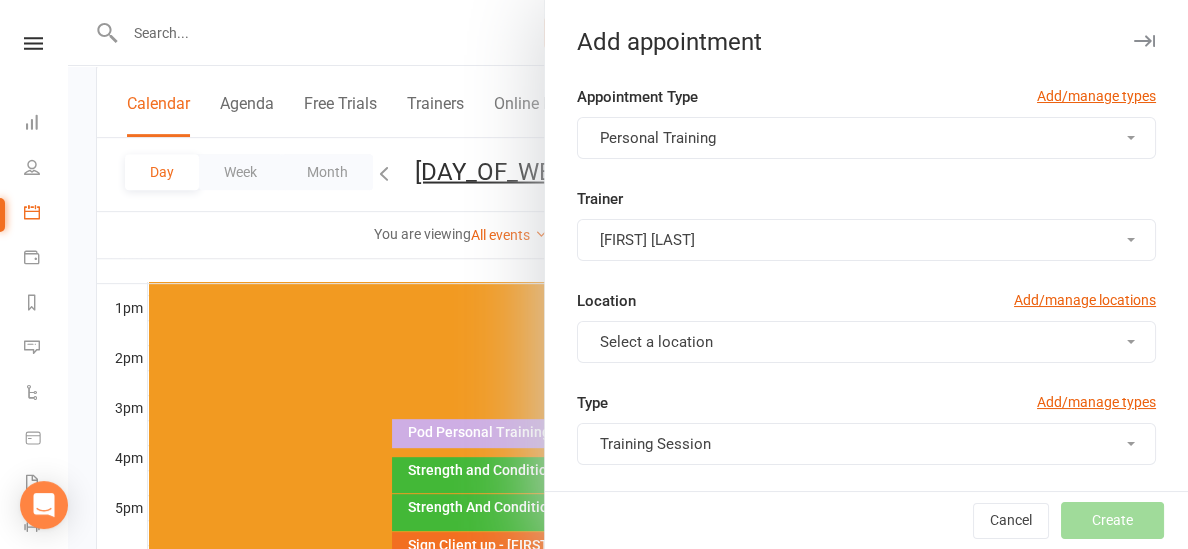 click on "[FIRST] [LAST]" at bounding box center (866, 240) 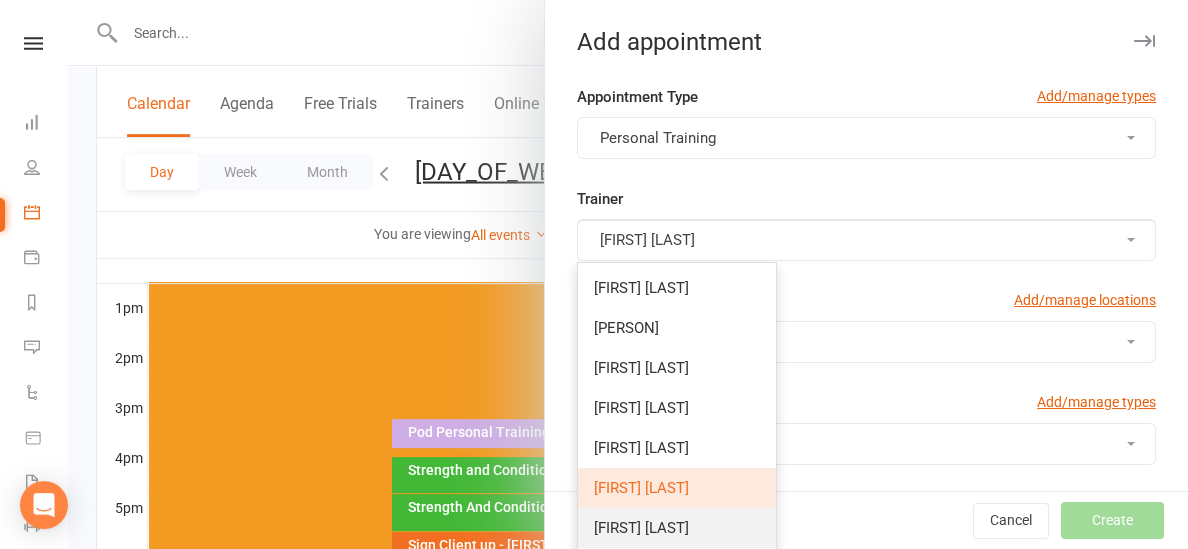 click on "[FIRST] [LAST]" at bounding box center [641, 528] 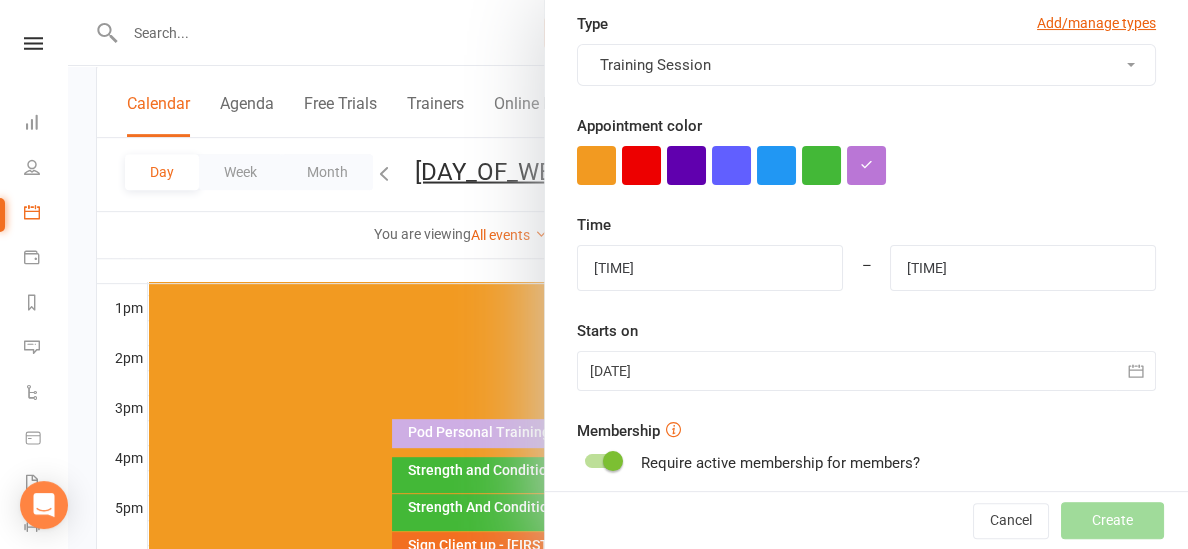 scroll, scrollTop: 384, scrollLeft: 0, axis: vertical 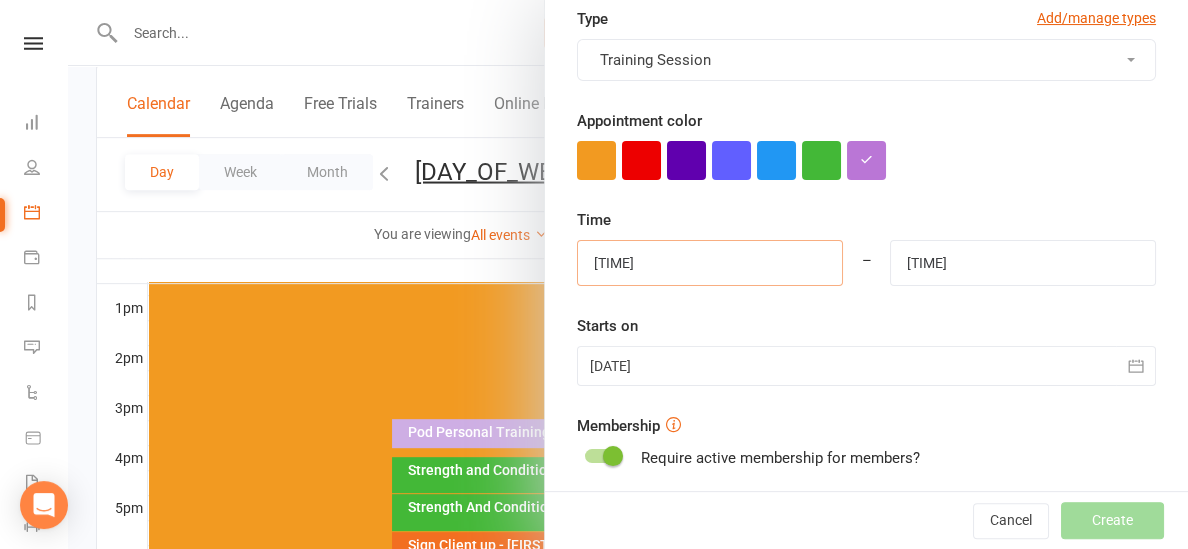 click on "[TIME]" at bounding box center [710, 263] 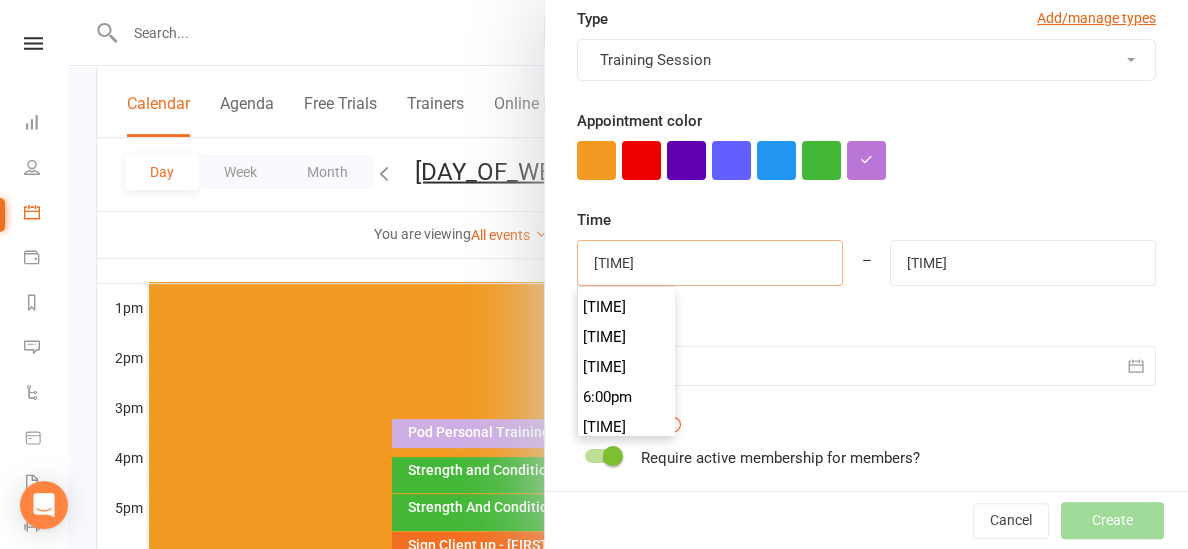 scroll, scrollTop: 2068, scrollLeft: 0, axis: vertical 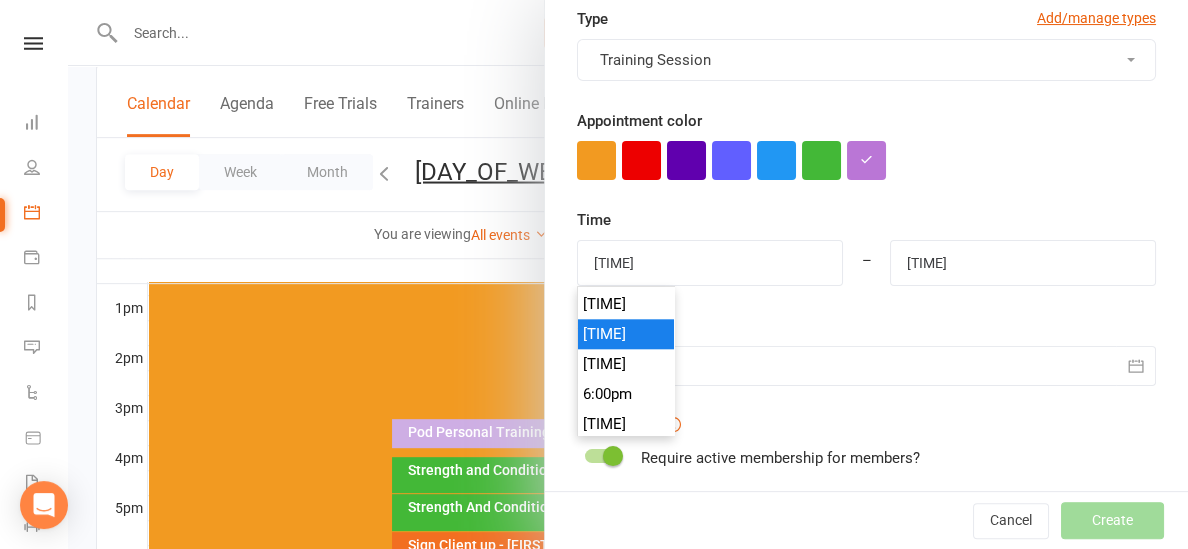 click on "[TIME]" at bounding box center [626, 334] 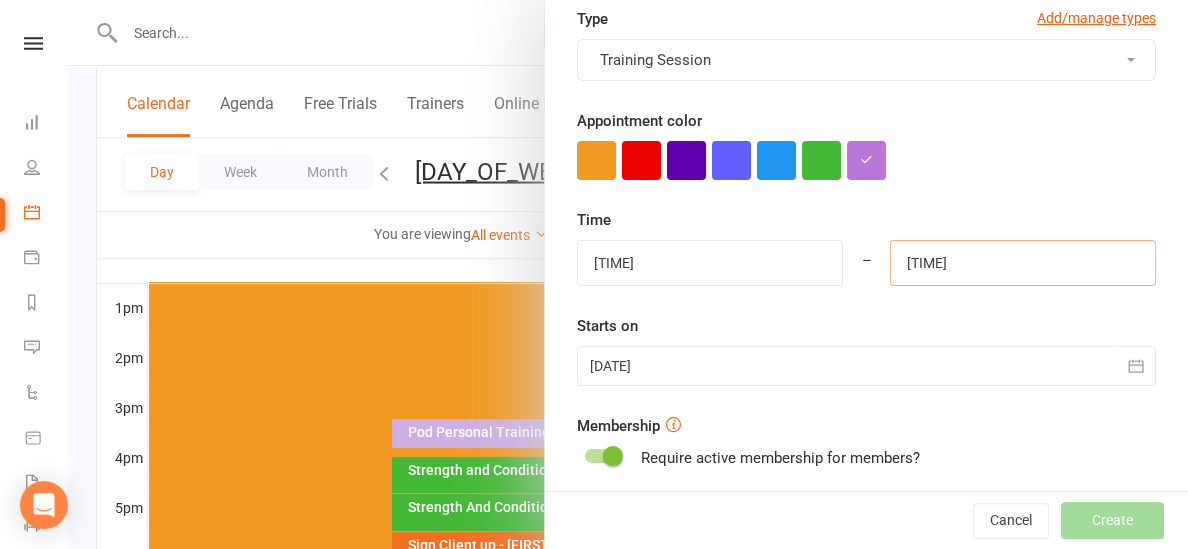 click on "[TIME]" at bounding box center (1023, 263) 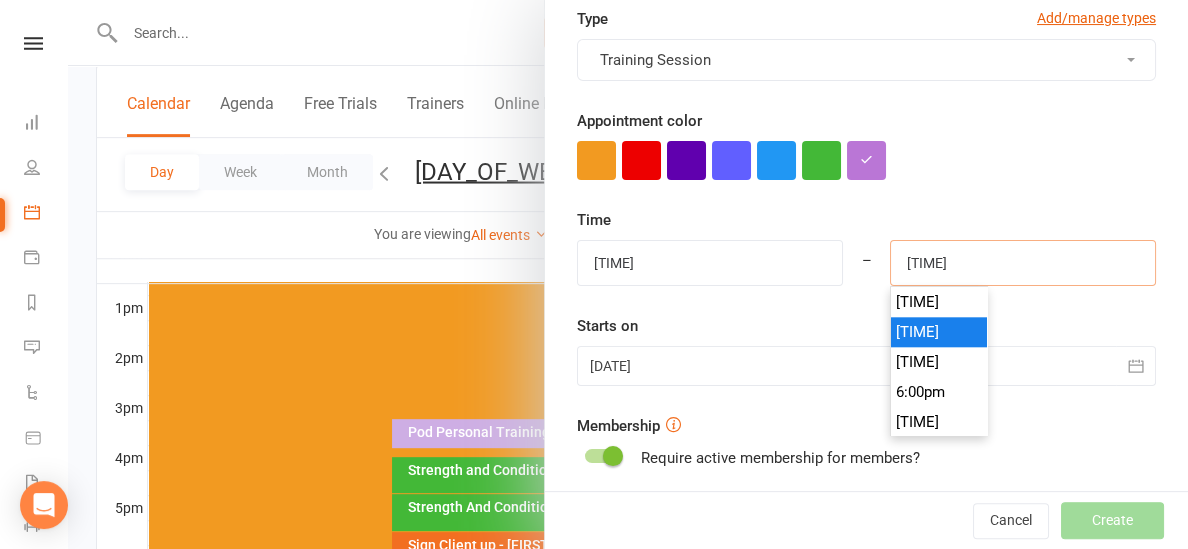 scroll, scrollTop: 2076, scrollLeft: 0, axis: vertical 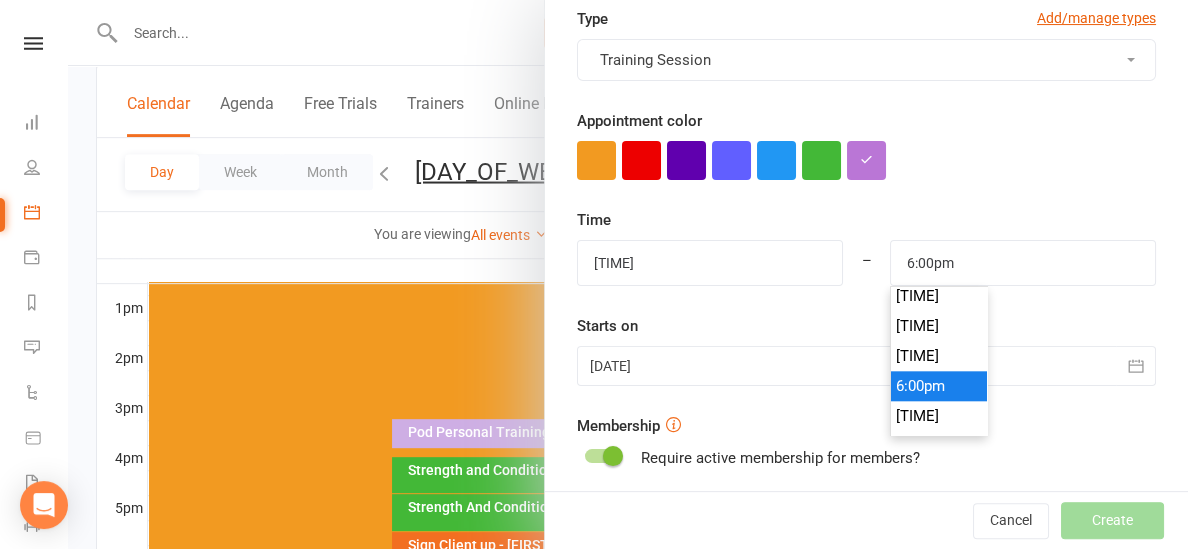 click on "6:00pm" at bounding box center [0, 0] 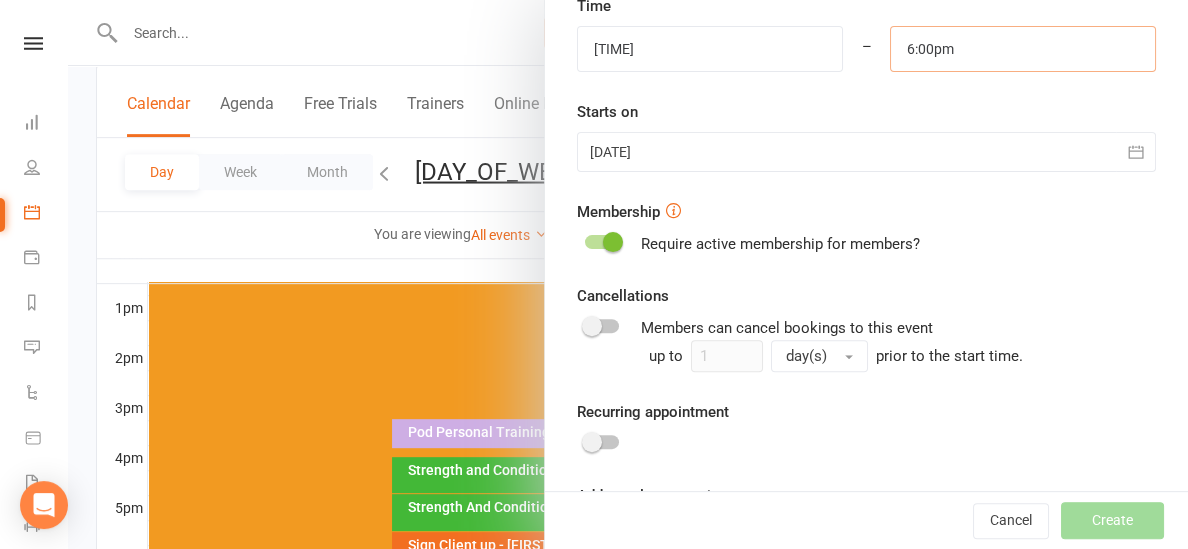 scroll, scrollTop: 694, scrollLeft: 0, axis: vertical 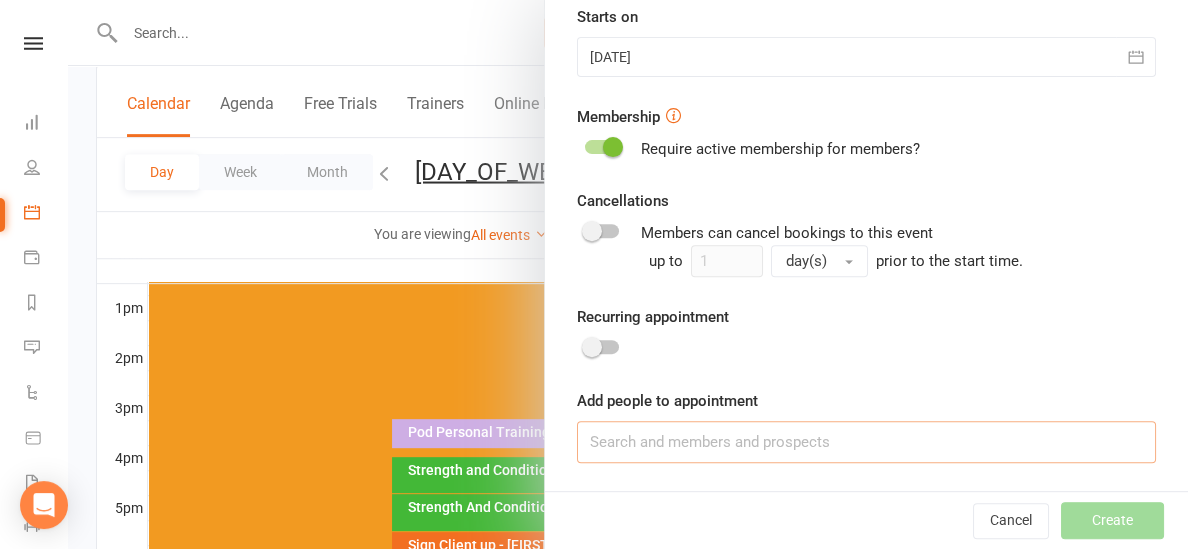 click at bounding box center [866, 442] 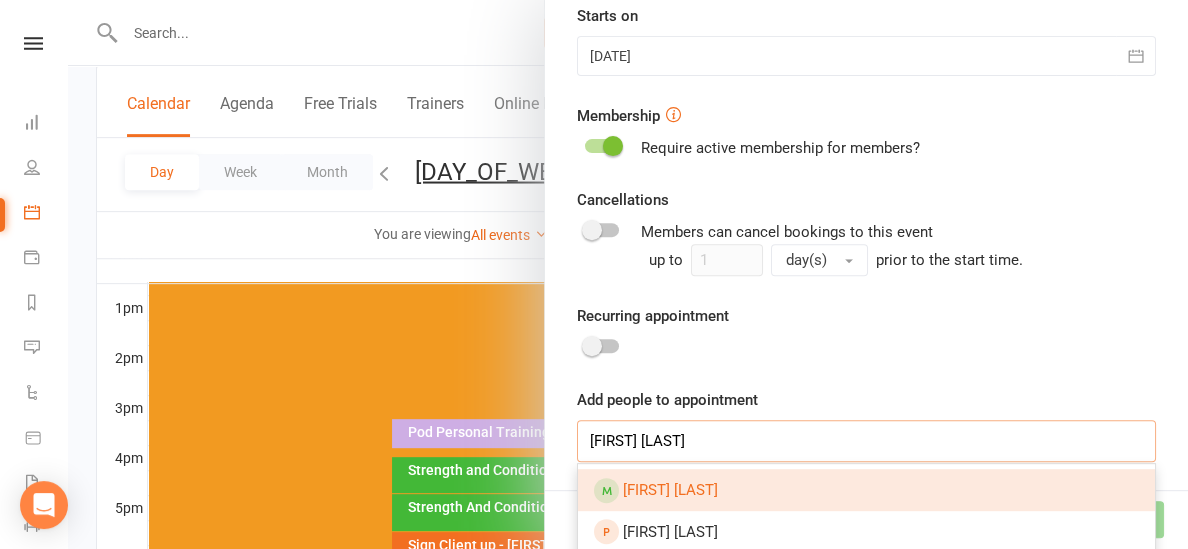 type on "[FIRST] [LAST]" 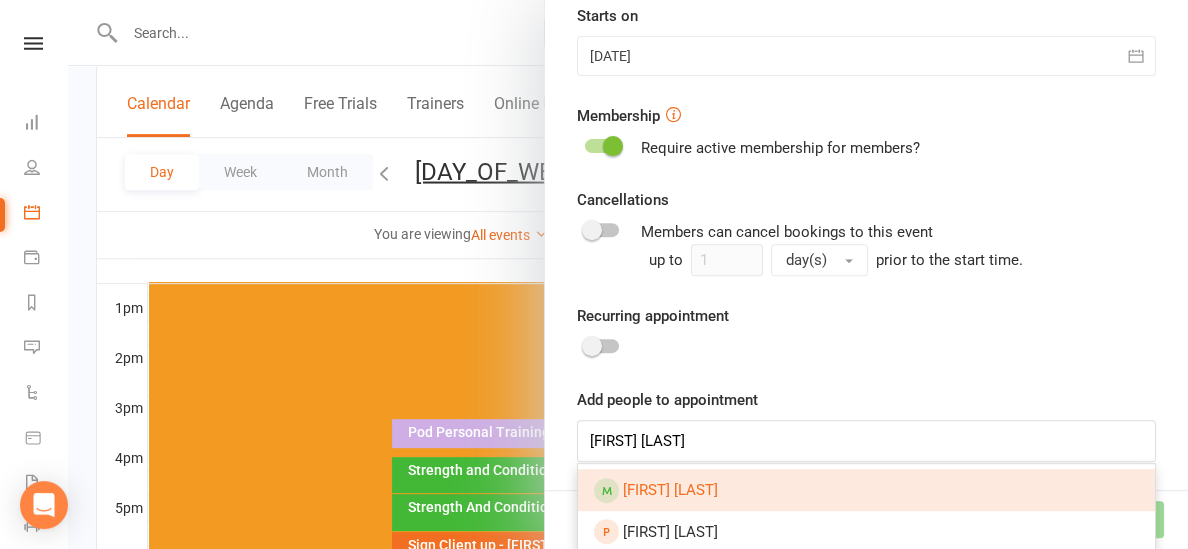 click on "[FIRST] [LAST]" at bounding box center (866, 490) 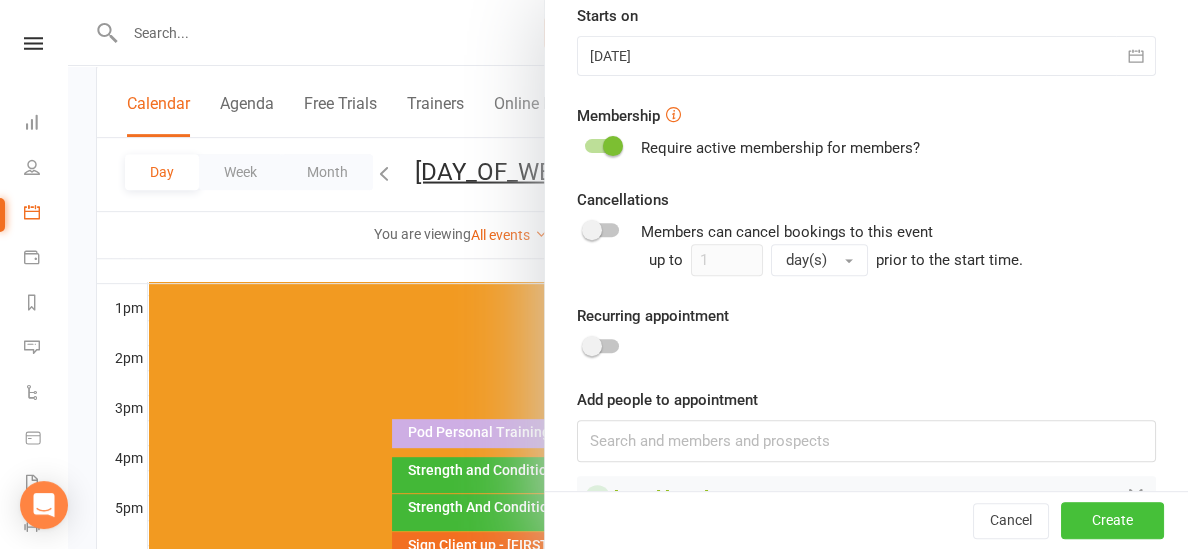 click on "Create" at bounding box center [1112, 521] 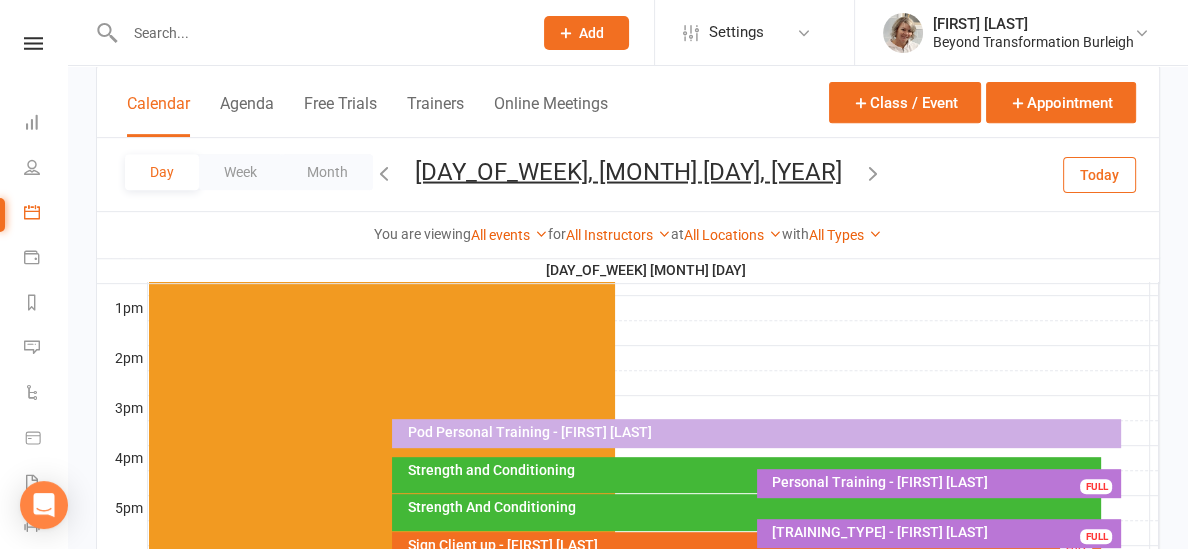 click at bounding box center (873, 172) 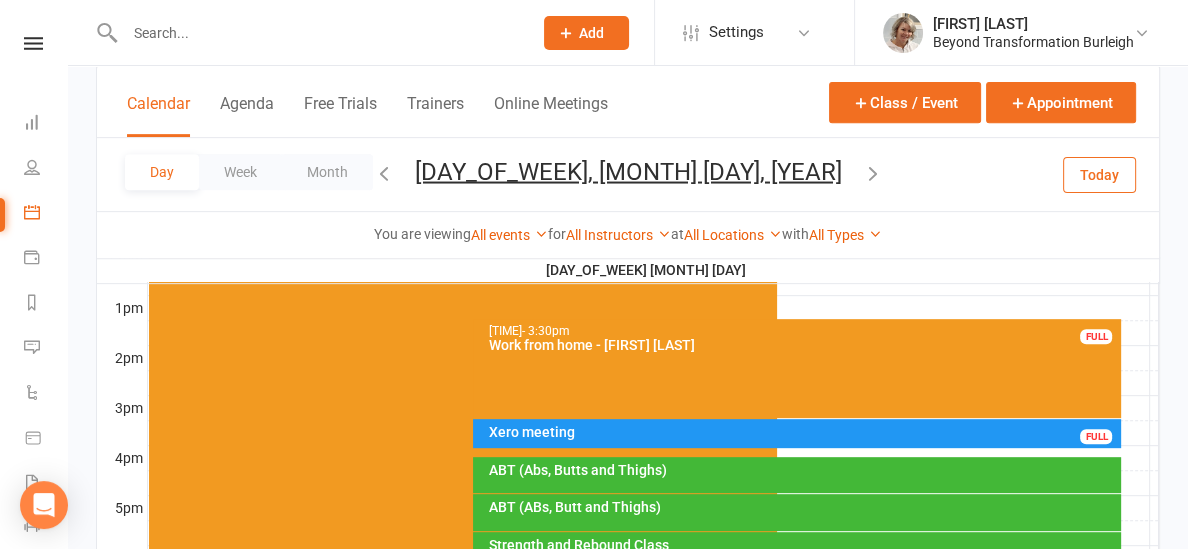 click at bounding box center [873, 172] 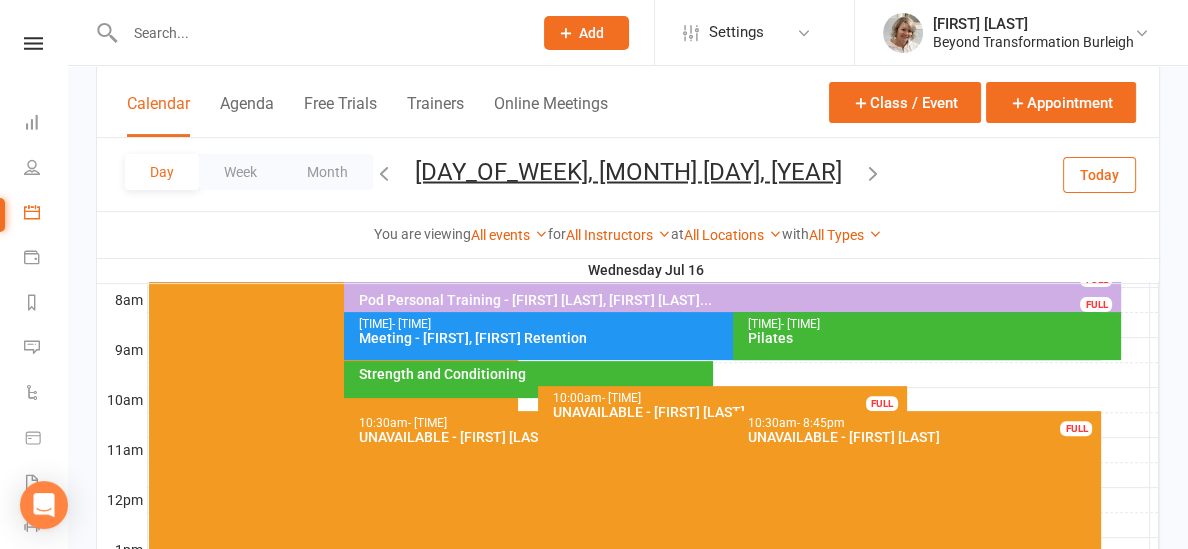 scroll, scrollTop: 506, scrollLeft: 0, axis: vertical 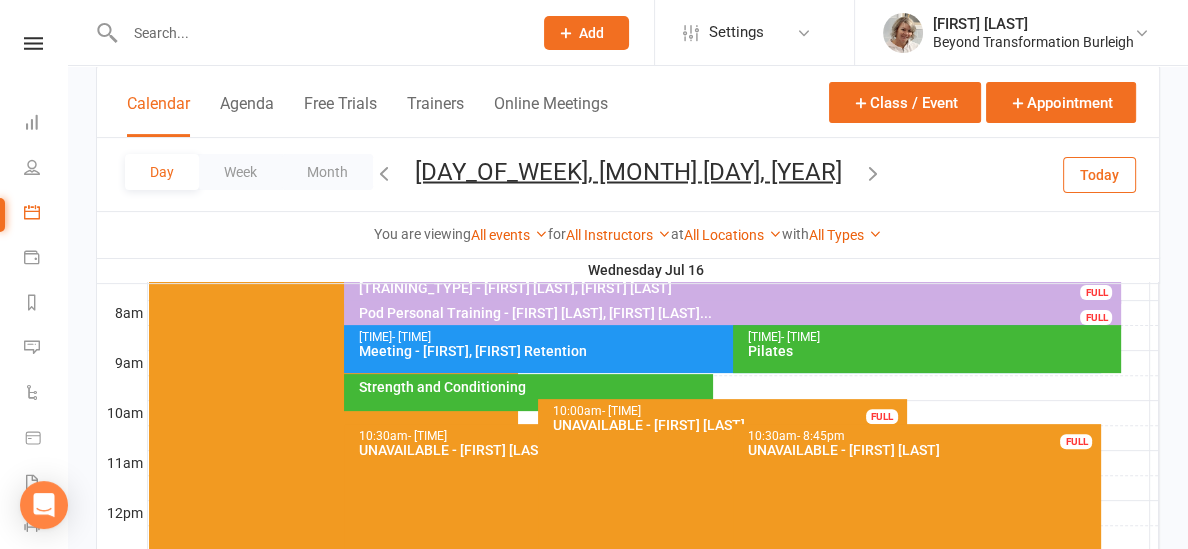 click at bounding box center [653, 388] 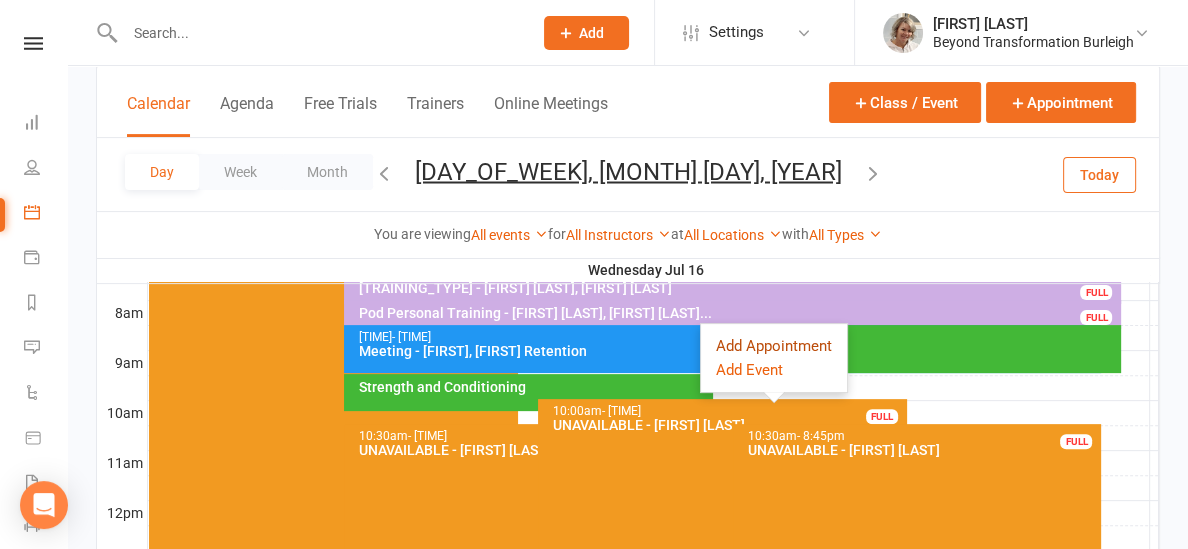 click on "Add Appointment" at bounding box center [774, 346] 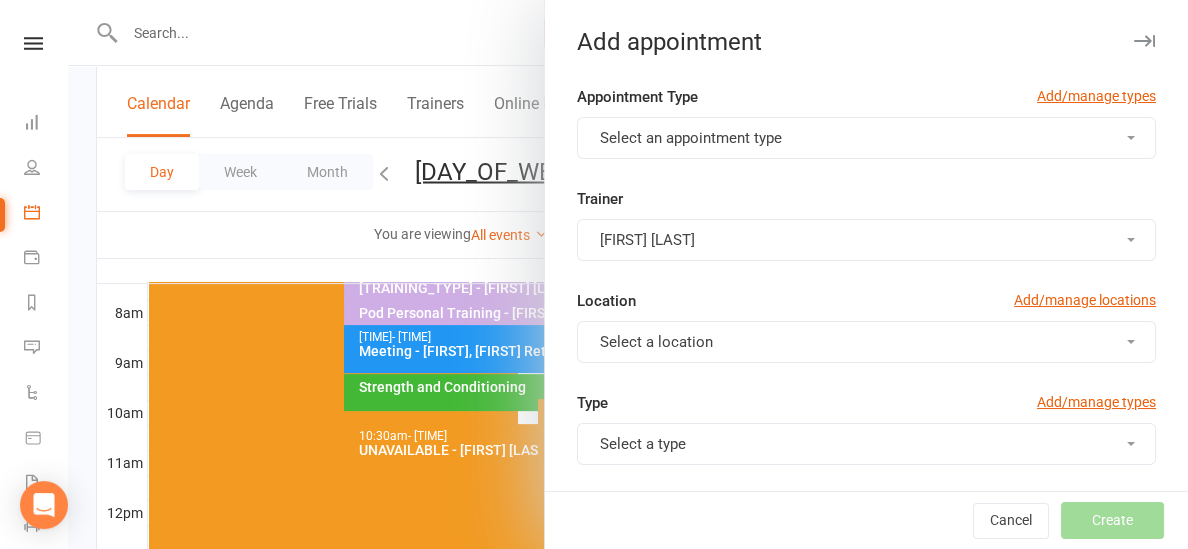 click on "Select an appointment type" at bounding box center [691, 138] 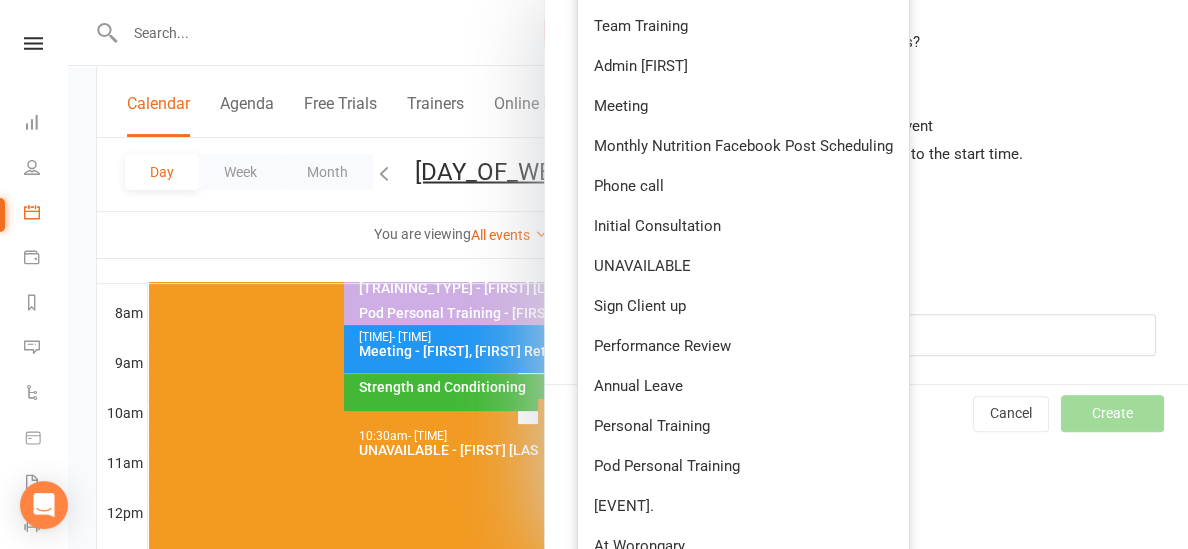 scroll, scrollTop: 815, scrollLeft: 0, axis: vertical 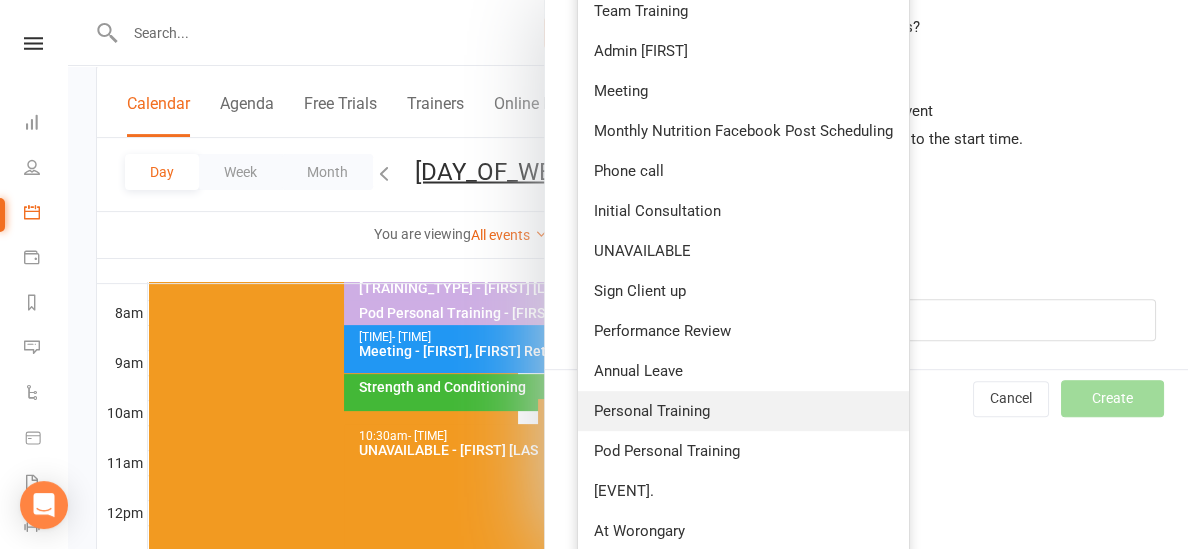 click on "Personal Training" at bounding box center (652, 411) 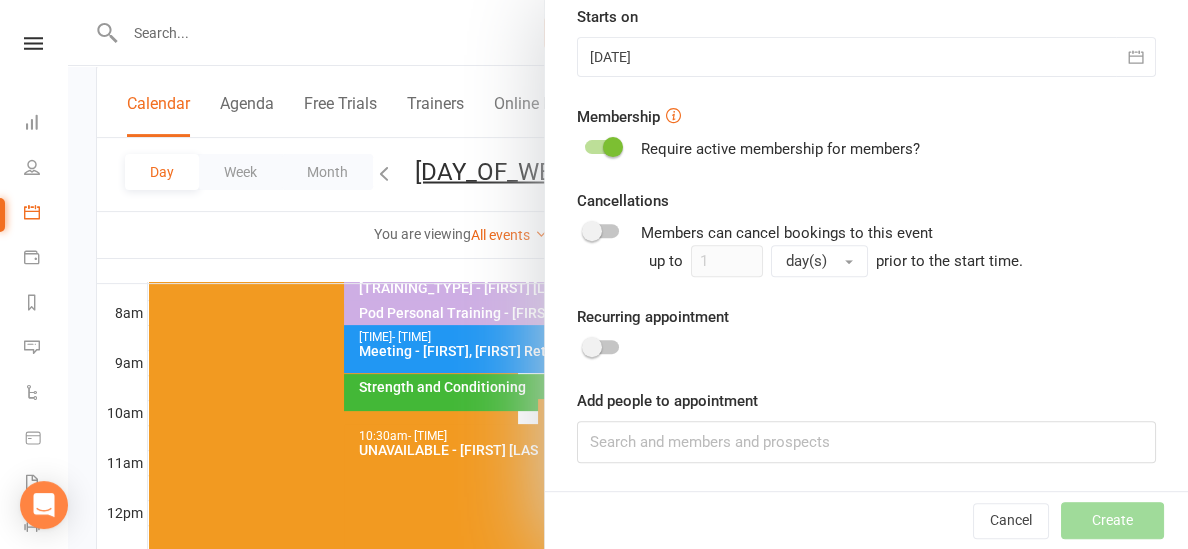 scroll, scrollTop: 0, scrollLeft: 0, axis: both 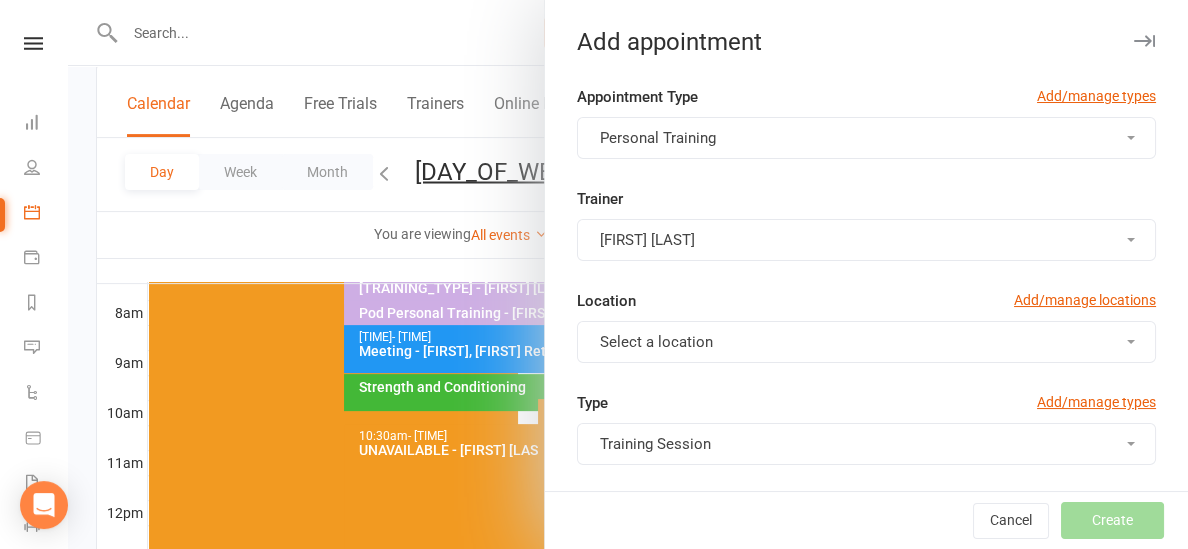click on "[FIRST] [LAST]" at bounding box center [866, 240] 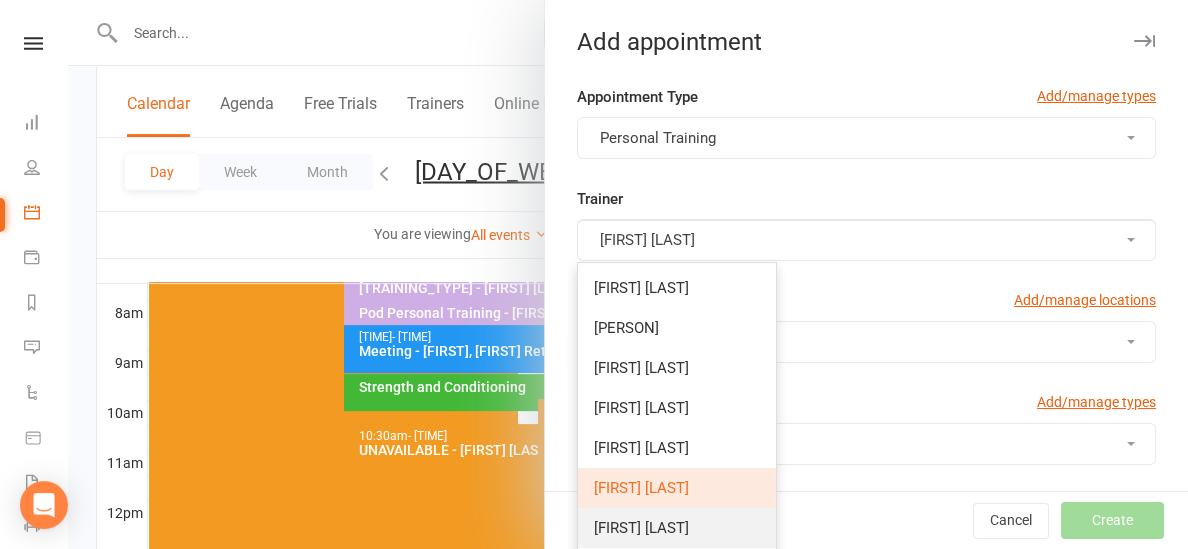click on "[FIRST] [LAST]" at bounding box center [677, 528] 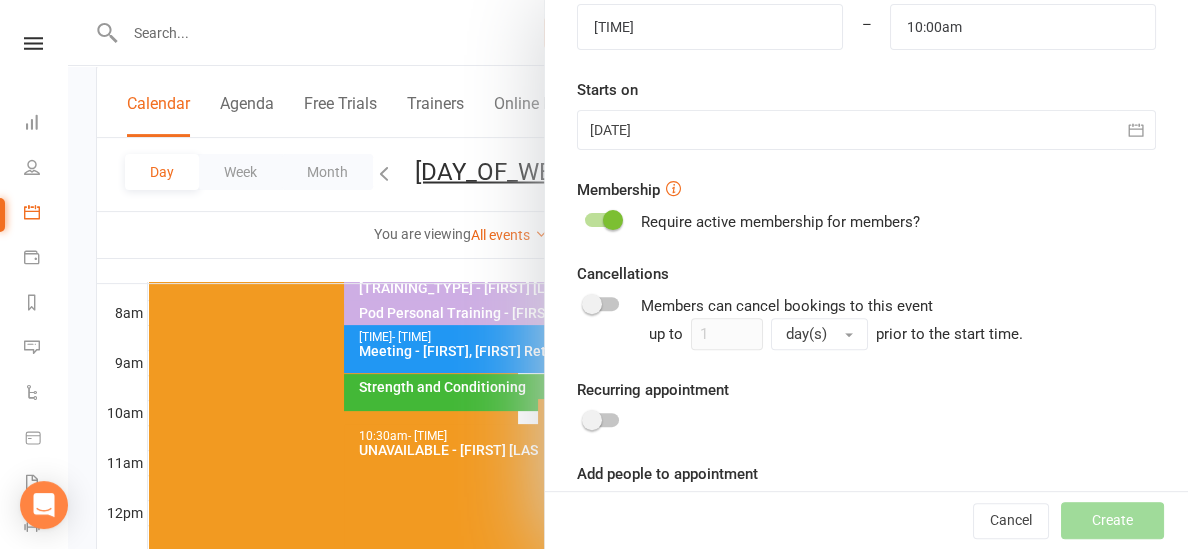 scroll, scrollTop: 694, scrollLeft: 0, axis: vertical 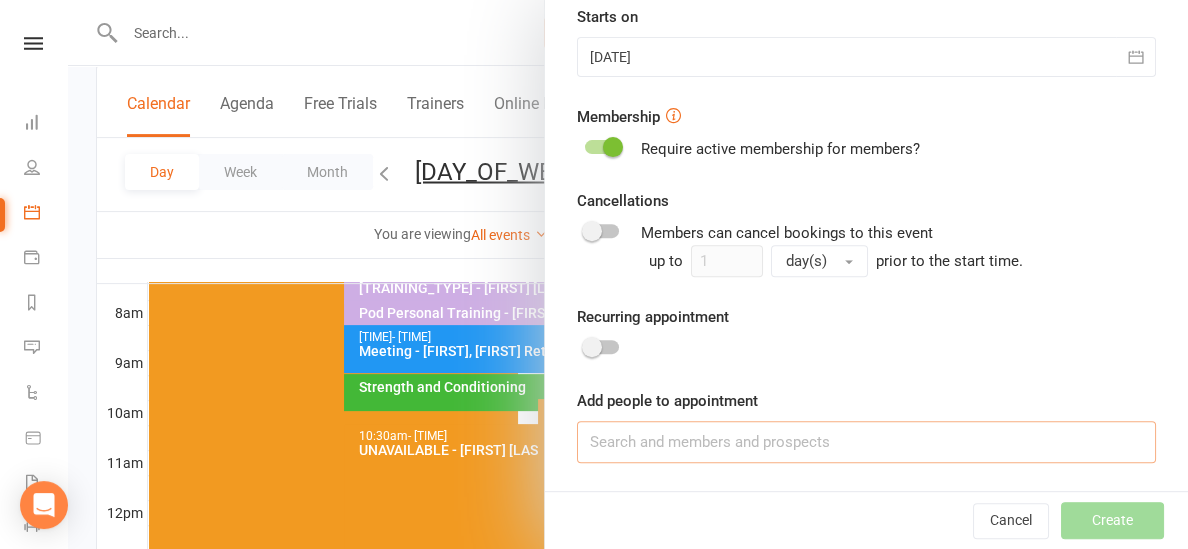 click at bounding box center [866, 442] 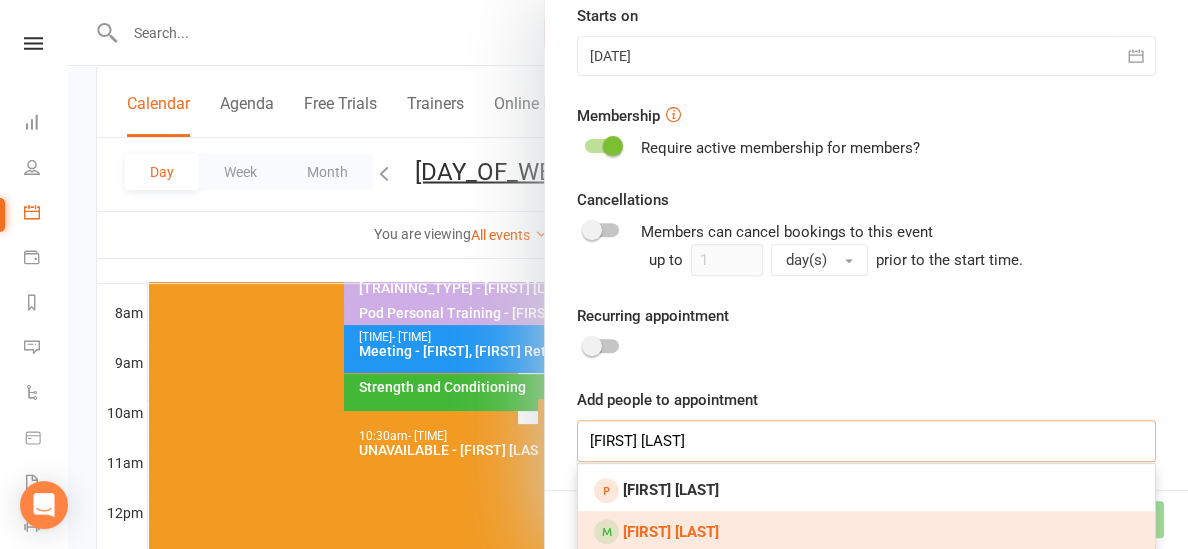 type on "[FIRST] [LAST]" 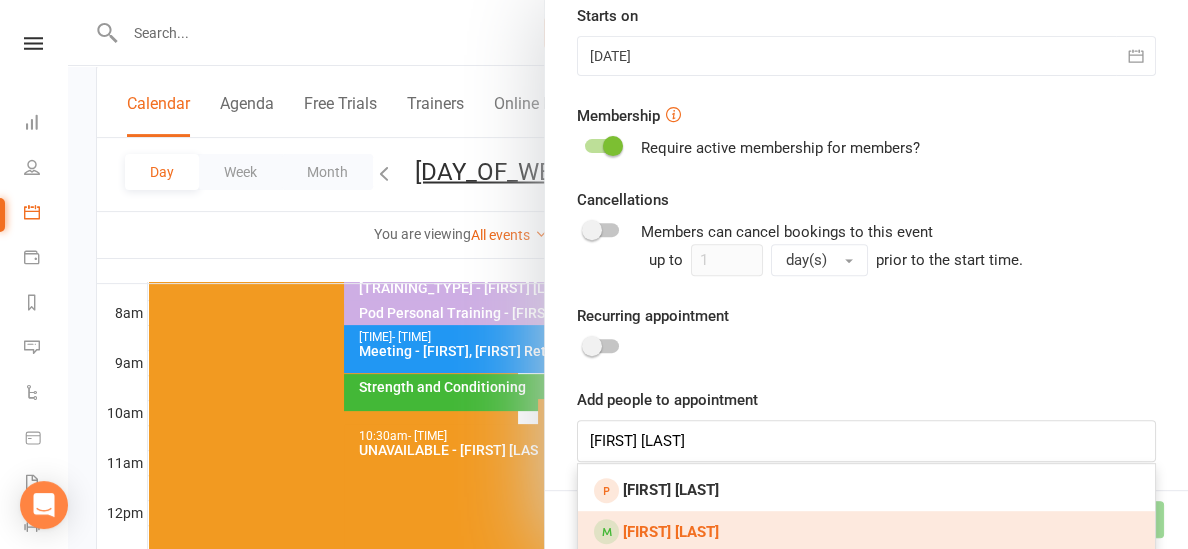 click on "[FIRST] [LAST]" at bounding box center [671, 532] 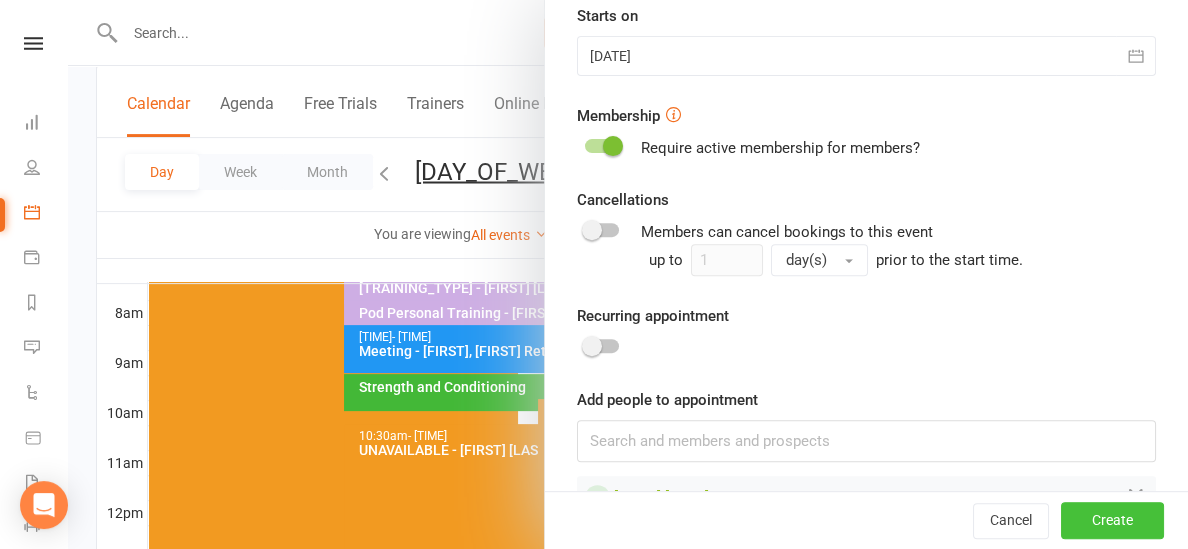 click on "Create" at bounding box center [1112, 521] 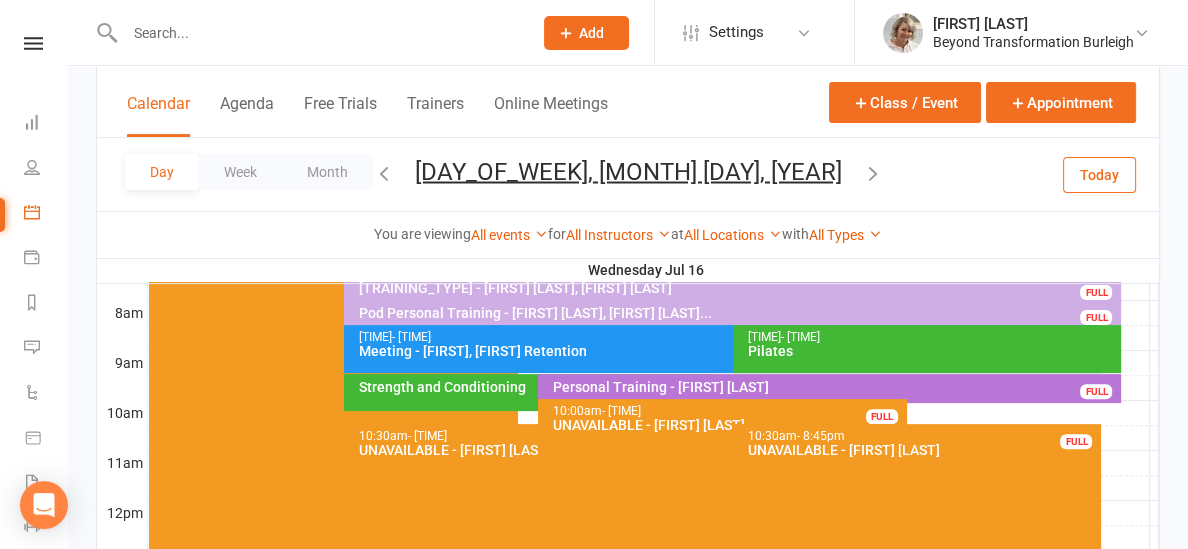 click at bounding box center [873, 172] 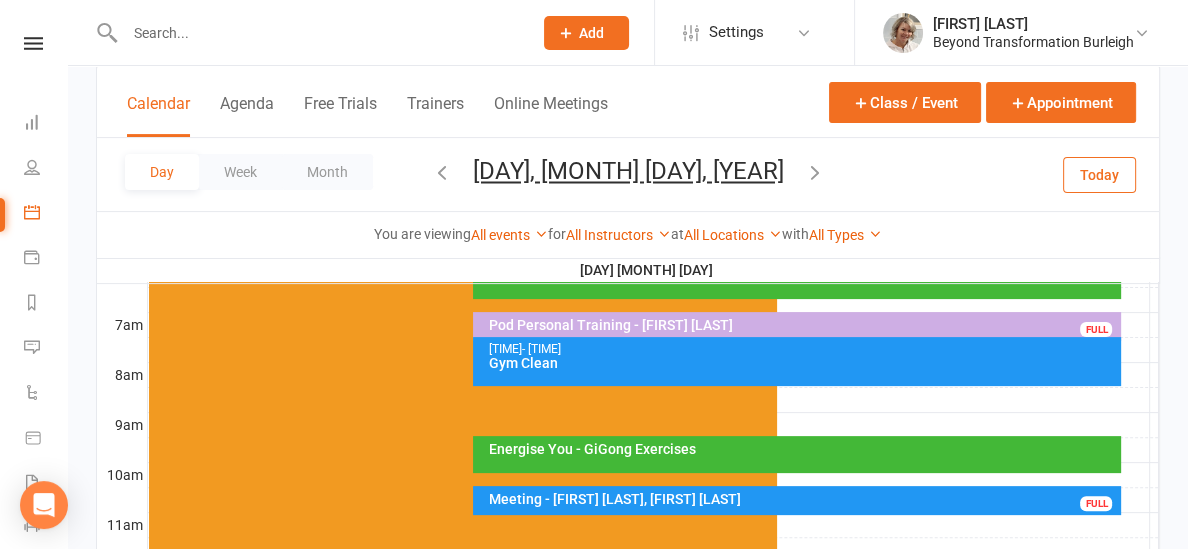 scroll, scrollTop: 443, scrollLeft: 0, axis: vertical 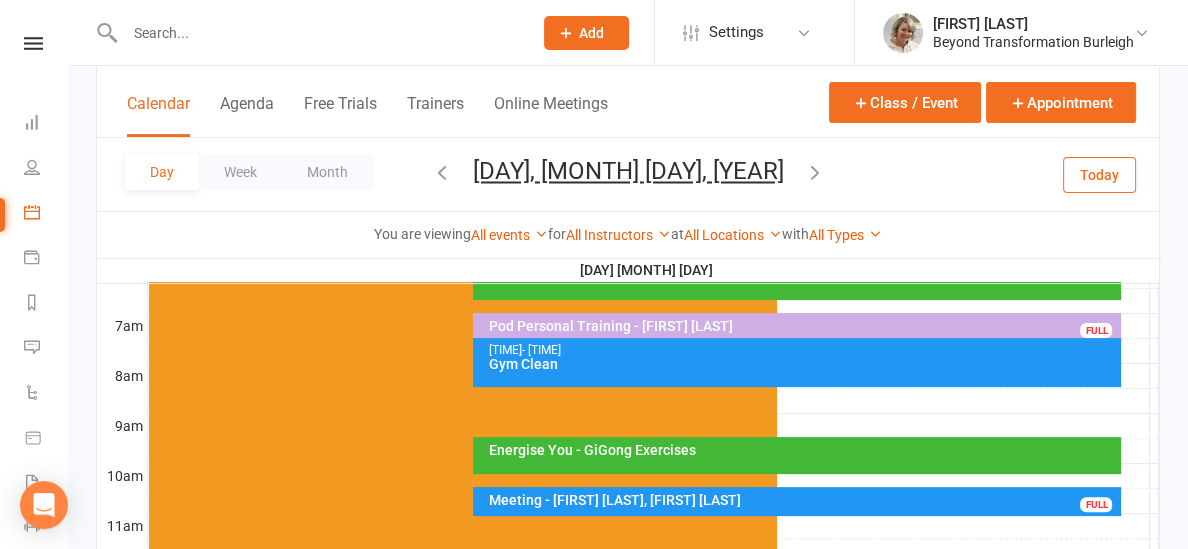 click at bounding box center [653, 426] 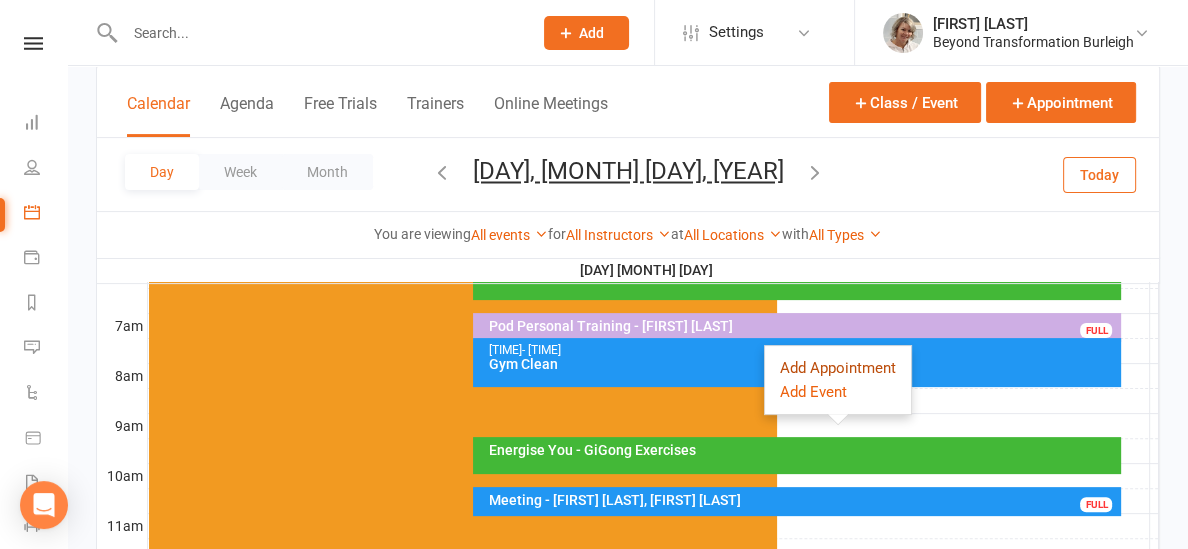 click on "Add Appointment" at bounding box center (838, 368) 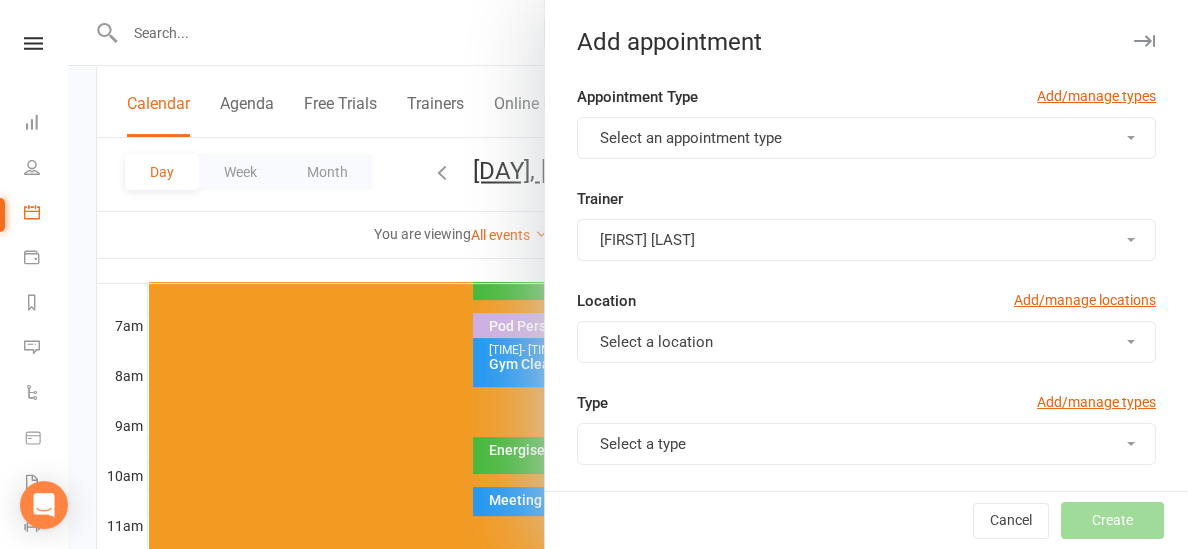 click on "Select an appointment type" at bounding box center (866, 138) 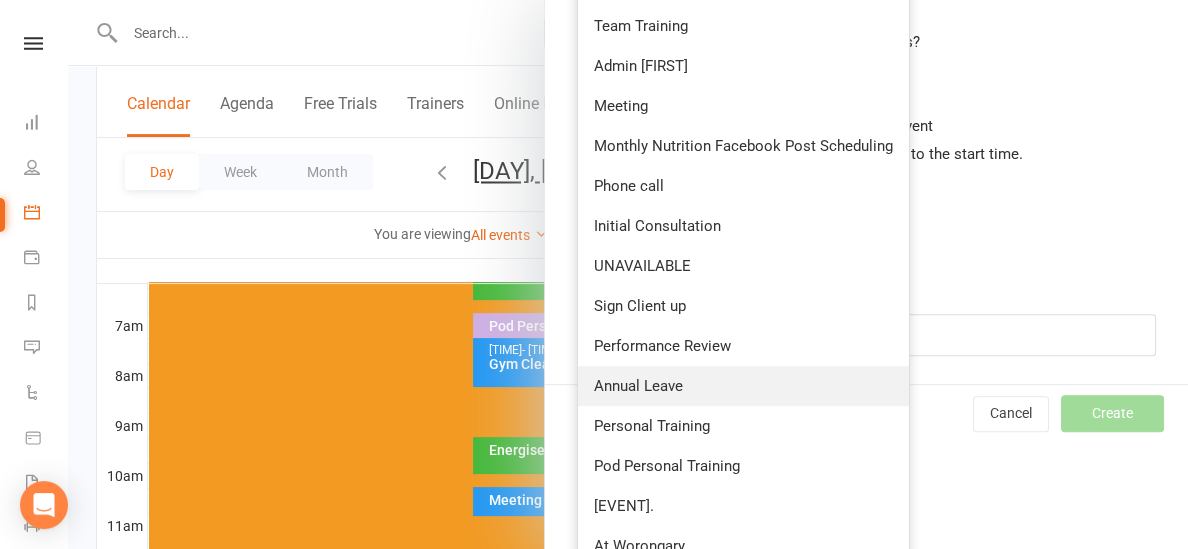 scroll, scrollTop: 815, scrollLeft: 0, axis: vertical 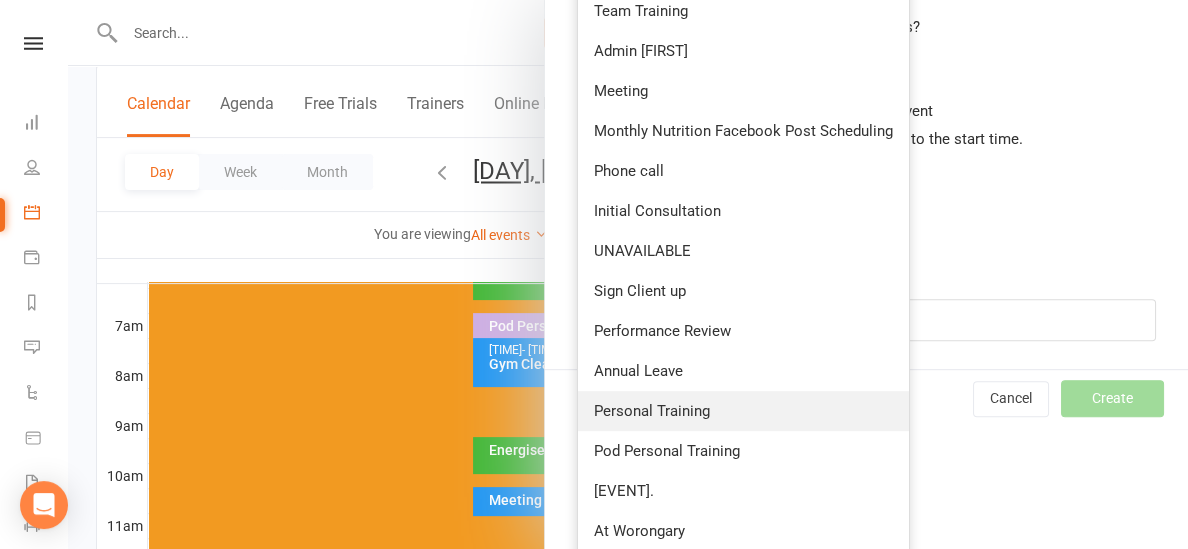 click on "Personal Training" at bounding box center (652, 411) 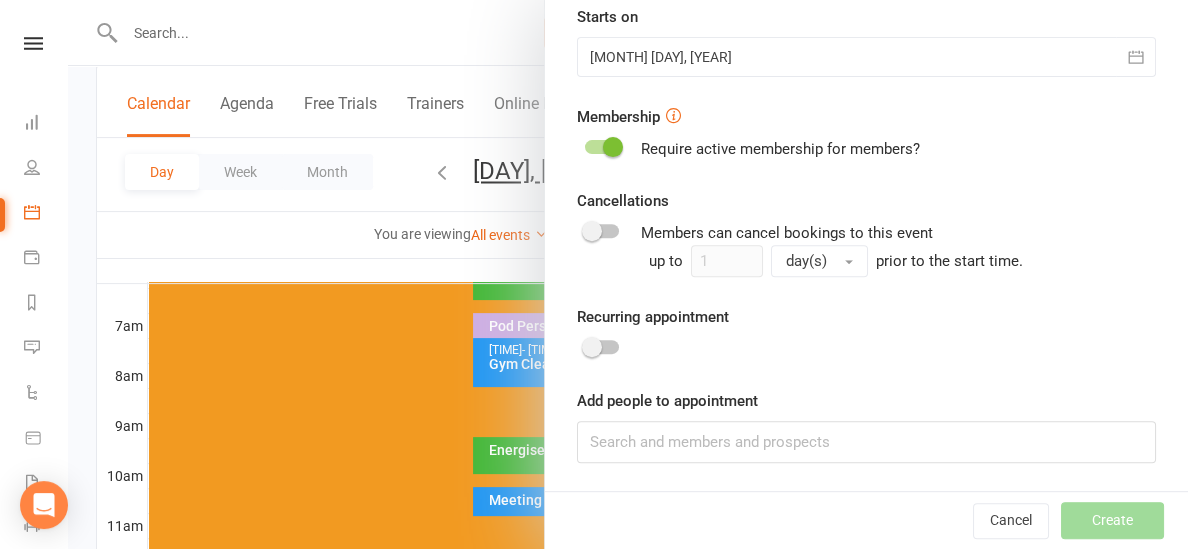 scroll, scrollTop: 0, scrollLeft: 0, axis: both 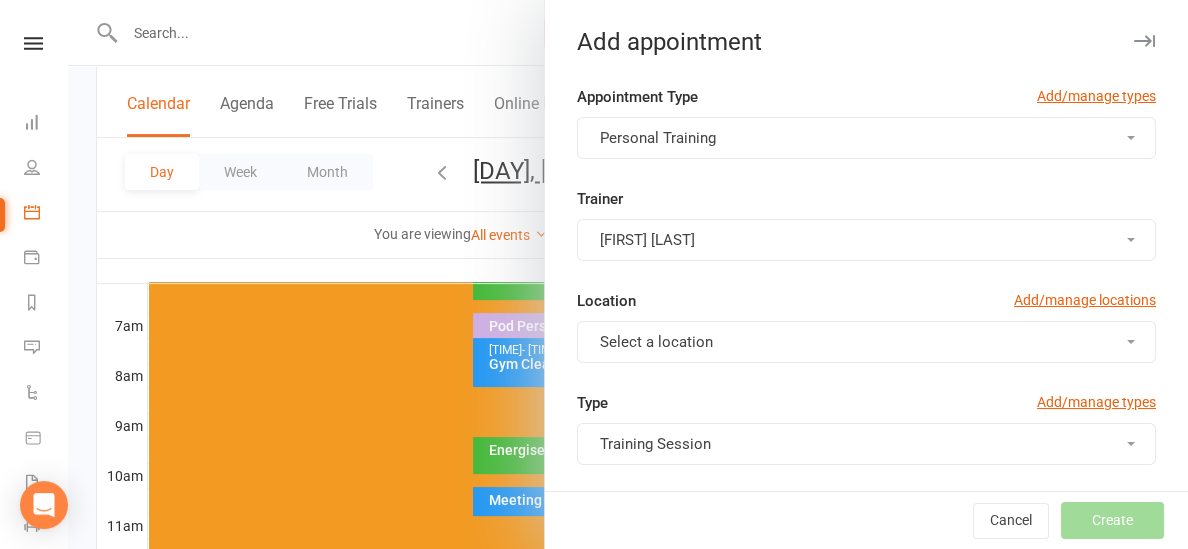 click on "[FIRST] [LAST]" at bounding box center [866, 240] 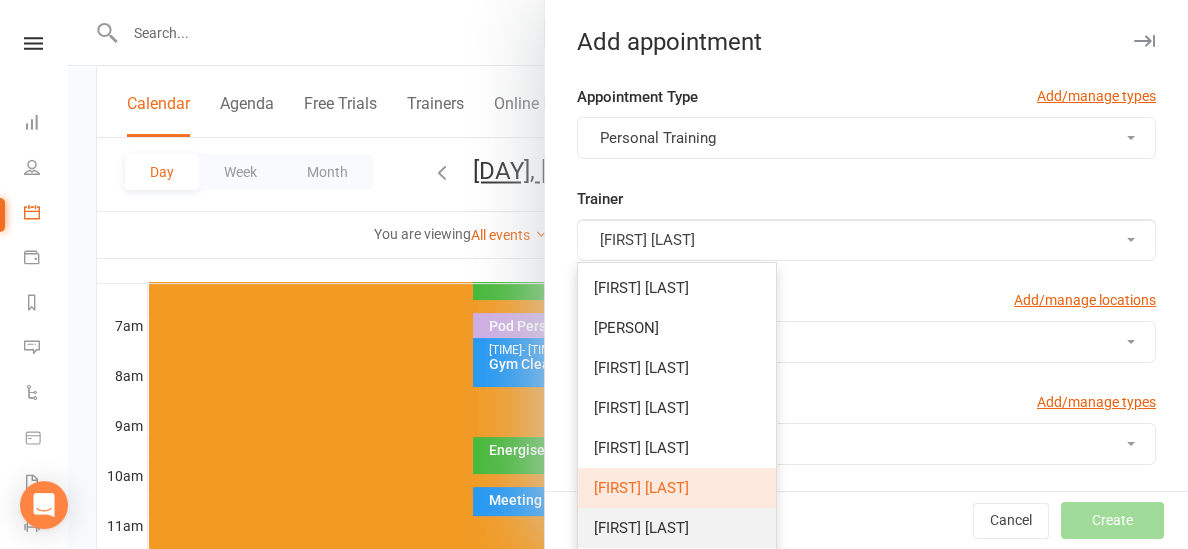 click on "[FIRST] [LAST]" at bounding box center [677, 528] 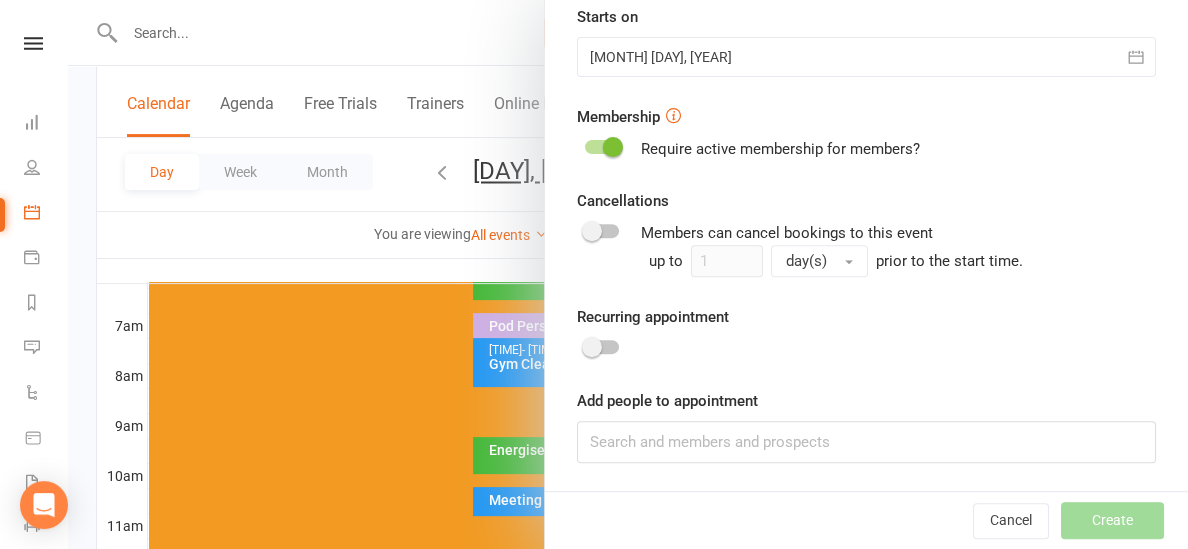 scroll, scrollTop: 694, scrollLeft: 0, axis: vertical 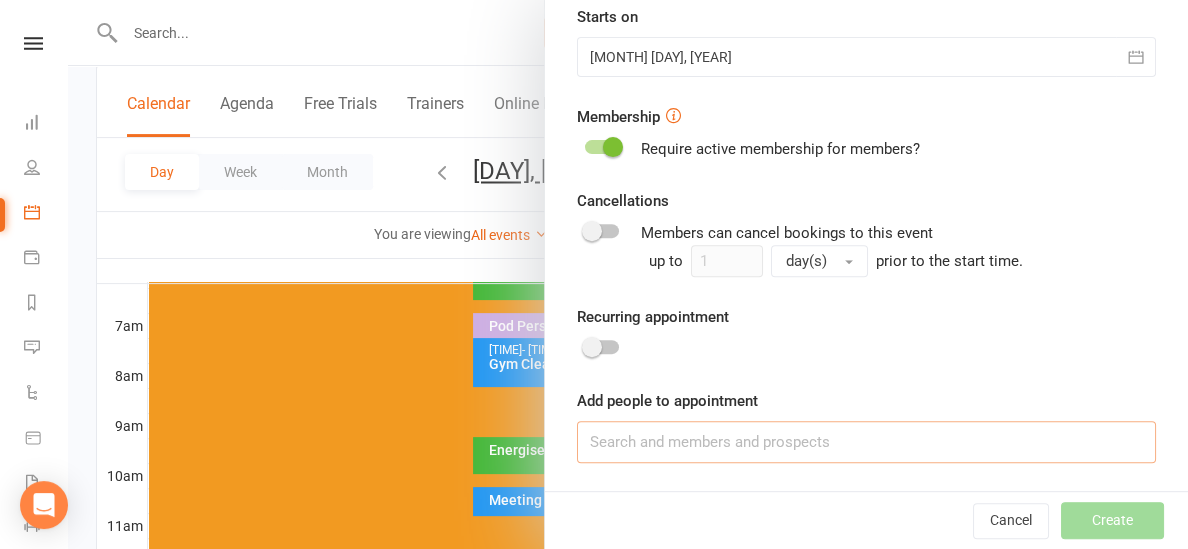 click at bounding box center [866, 442] 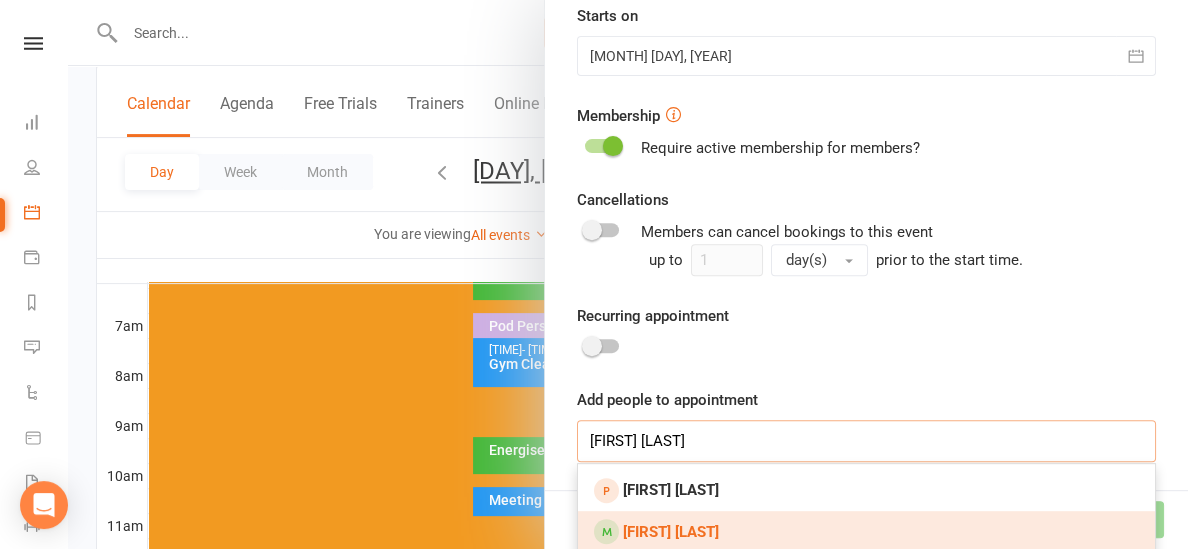 type on "[FIRST] [LAST]" 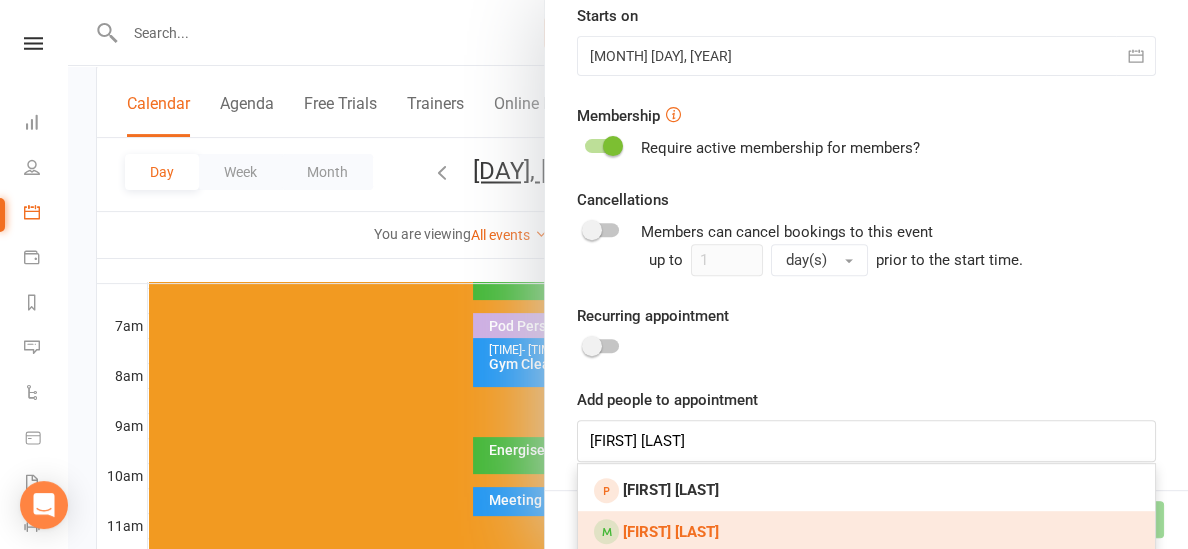 click on "[FIRST] [LAST]" at bounding box center [866, 532] 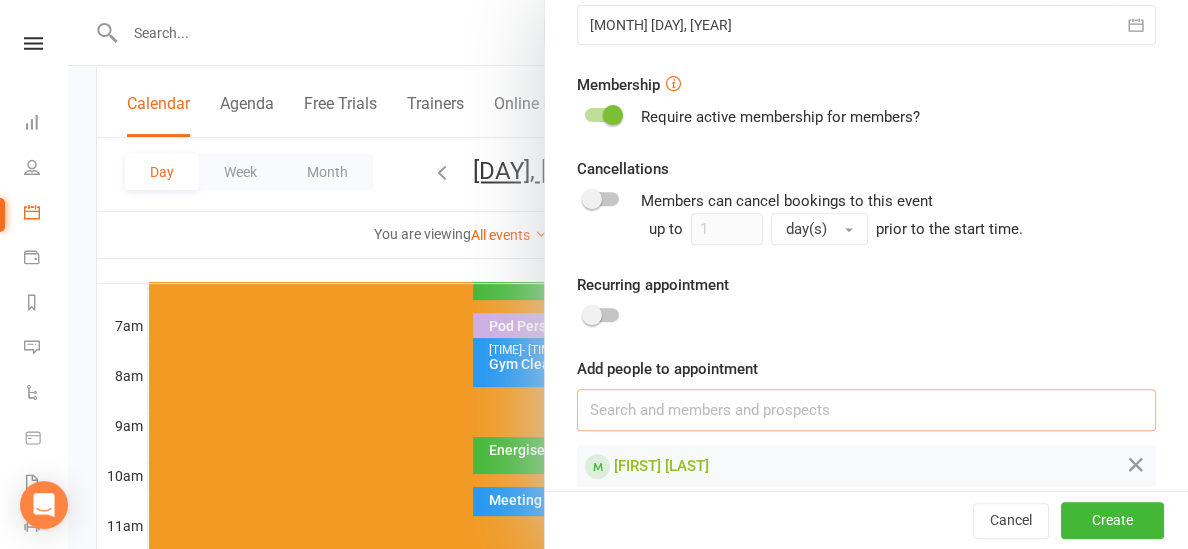 scroll, scrollTop: 750, scrollLeft: 0, axis: vertical 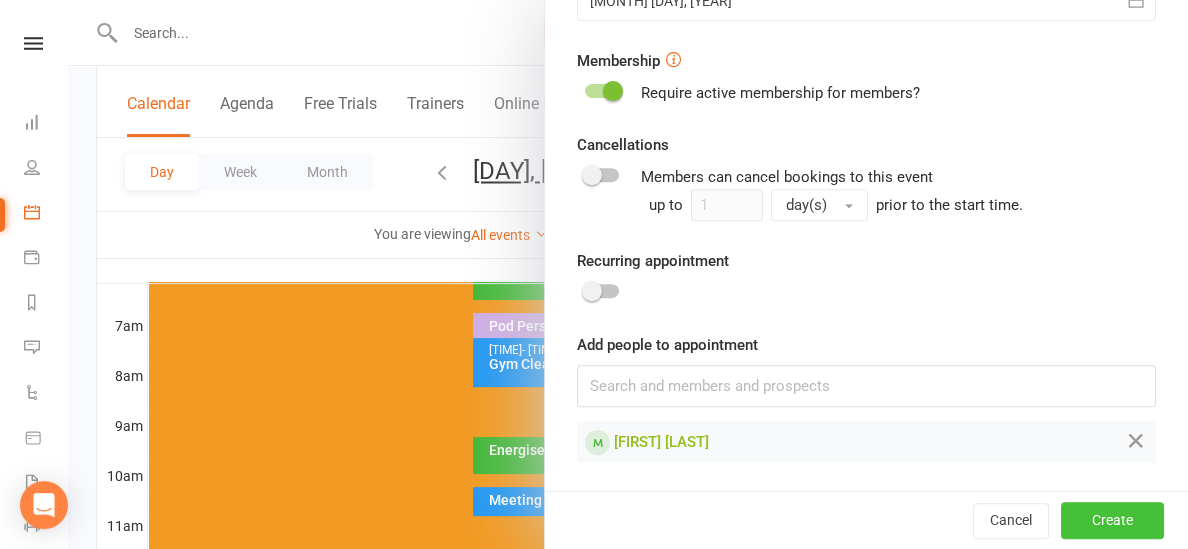 click on "Create" at bounding box center [1112, 520] 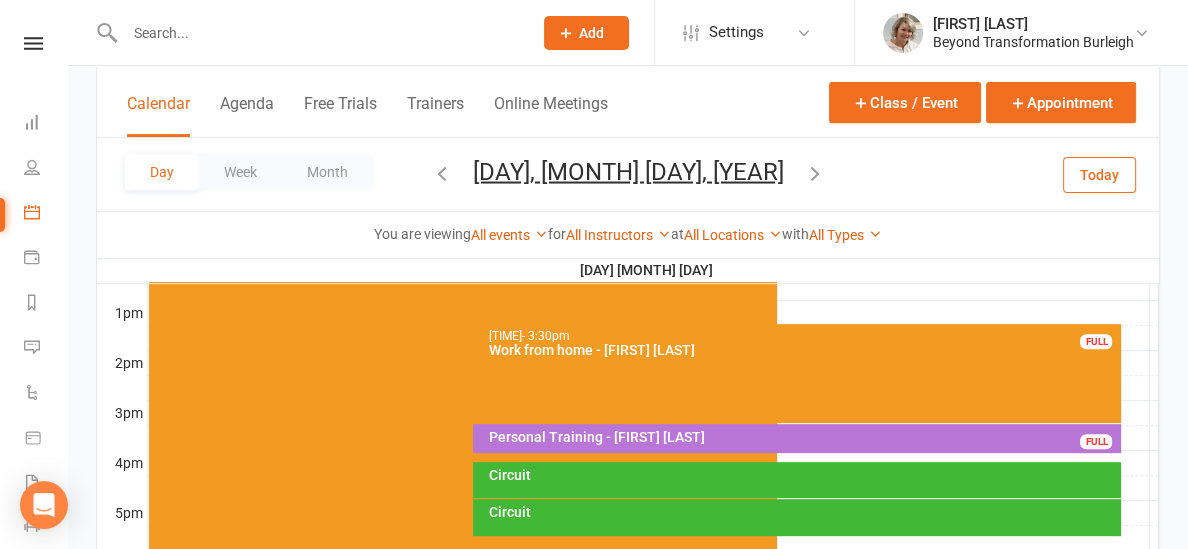 scroll, scrollTop: 759, scrollLeft: 0, axis: vertical 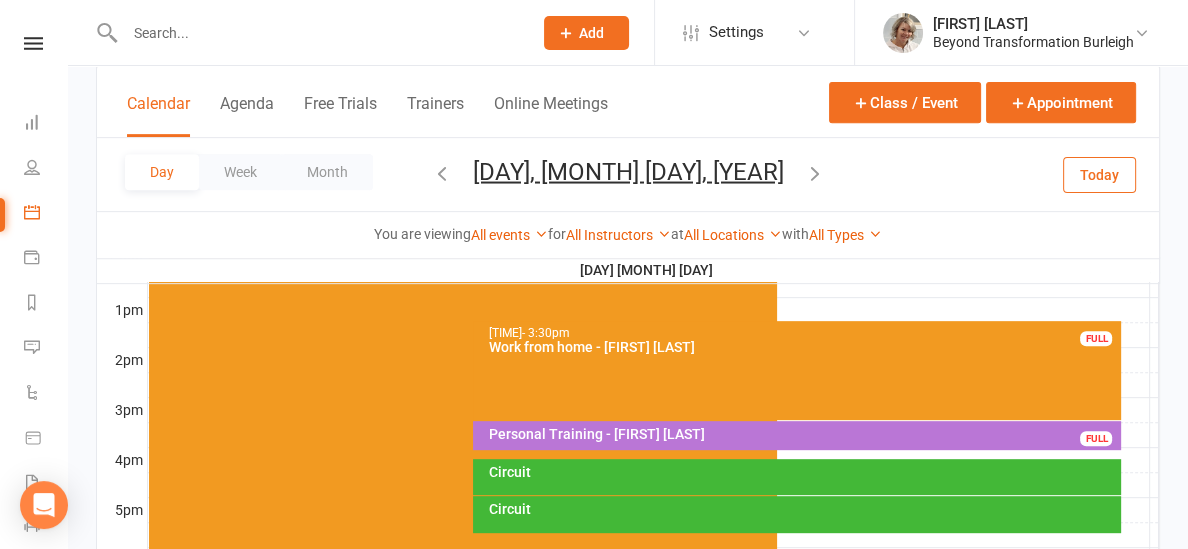 click on "[DAY], [MONTH] [DAY], [YEAR]" at bounding box center (628, 171) 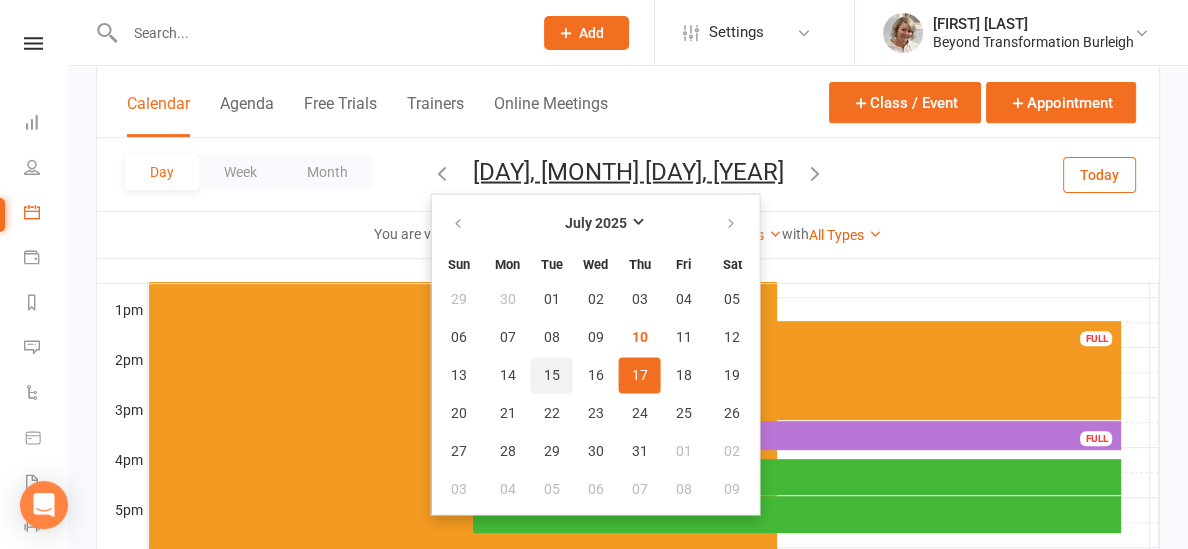 click on "15" at bounding box center (552, 375) 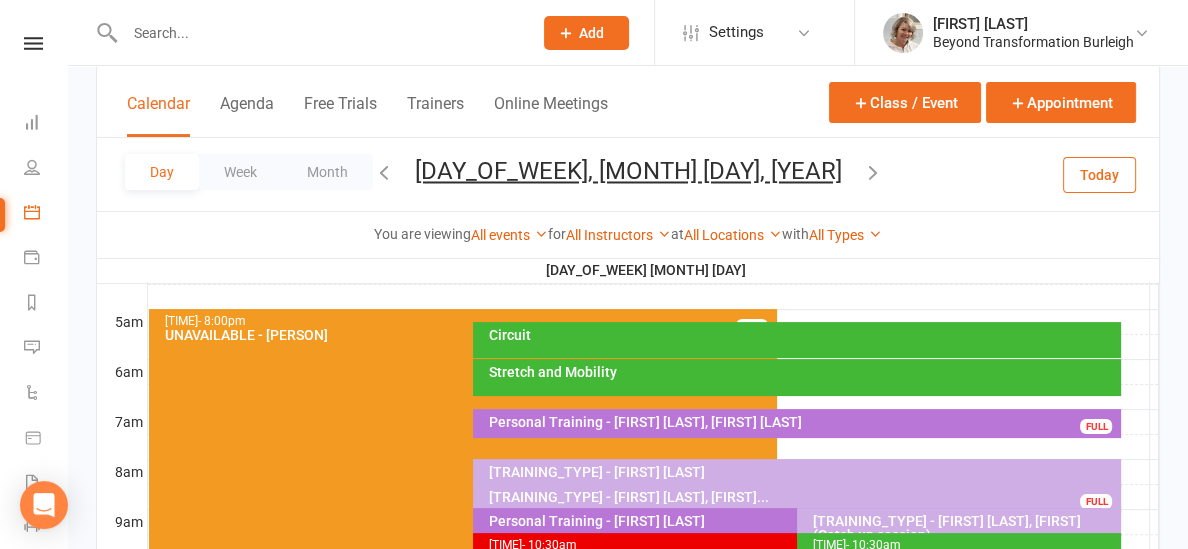 scroll, scrollTop: 346, scrollLeft: 0, axis: vertical 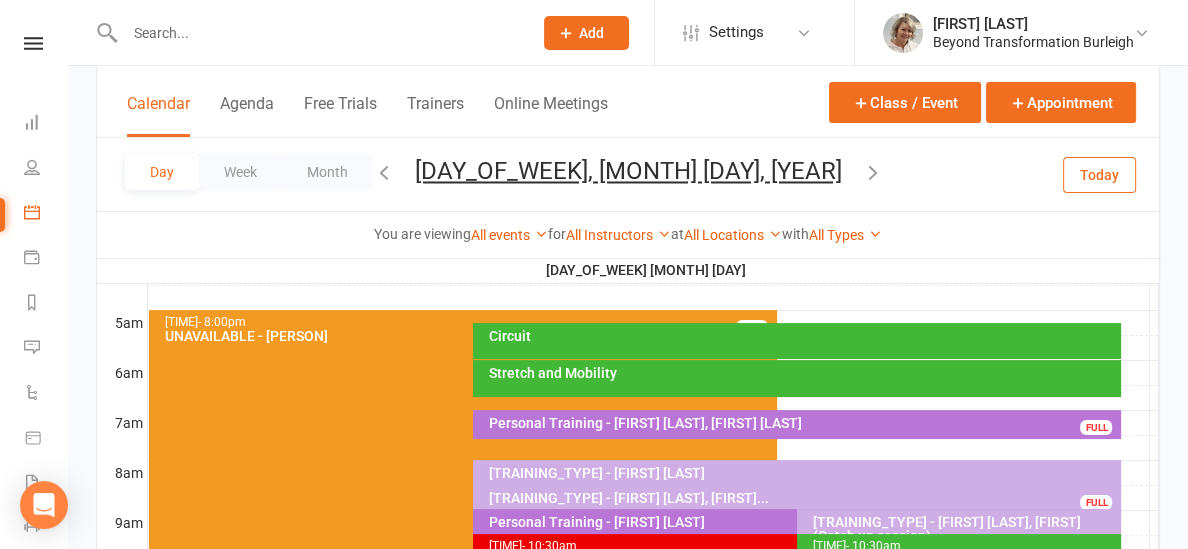 click at bounding box center (653, 398) 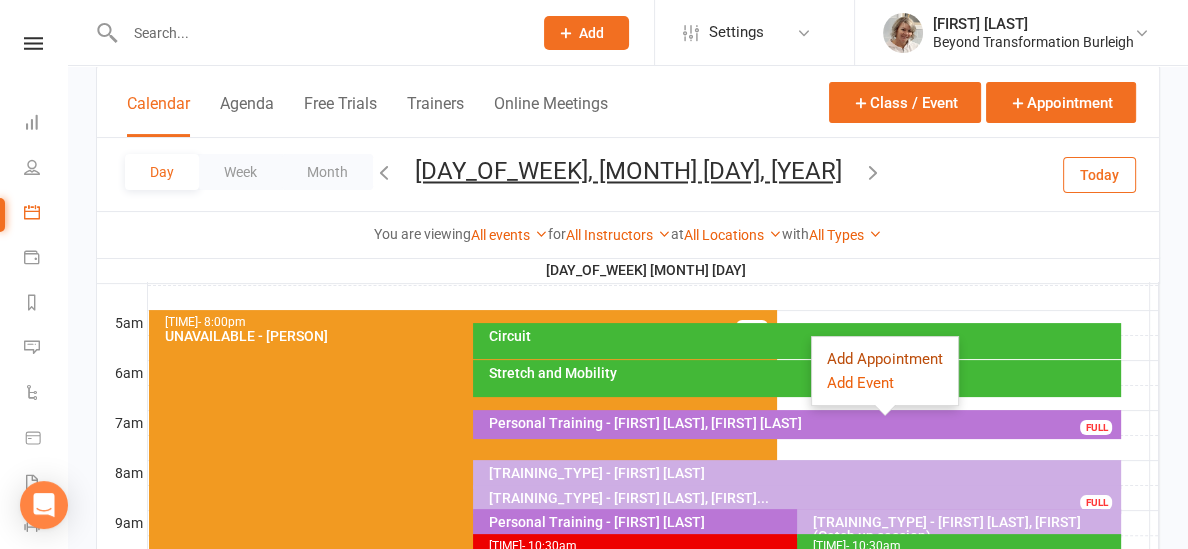 click on "Add Appointment" at bounding box center [885, 359] 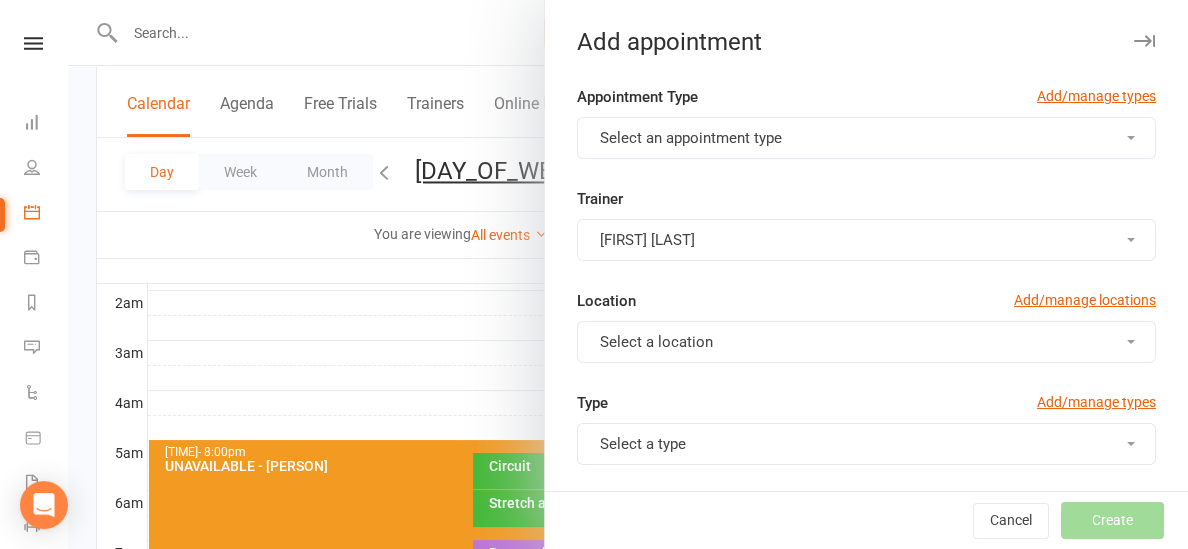 scroll, scrollTop: 209, scrollLeft: 0, axis: vertical 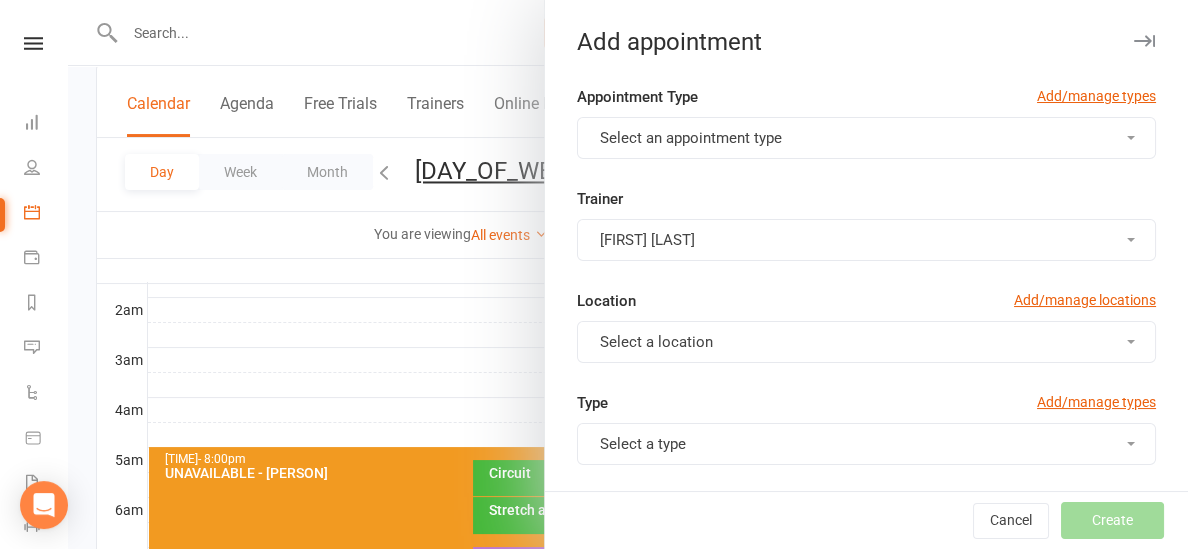 click on "Select an appointment type" at bounding box center (866, 138) 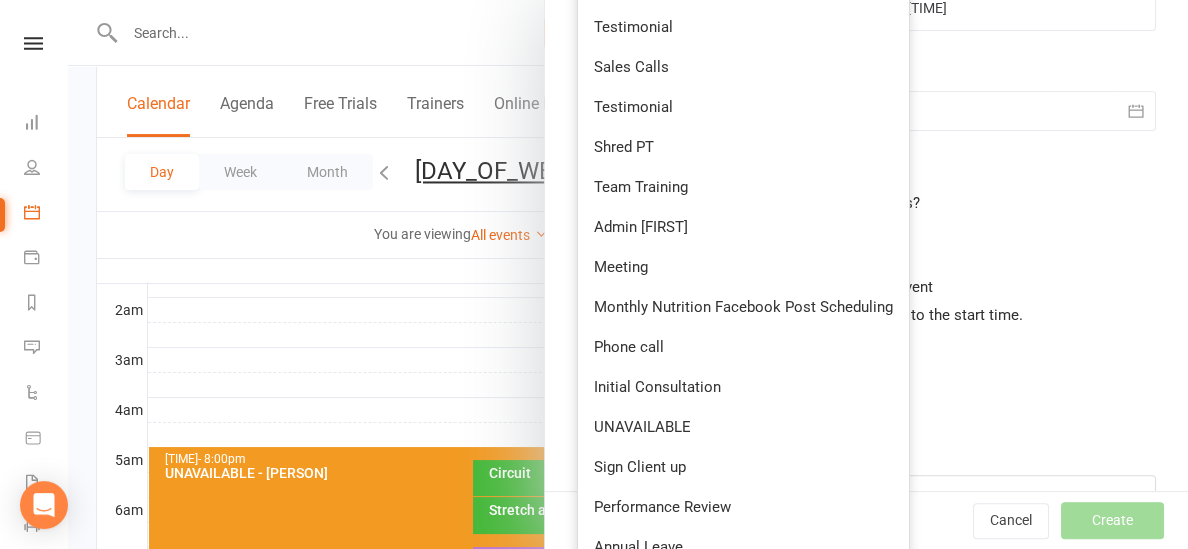 scroll, scrollTop: 862, scrollLeft: 0, axis: vertical 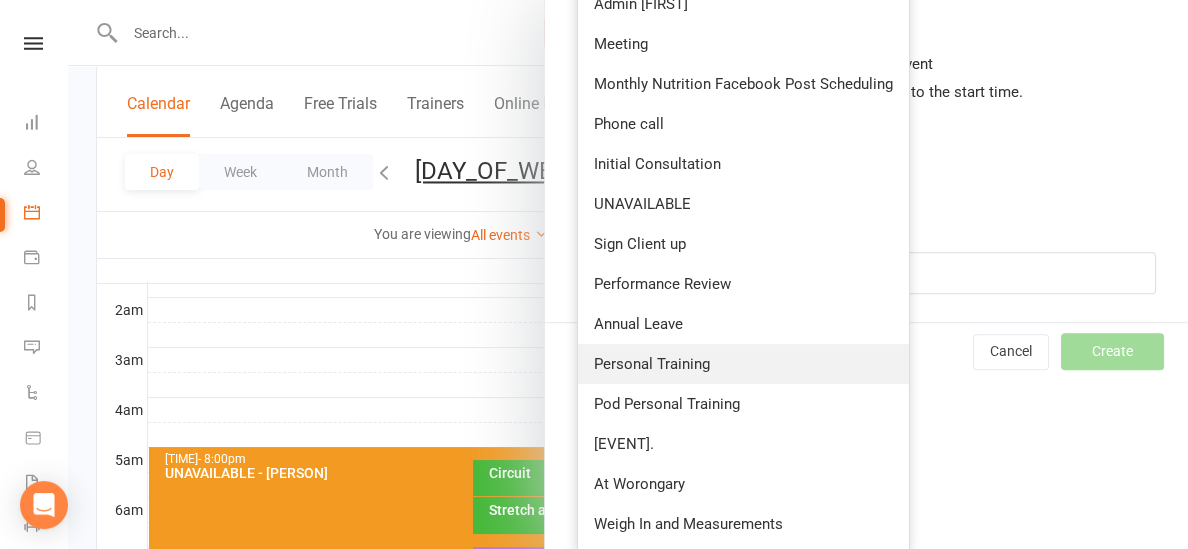click on "Personal Training" at bounding box center (743, 364) 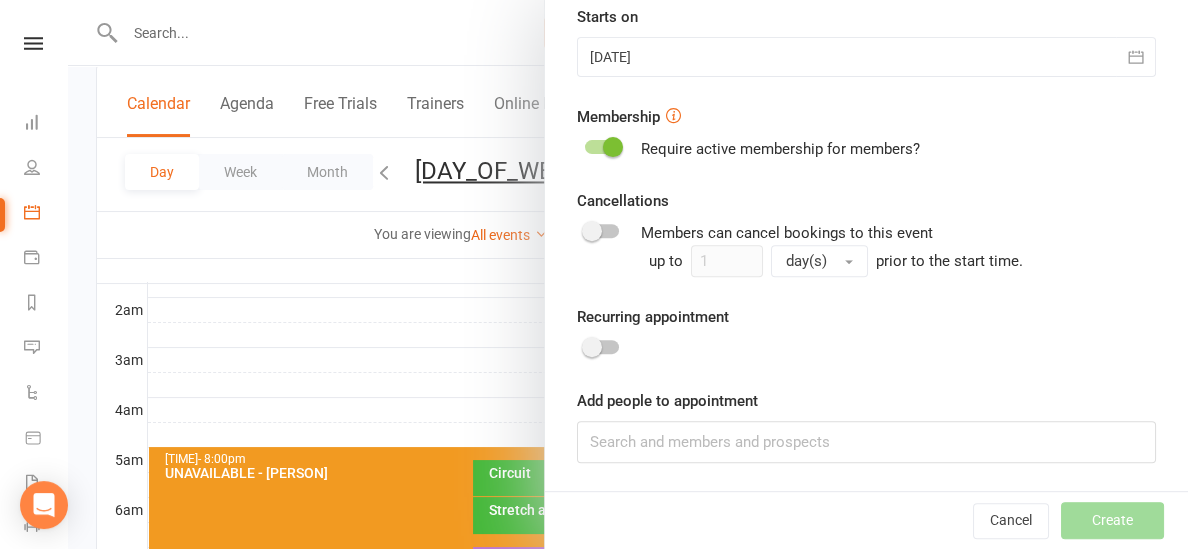 scroll, scrollTop: 0, scrollLeft: 0, axis: both 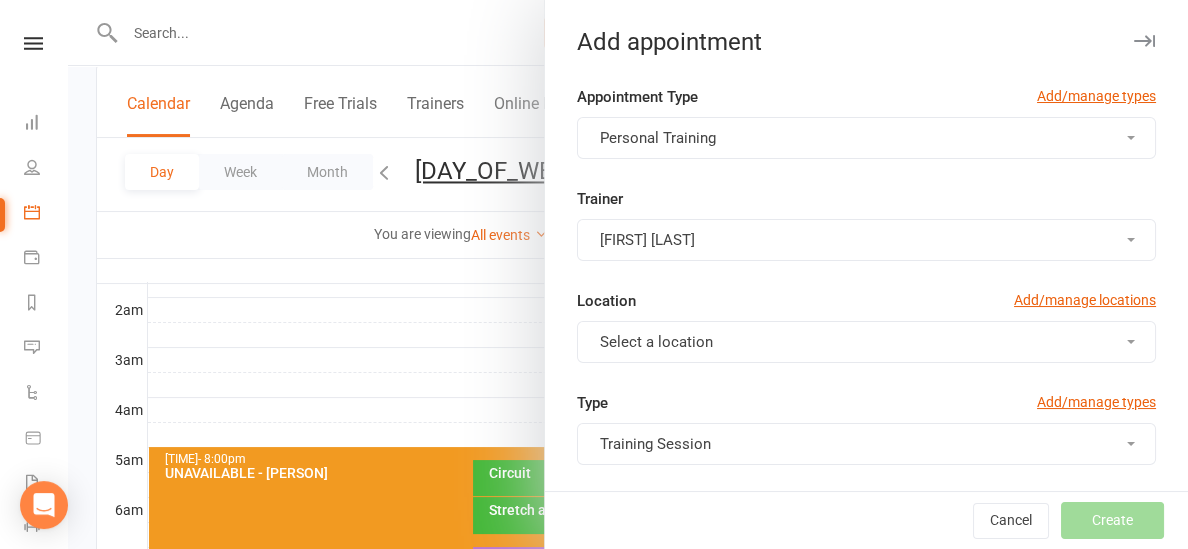 click on "[FIRST] [LAST]" at bounding box center (866, 240) 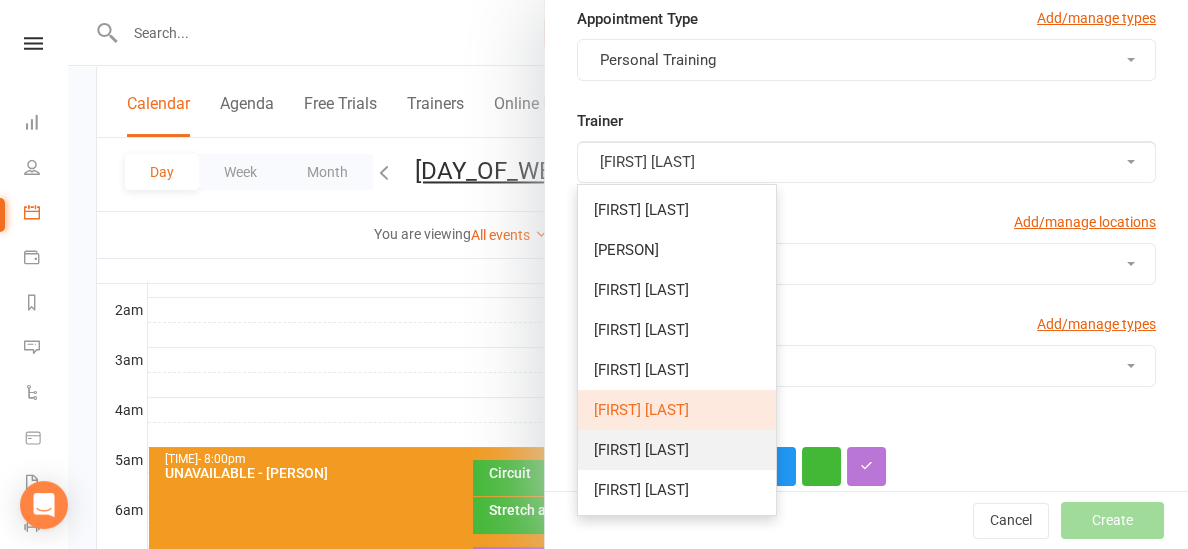scroll, scrollTop: 84, scrollLeft: 0, axis: vertical 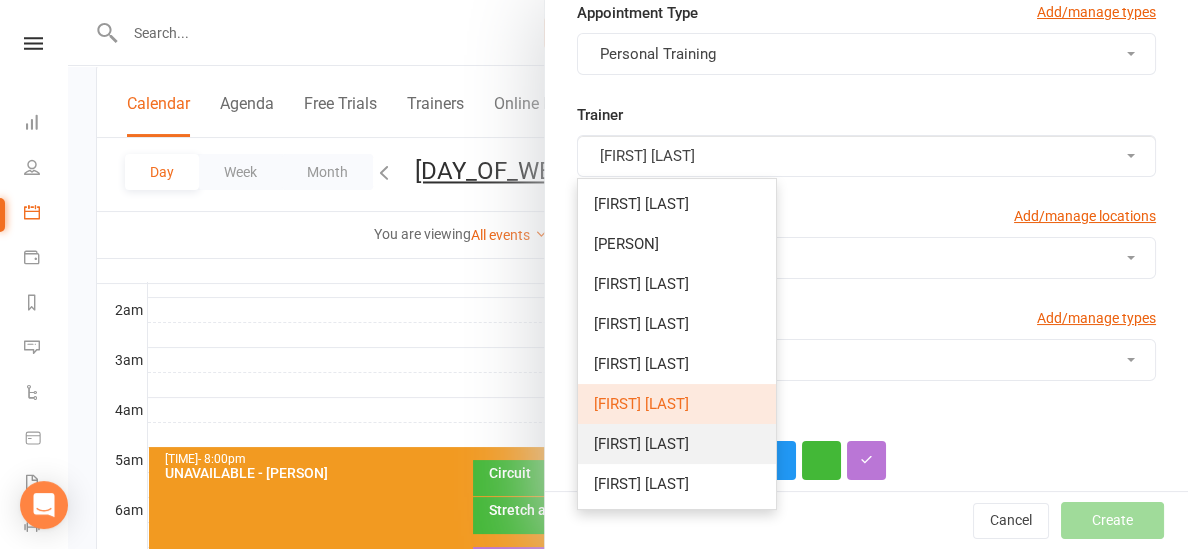 click on "[FIRST] [LAST]" at bounding box center [641, 444] 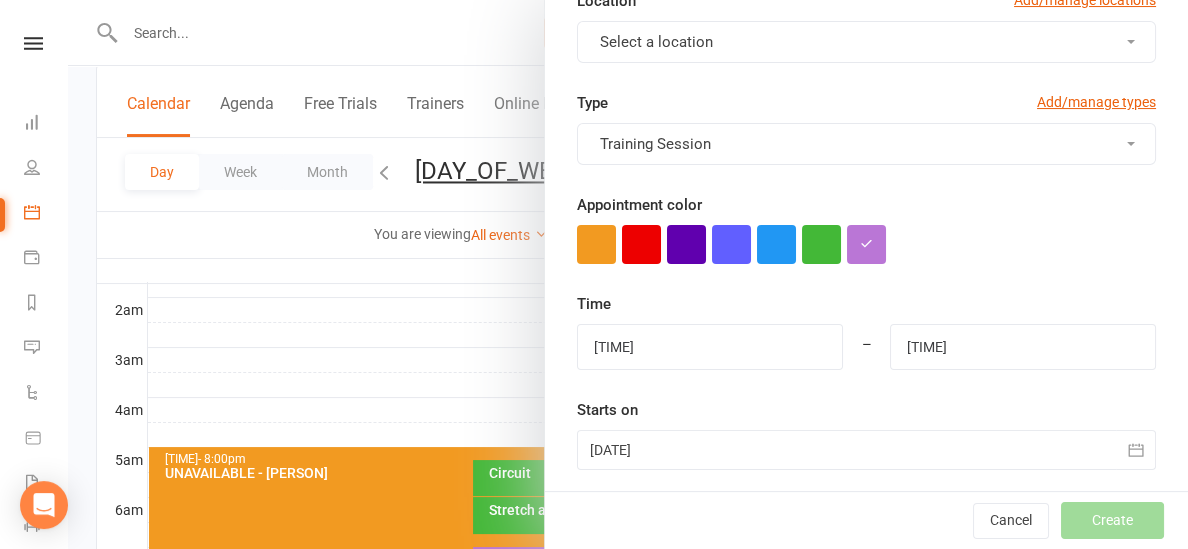 scroll, scrollTop: 308, scrollLeft: 0, axis: vertical 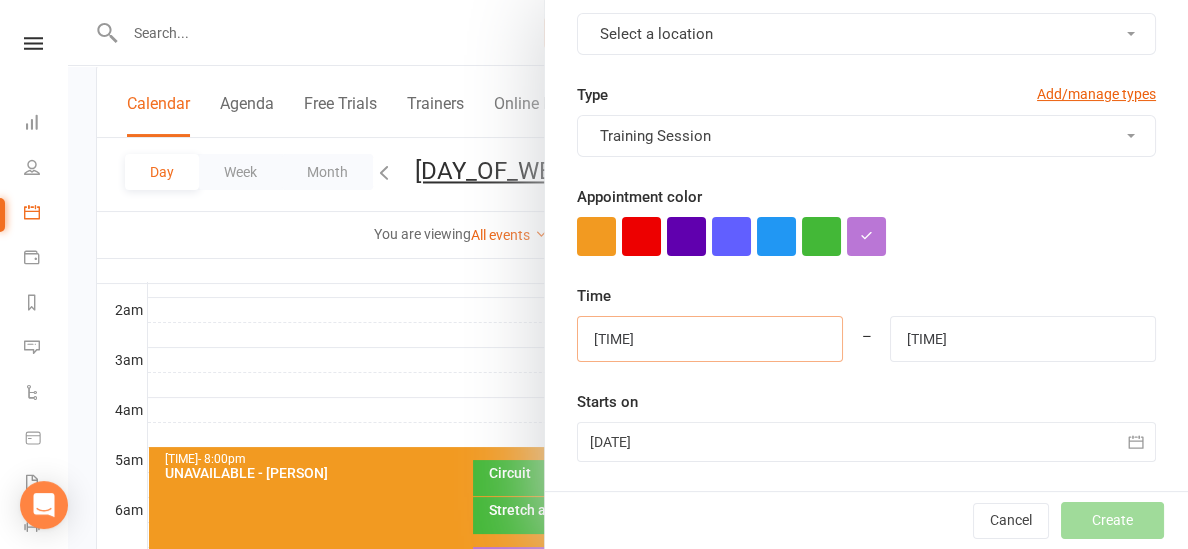 click on "[TIME]" at bounding box center (710, 339) 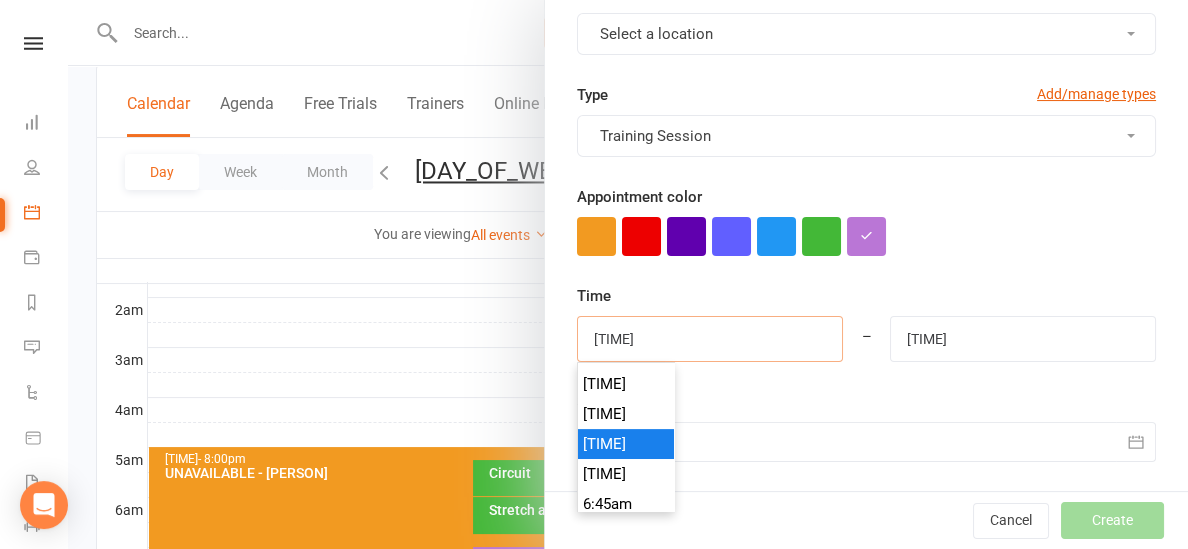 scroll, scrollTop: 674, scrollLeft: 0, axis: vertical 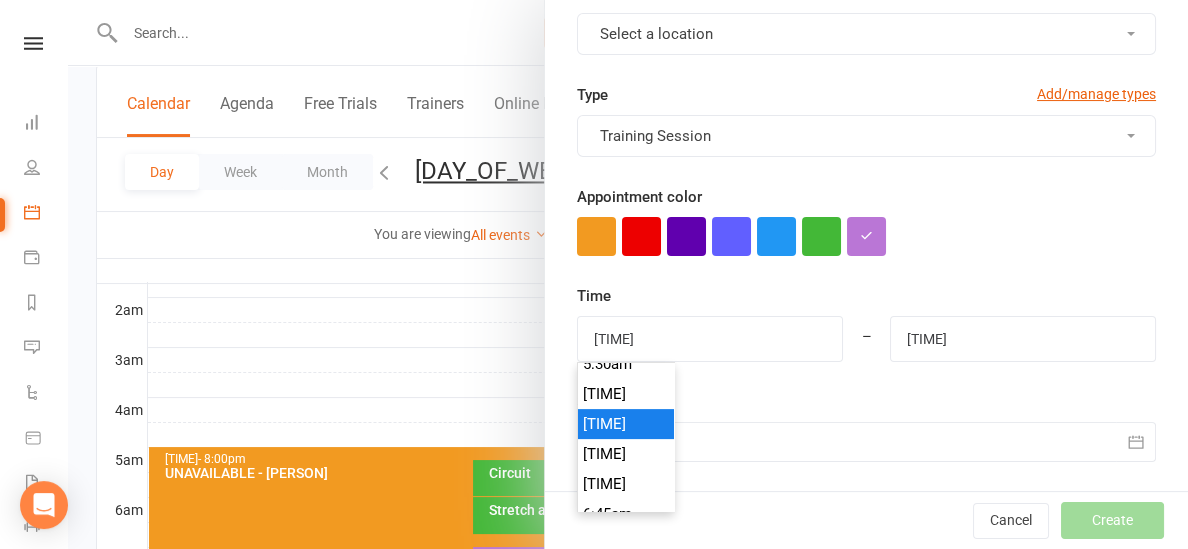 click on "[TIME]" at bounding box center [626, 424] 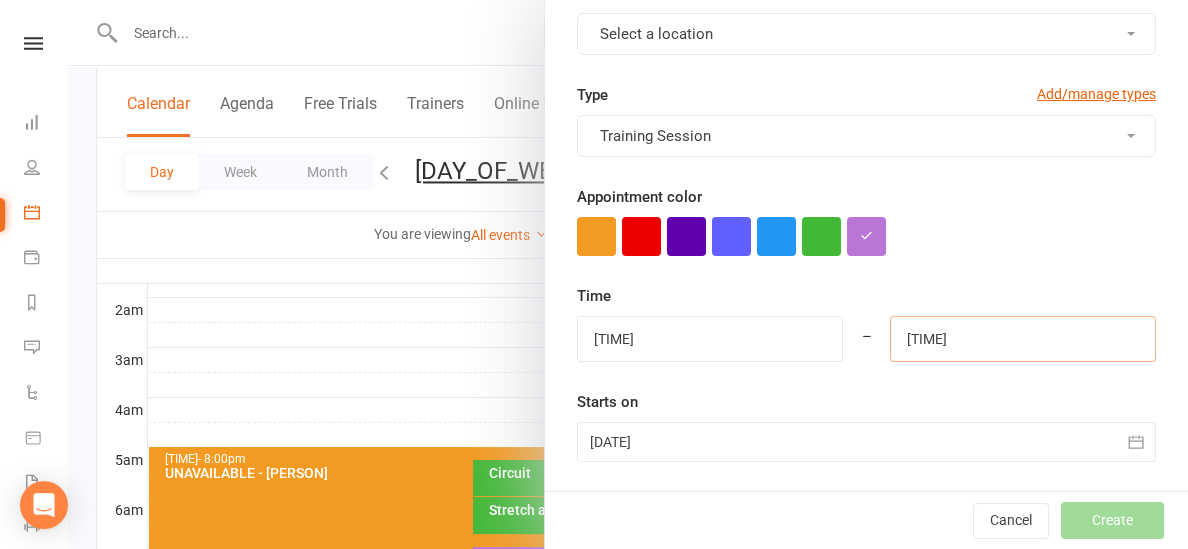 click on "[TIME]" at bounding box center (1023, 339) 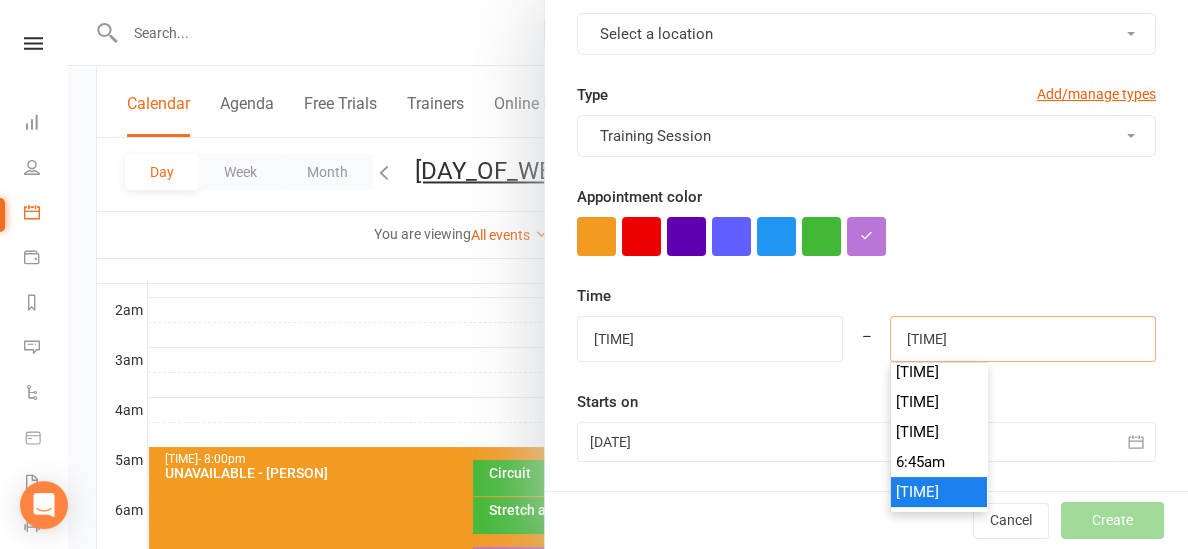 scroll, scrollTop: 717, scrollLeft: 0, axis: vertical 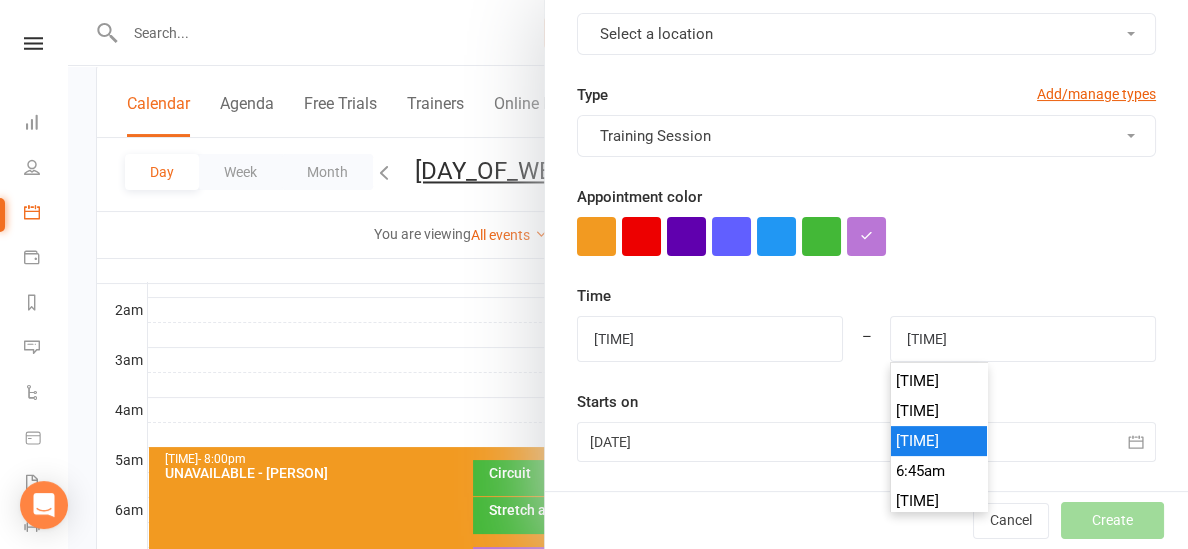 click on "[TIME]" at bounding box center [0, 0] 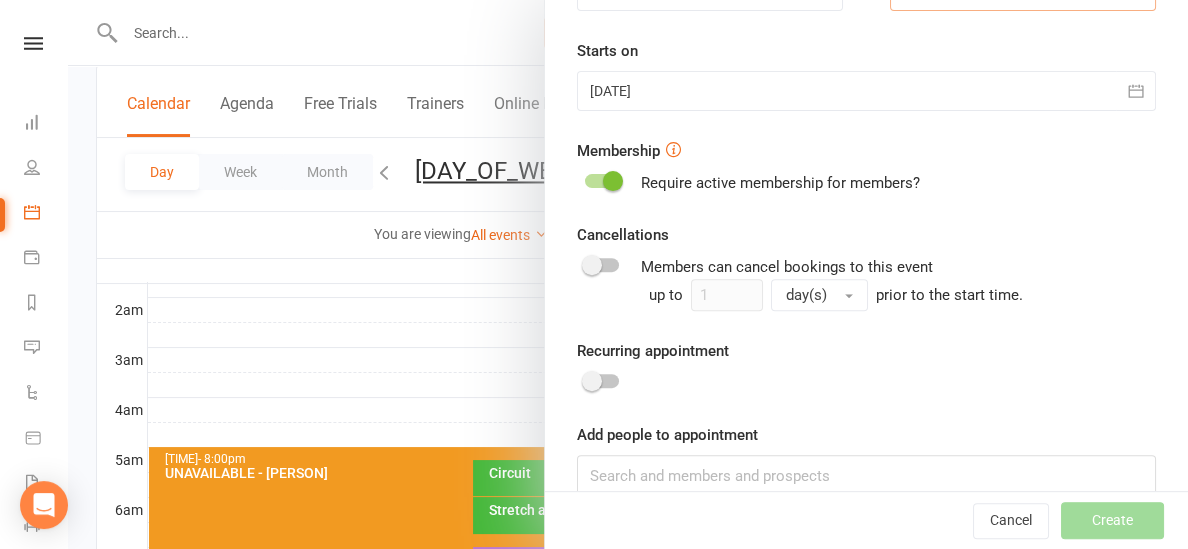 scroll, scrollTop: 694, scrollLeft: 0, axis: vertical 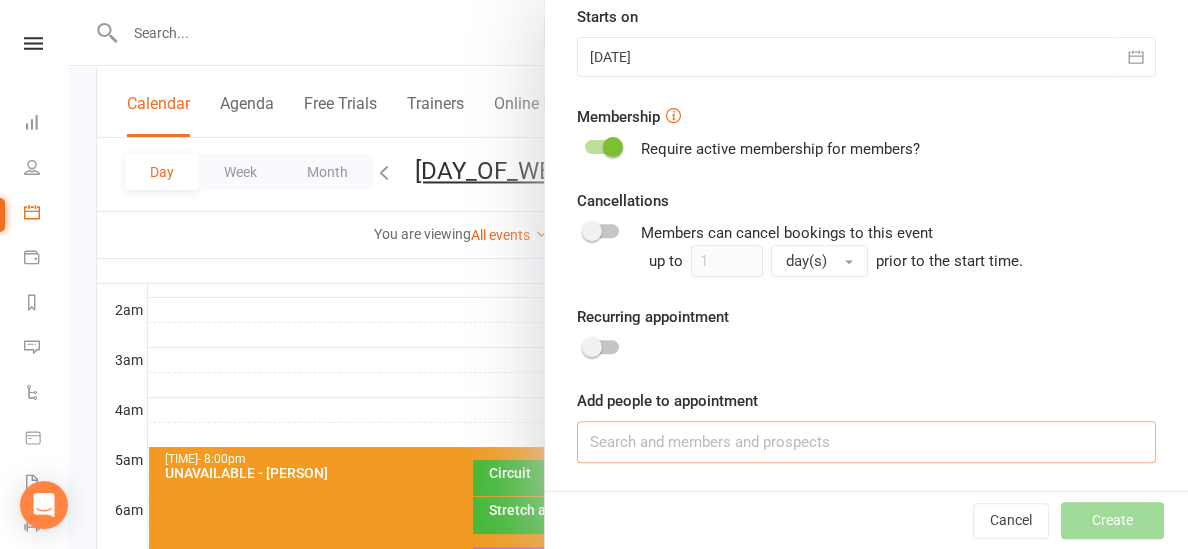 click at bounding box center (866, 442) 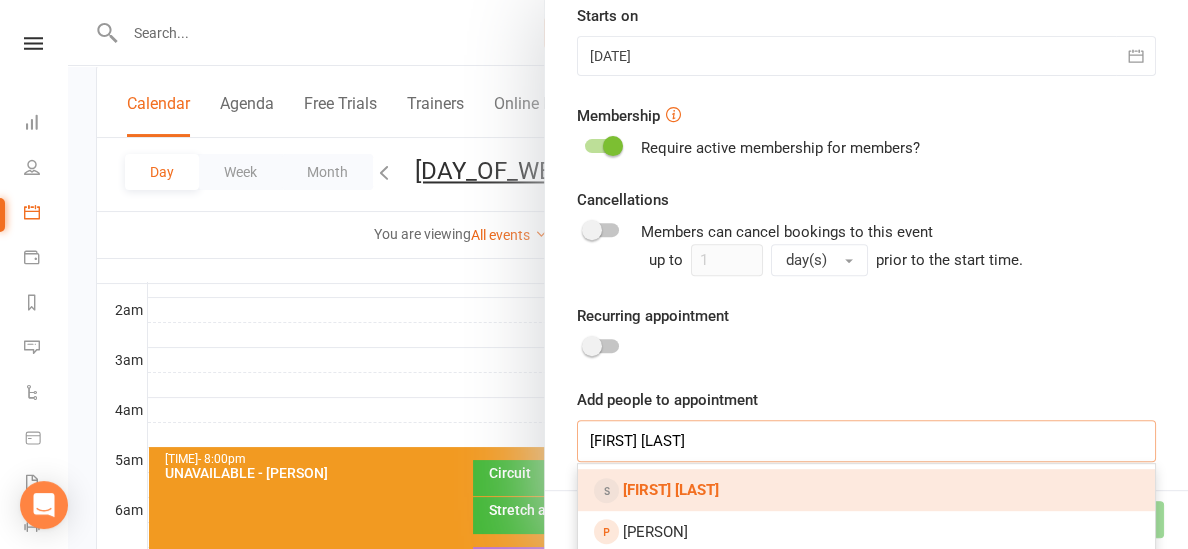 type on "[FIRST] [LAST]" 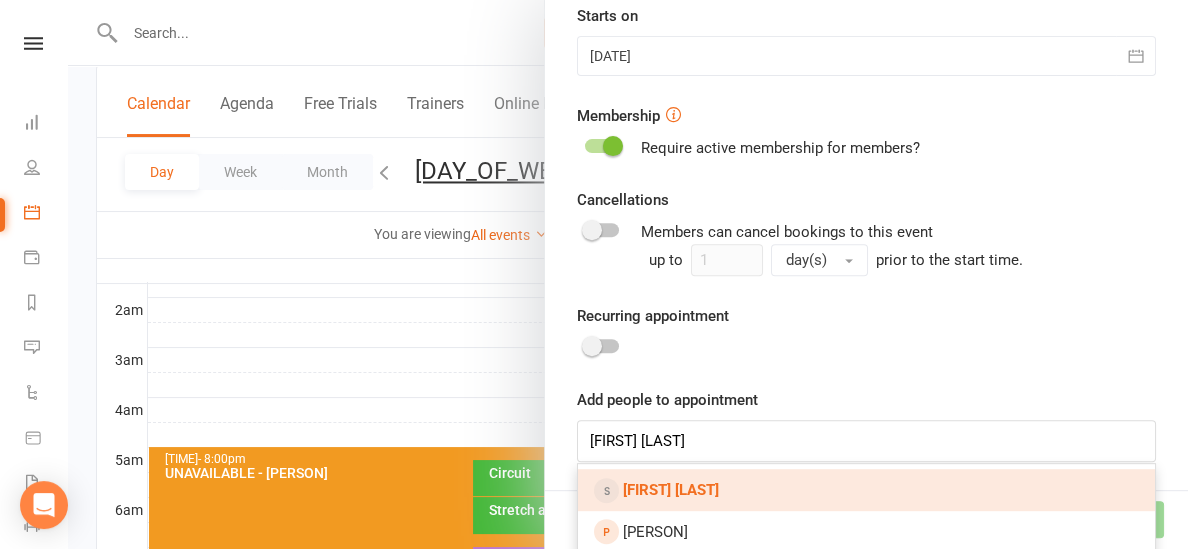 click on "[FIRST] [LAST]" at bounding box center [671, 490] 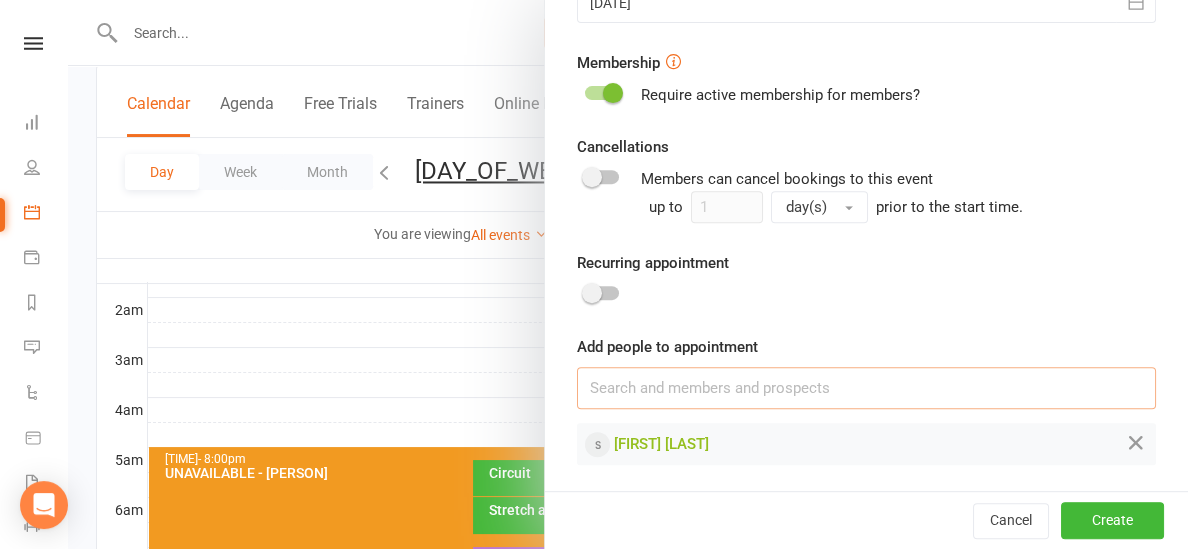 scroll, scrollTop: 750, scrollLeft: 0, axis: vertical 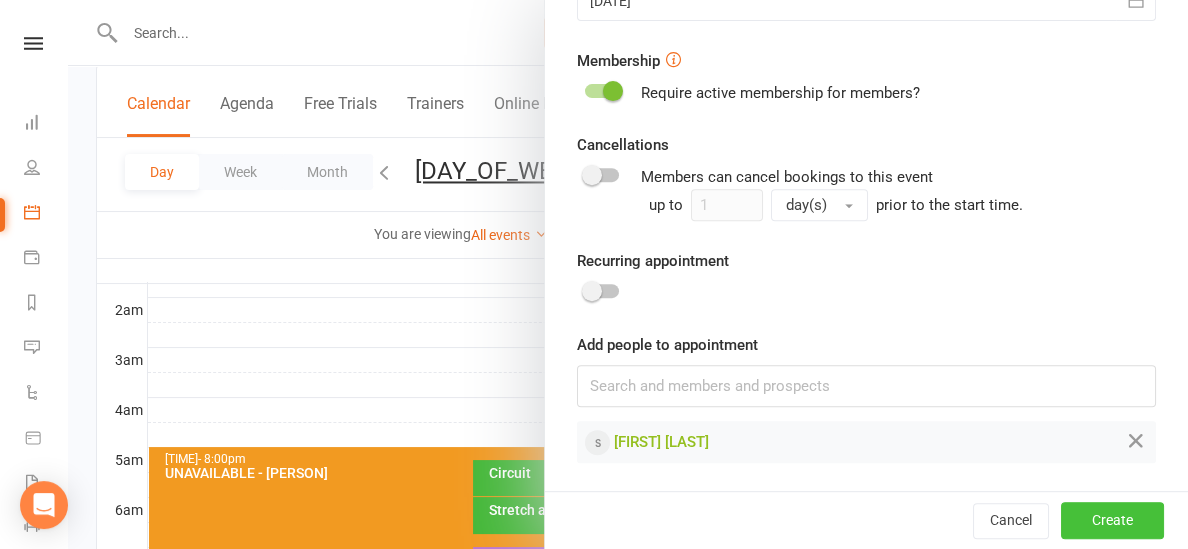 click on "Create" at bounding box center (1112, 520) 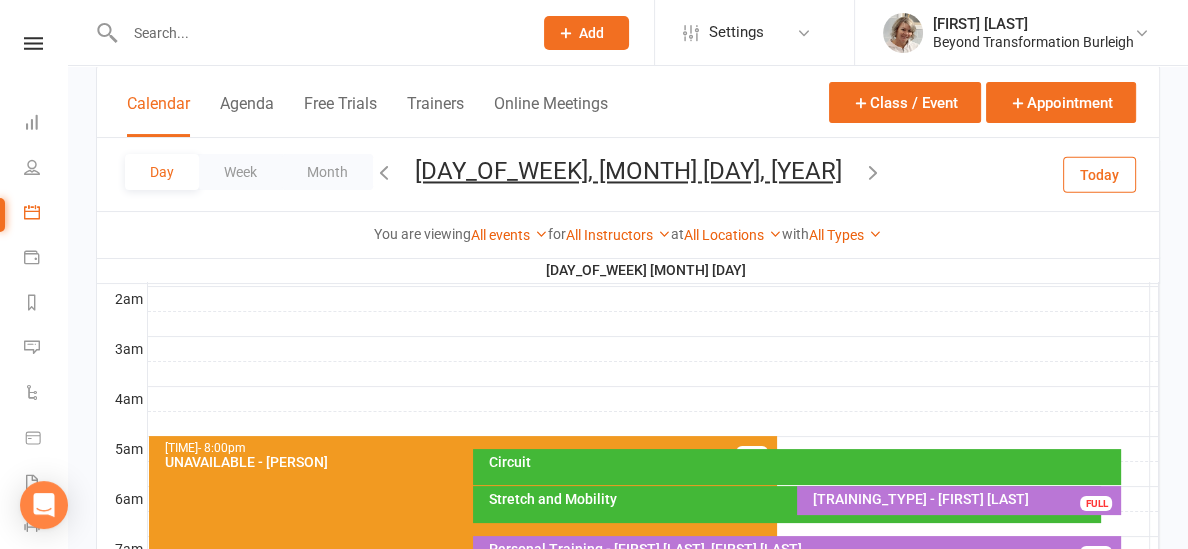 scroll, scrollTop: 268, scrollLeft: 0, axis: vertical 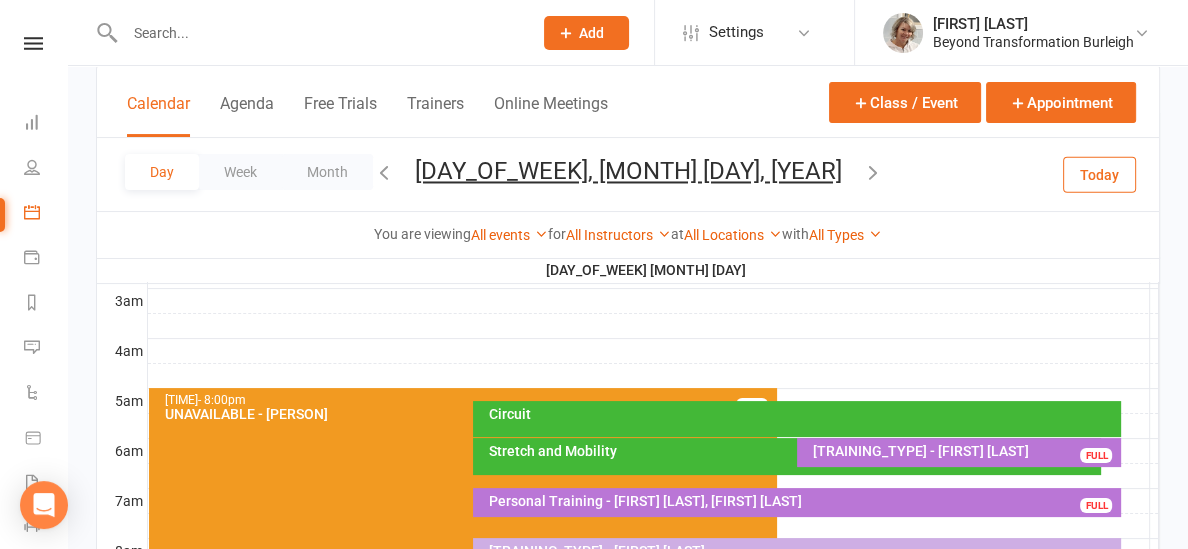 click at bounding box center [873, 172] 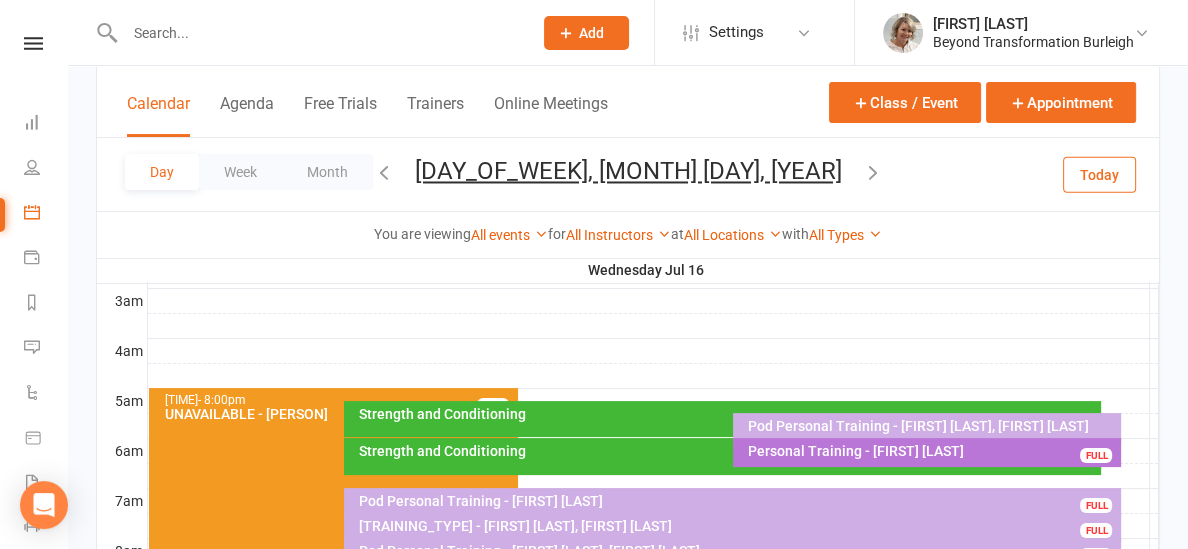 click at bounding box center (873, 172) 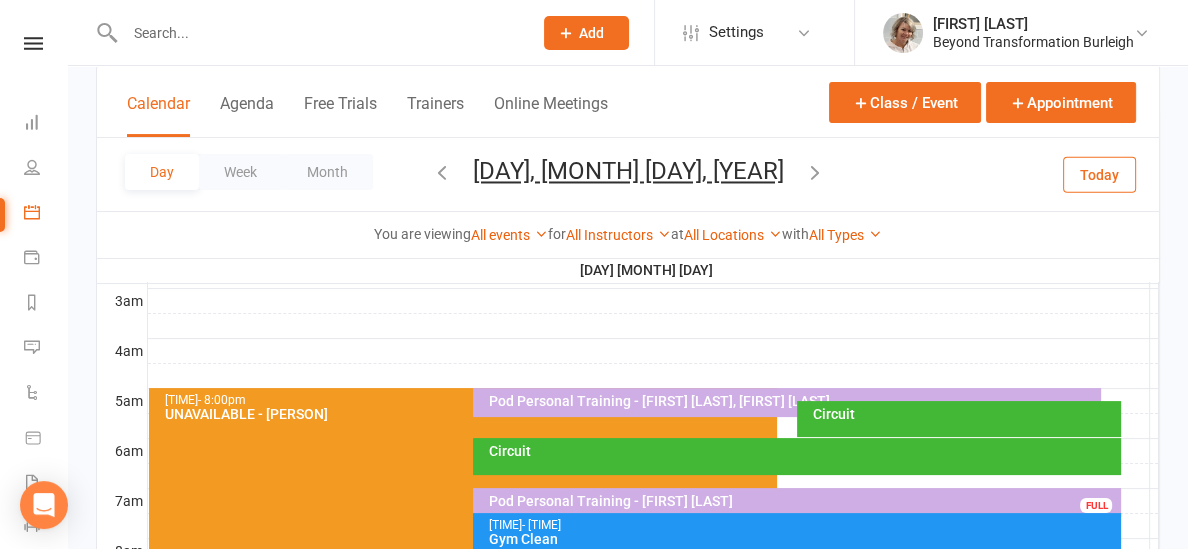 click at bounding box center (653, 476) 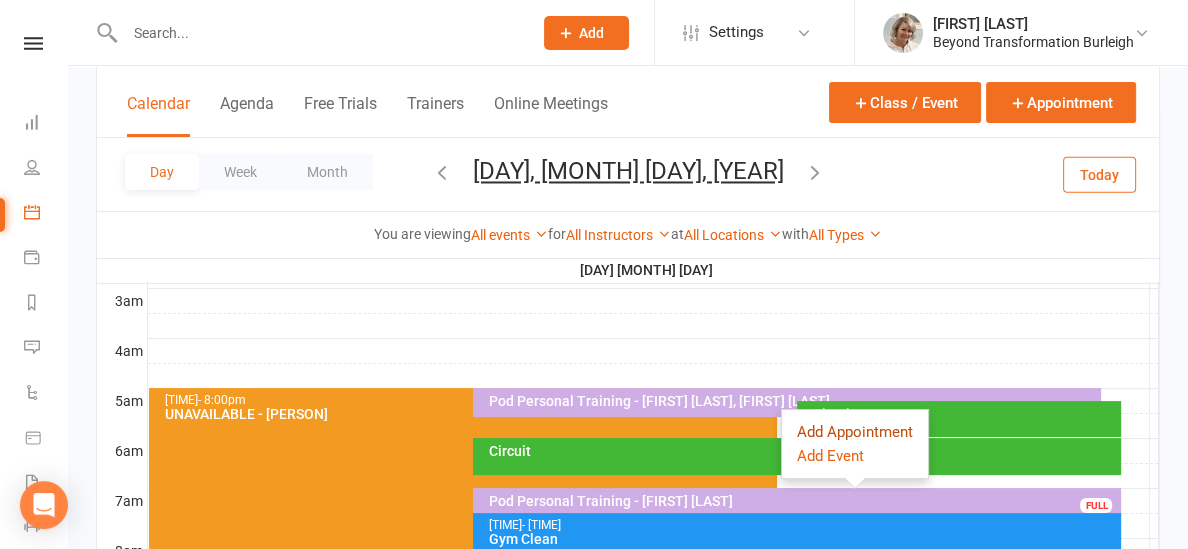 click on "Add Appointment" at bounding box center [855, 432] 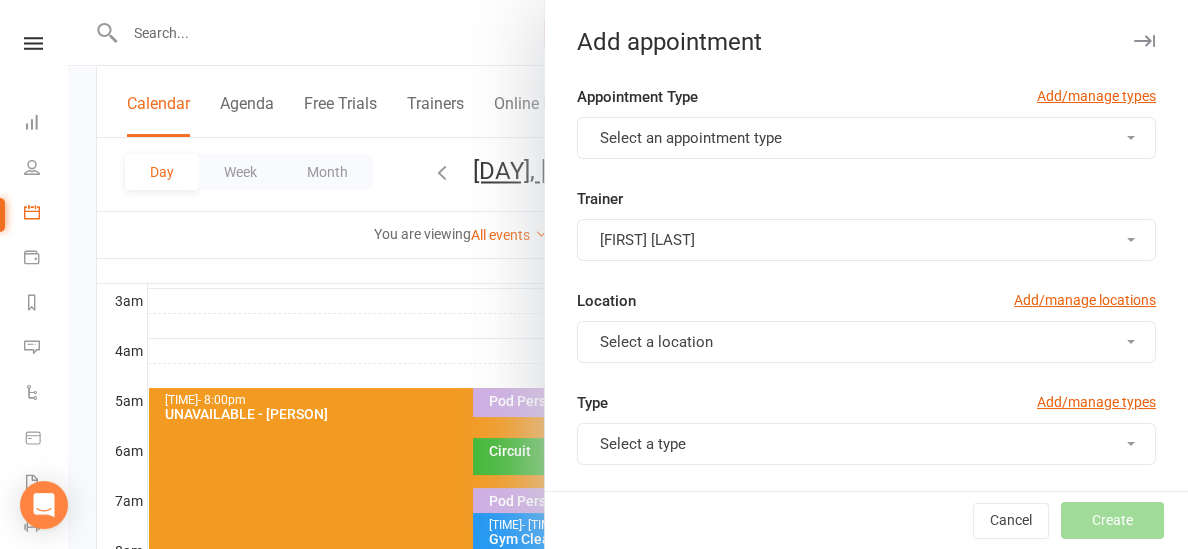 click on "Select an appointment type" at bounding box center (691, 138) 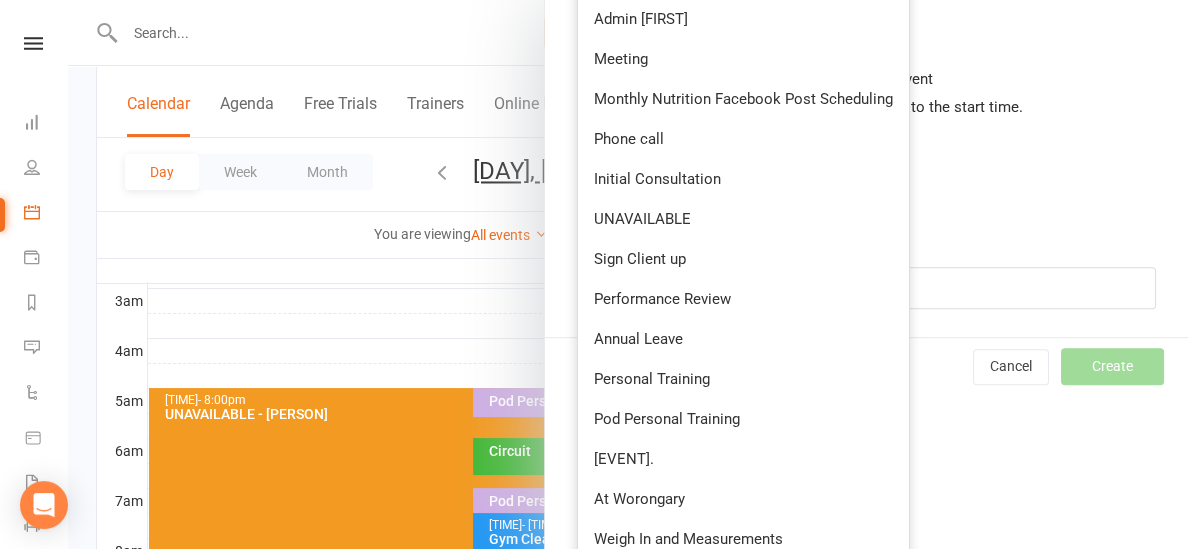 scroll, scrollTop: 862, scrollLeft: 0, axis: vertical 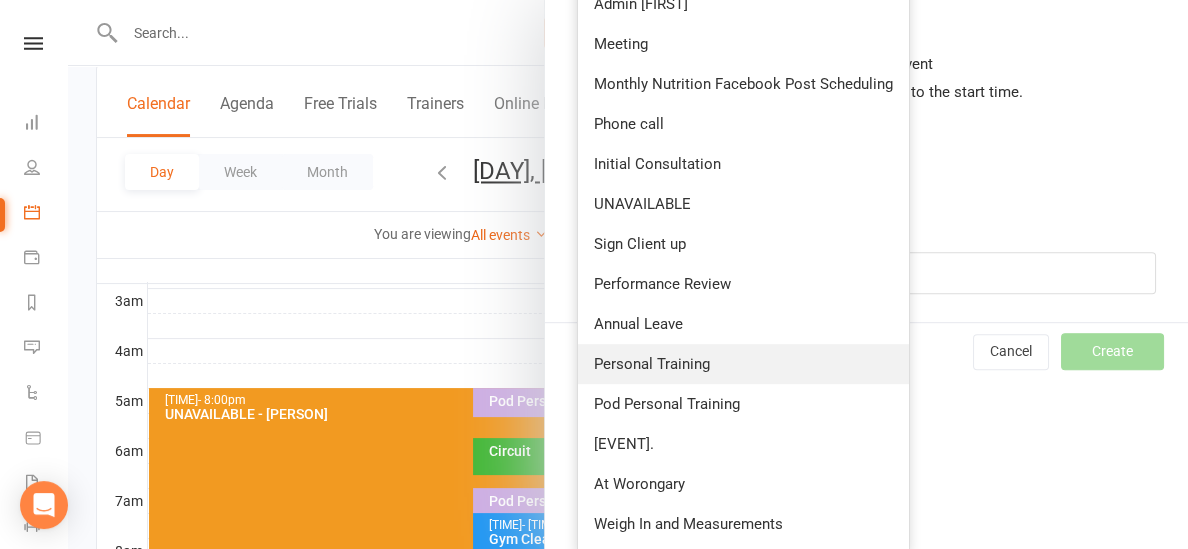 click on "Personal Training" at bounding box center (743, 364) 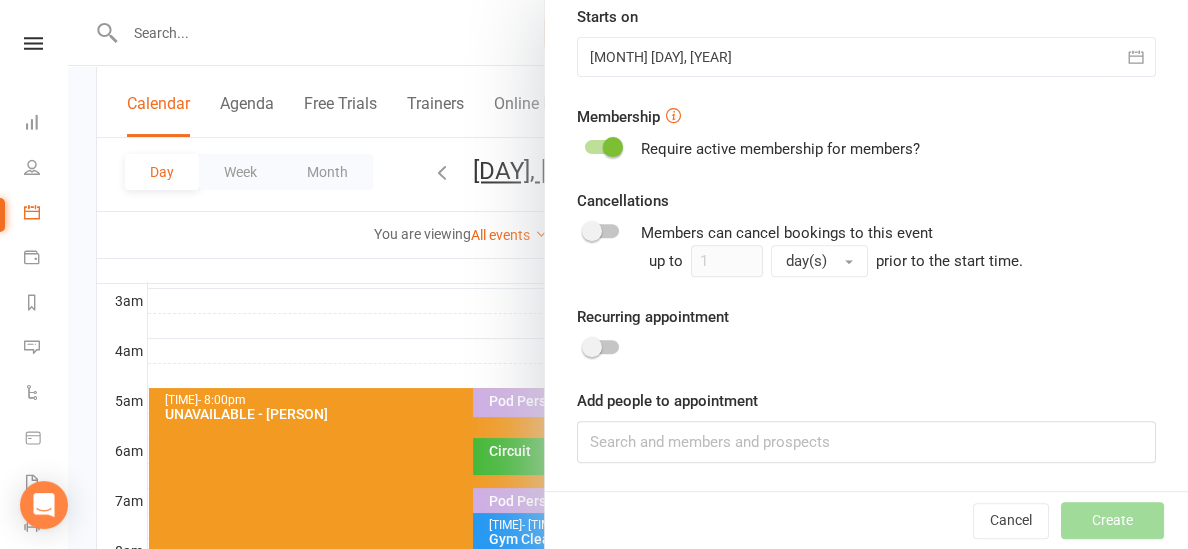 scroll, scrollTop: 0, scrollLeft: 0, axis: both 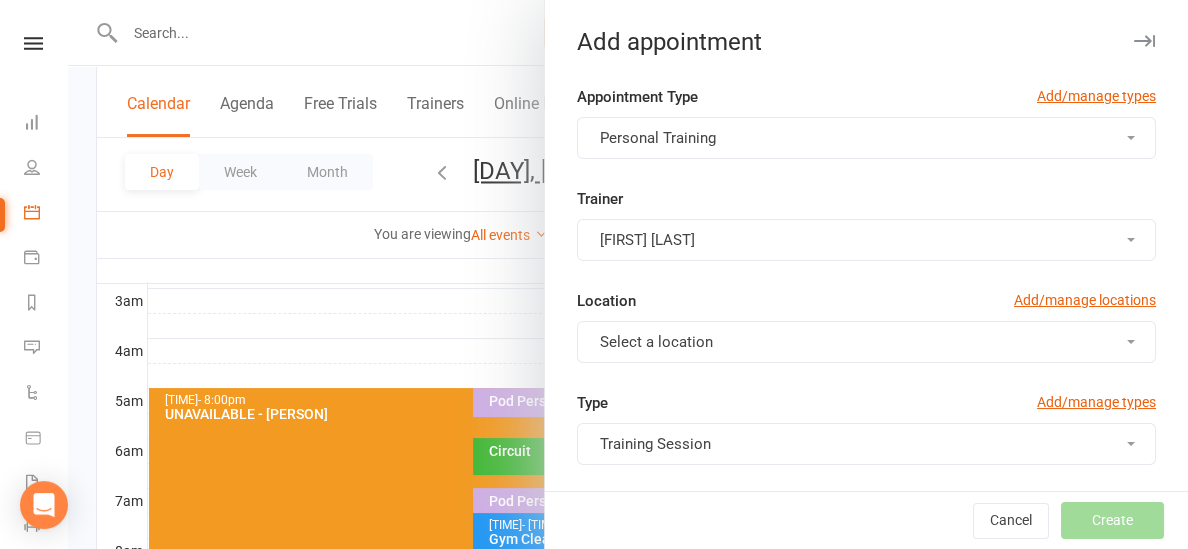 click on "[FIRST] [LAST]" at bounding box center (866, 240) 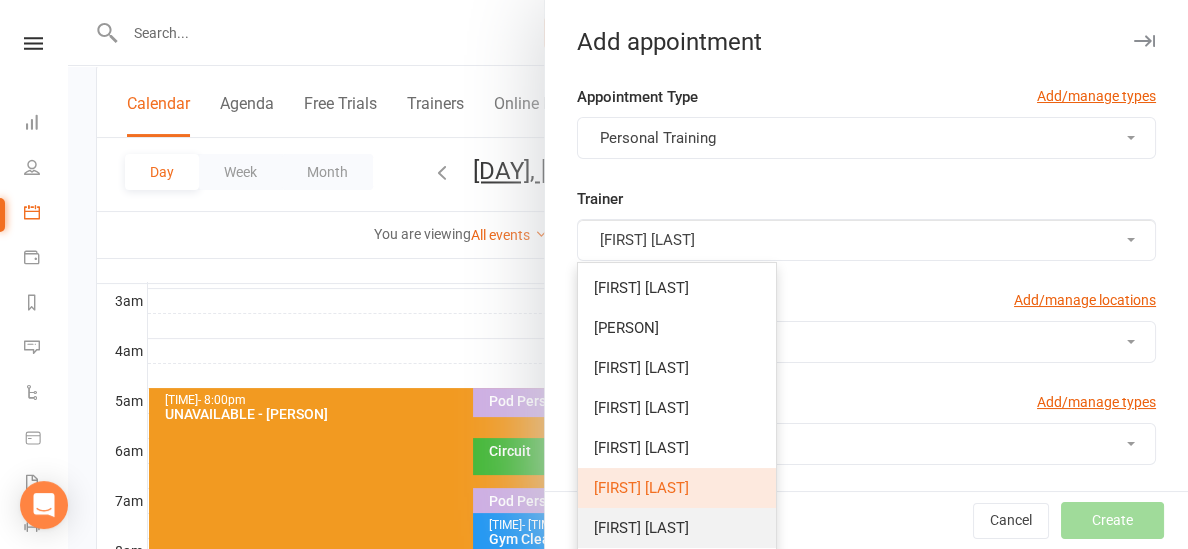 click on "[FIRST] [LAST]" at bounding box center [677, 528] 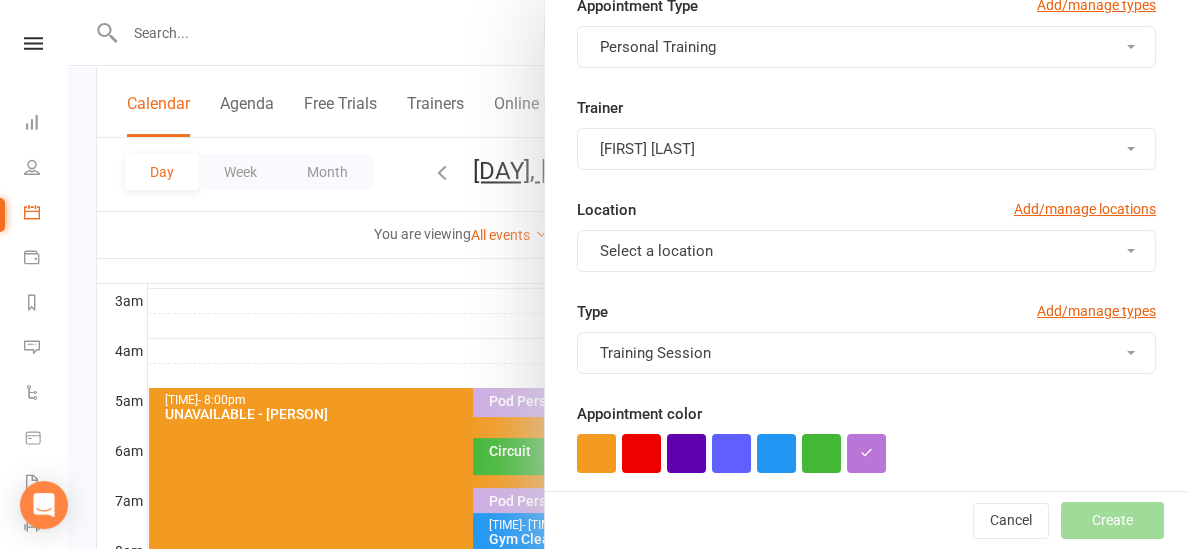 scroll, scrollTop: 326, scrollLeft: 0, axis: vertical 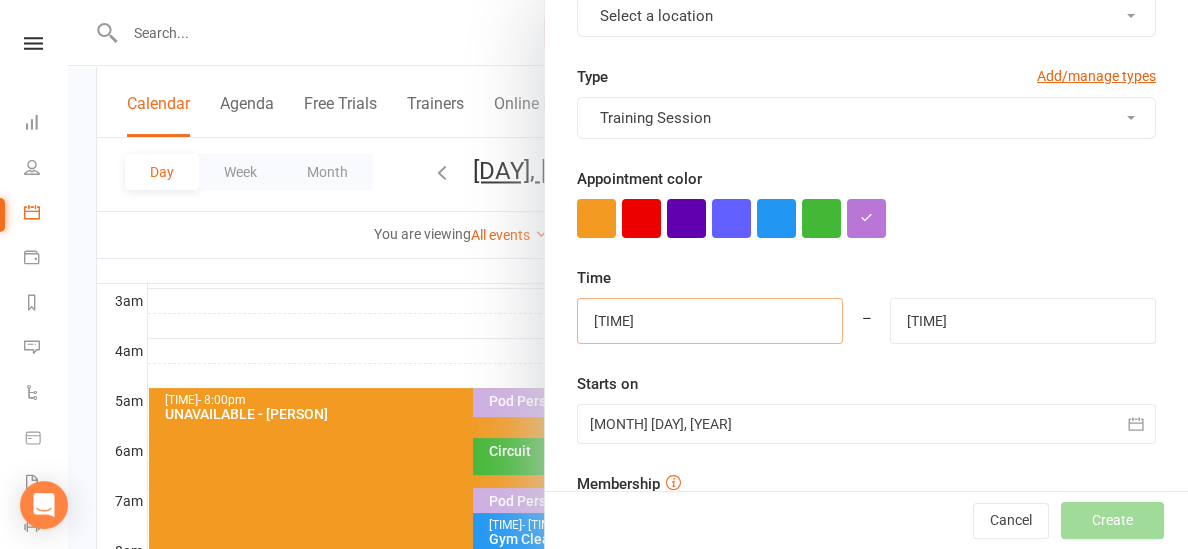 click on "[TIME]" at bounding box center (710, 321) 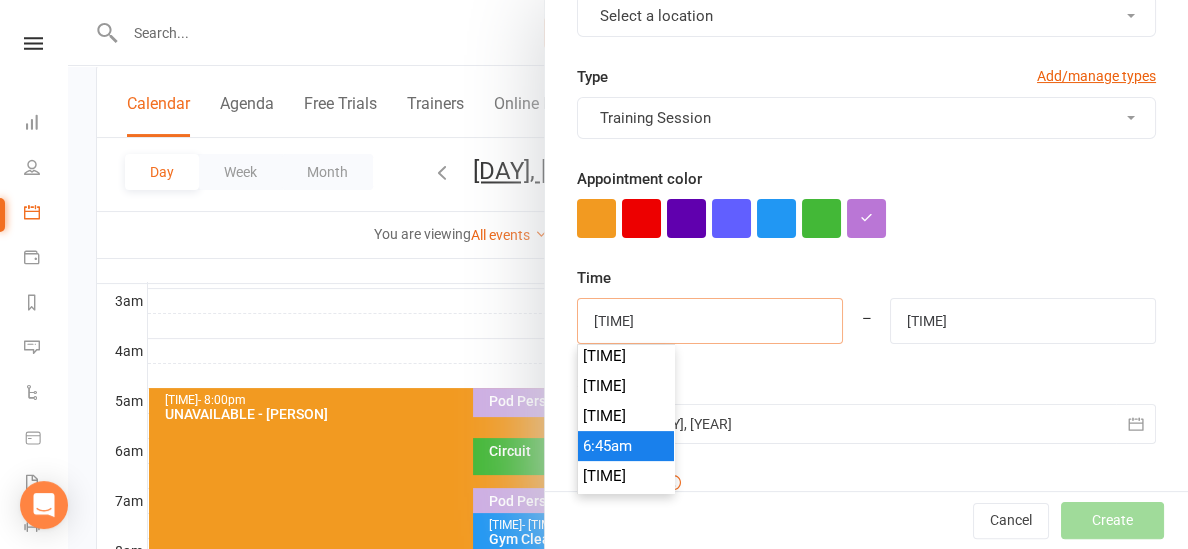 scroll, scrollTop: 700, scrollLeft: 0, axis: vertical 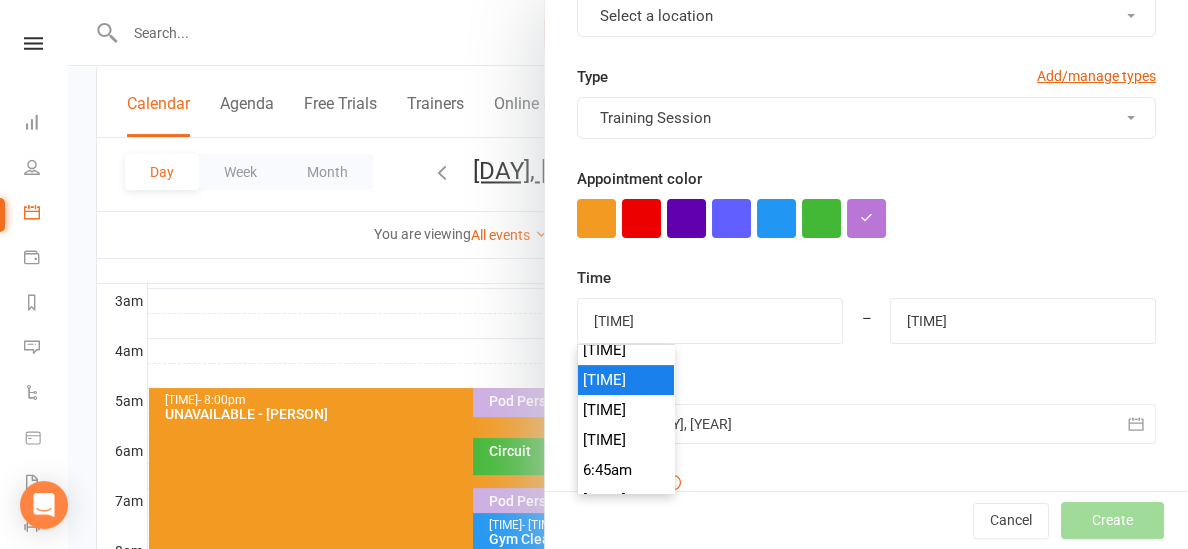 click on "[TIME]" at bounding box center [626, 380] 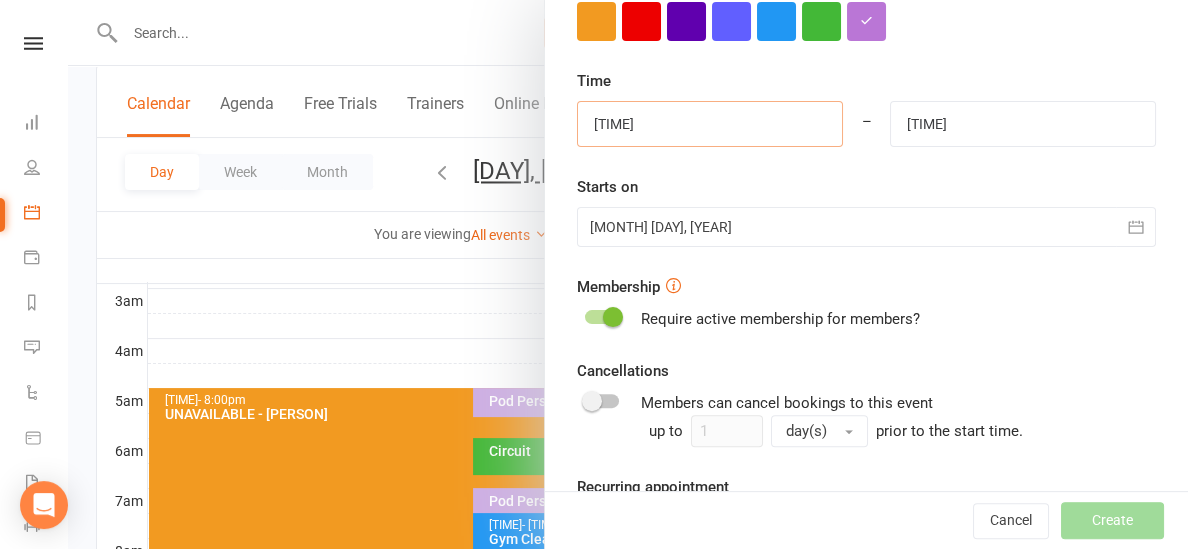 scroll, scrollTop: 526, scrollLeft: 0, axis: vertical 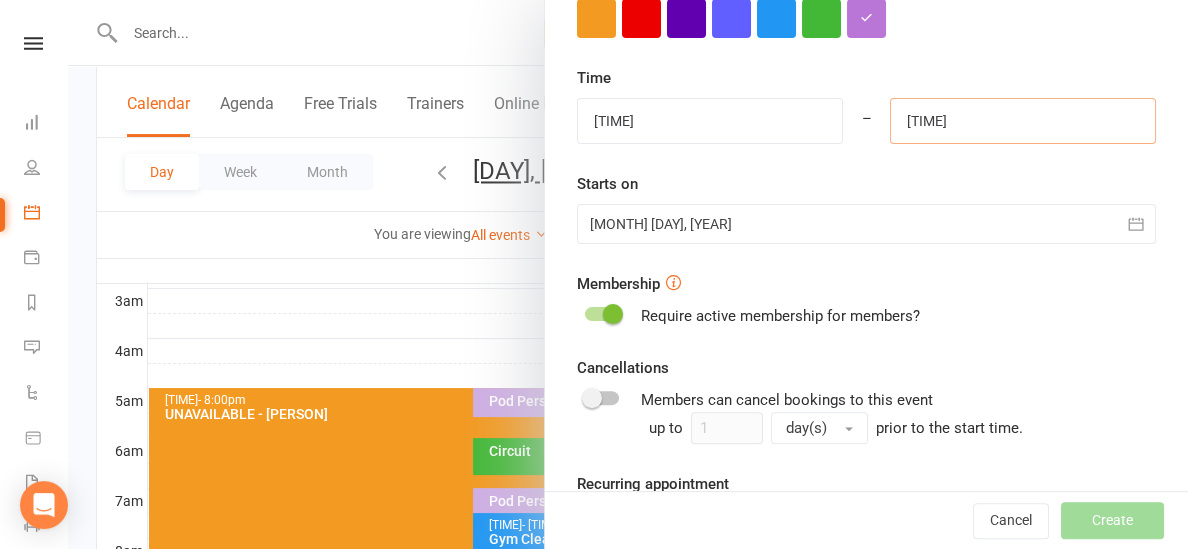click on "[TIME]" at bounding box center [1023, 121] 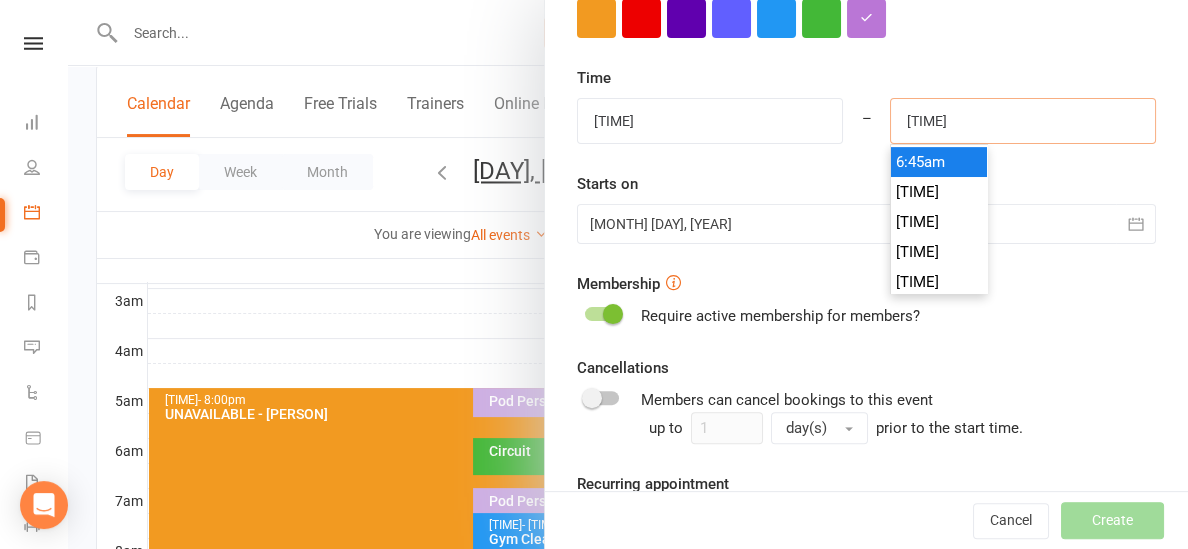 scroll, scrollTop: 747, scrollLeft: 0, axis: vertical 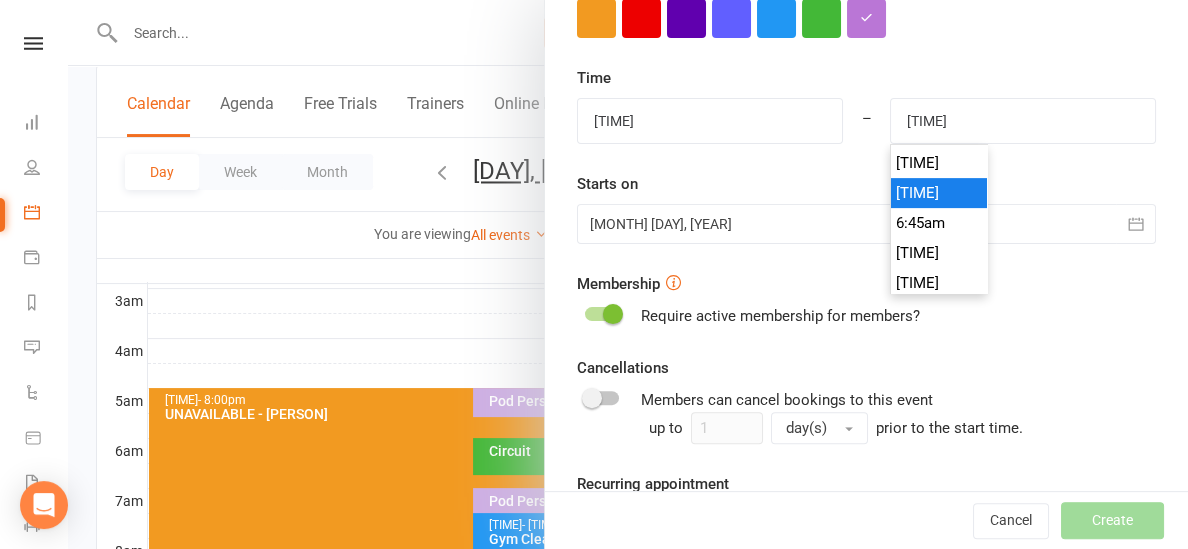 click on "[TIME]" at bounding box center [0, 0] 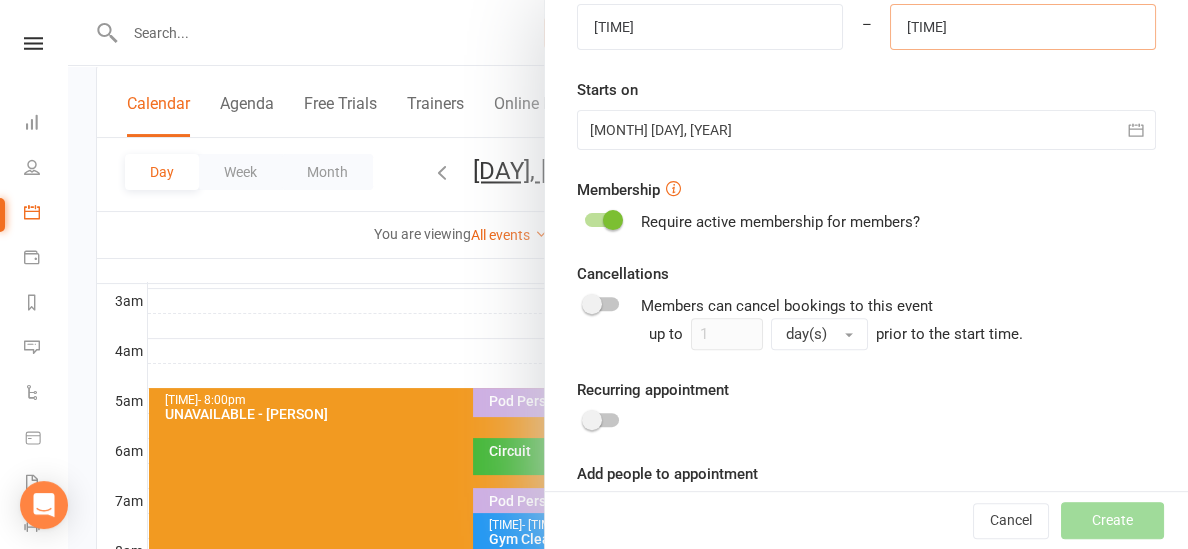 scroll, scrollTop: 694, scrollLeft: 0, axis: vertical 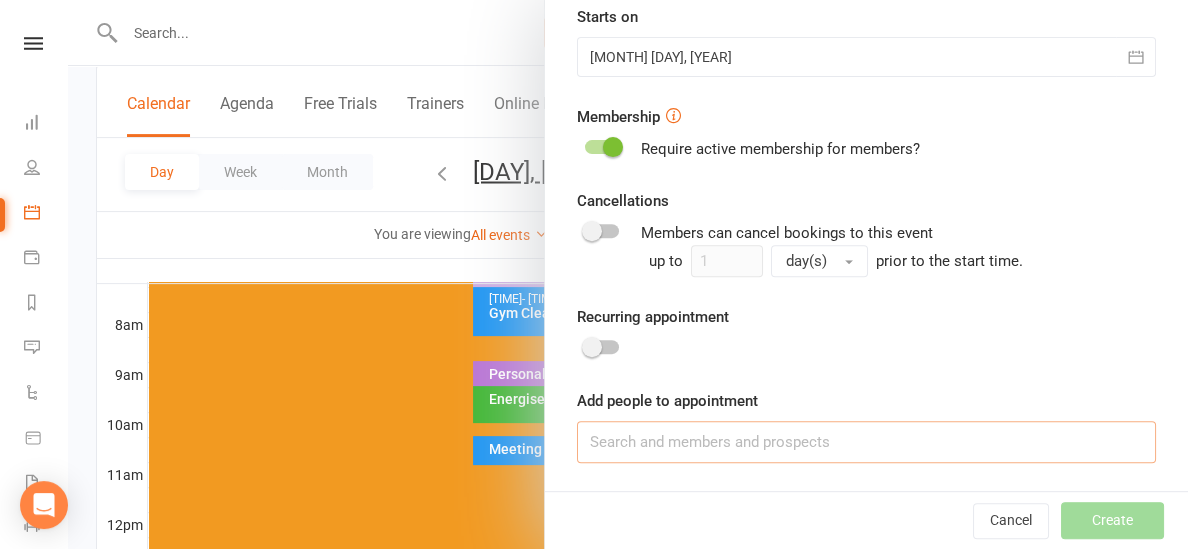 click at bounding box center (866, 442) 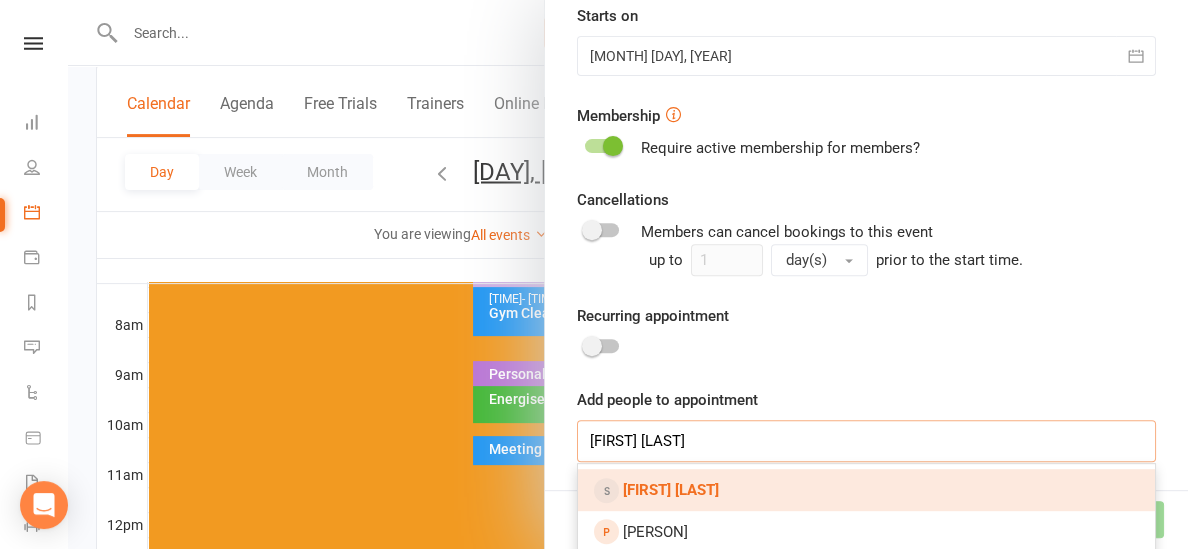 type on "[FIRST] [LAST]" 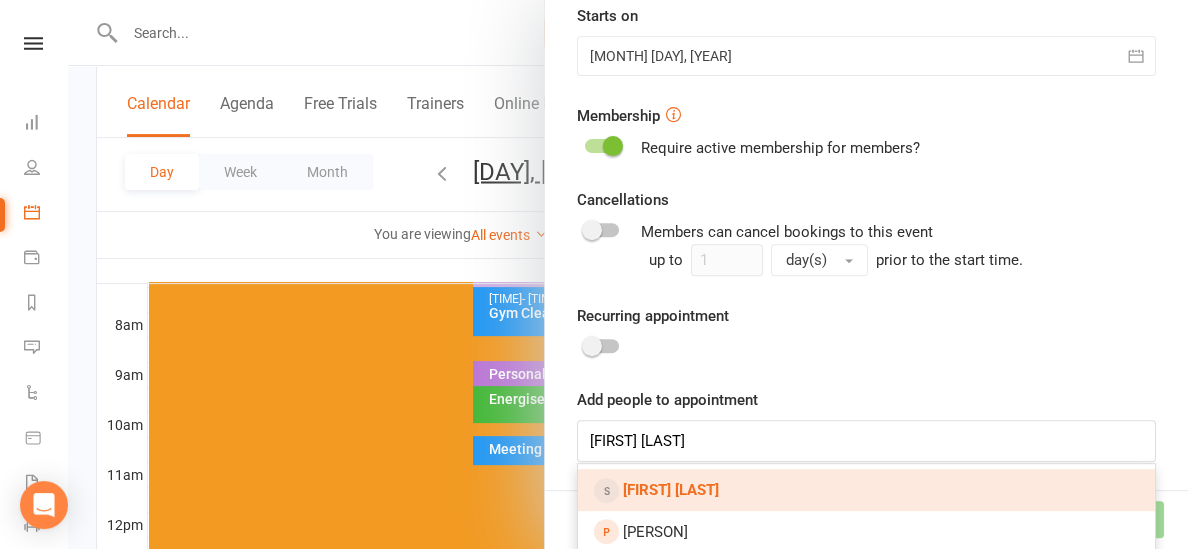 click on "[FIRST] [LAST]" at bounding box center [866, 490] 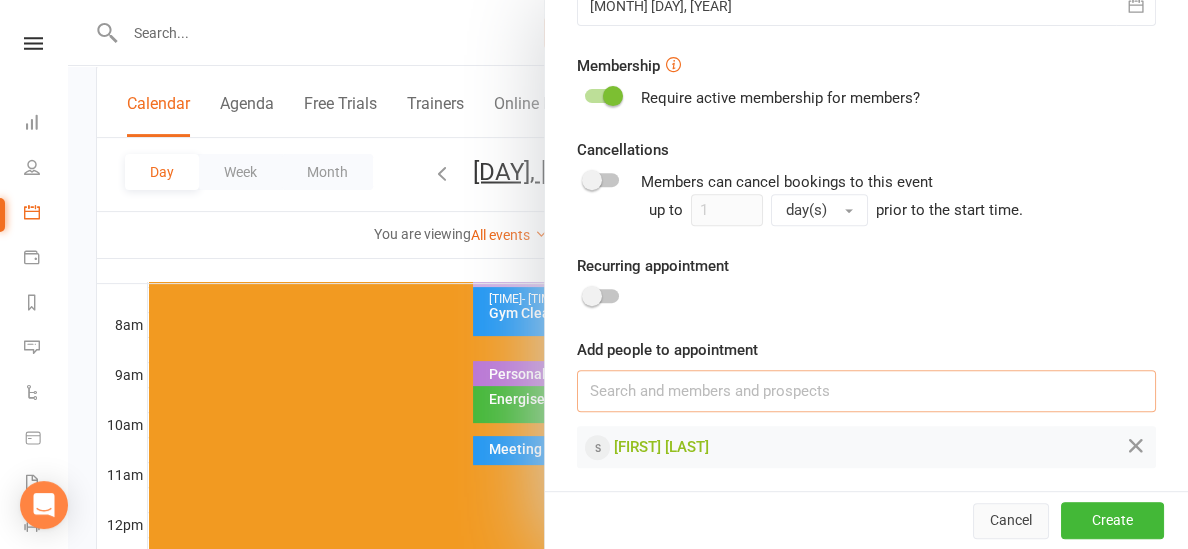 scroll, scrollTop: 750, scrollLeft: 0, axis: vertical 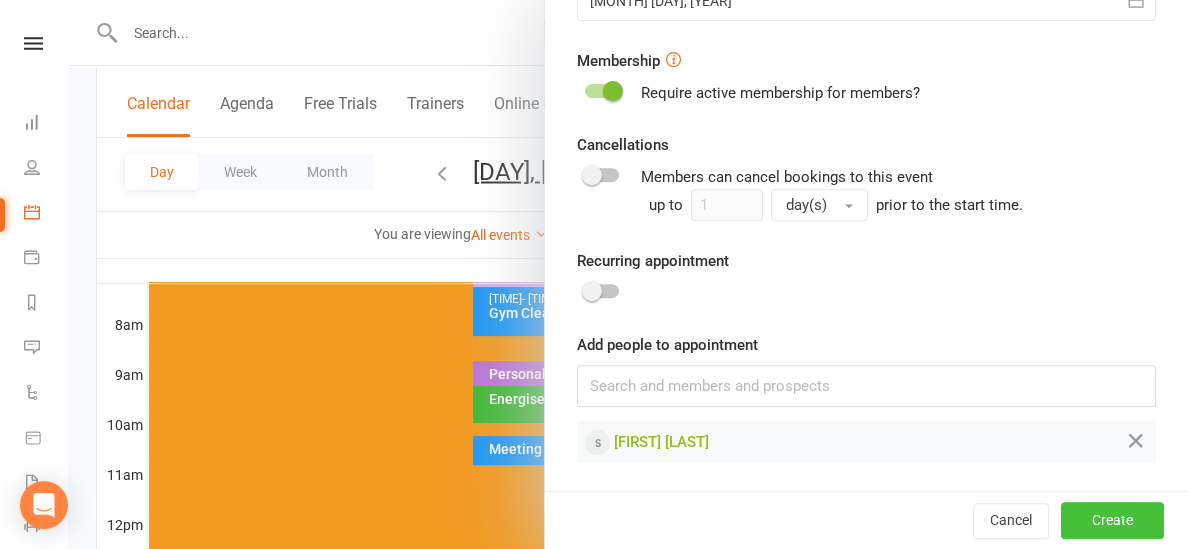 click on "Create" at bounding box center (1112, 520) 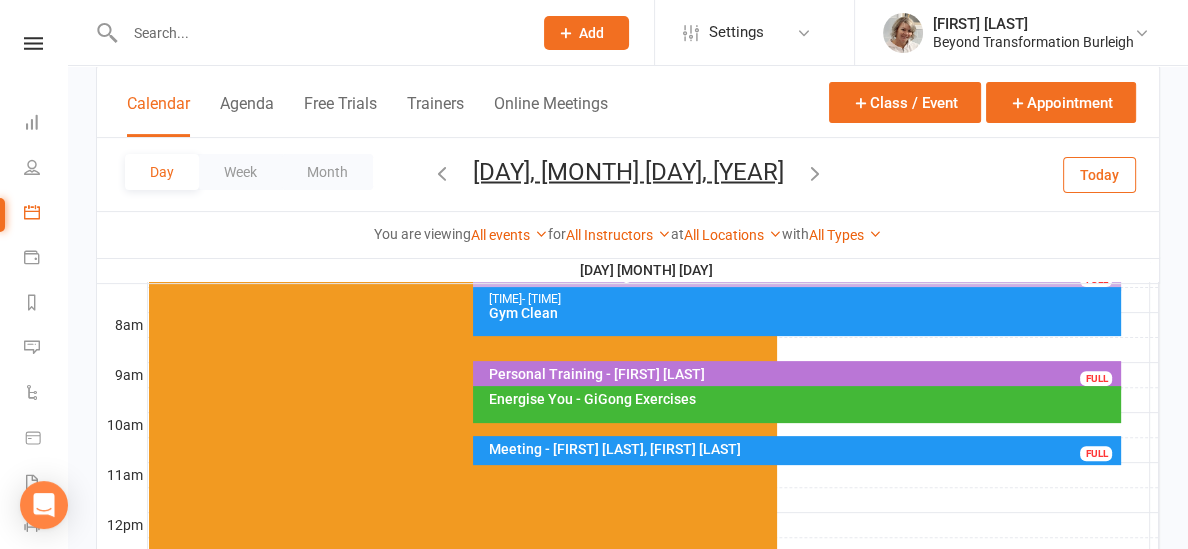 click on "[DAY], [MONTH] [DAY], [YEAR]" at bounding box center (628, 171) 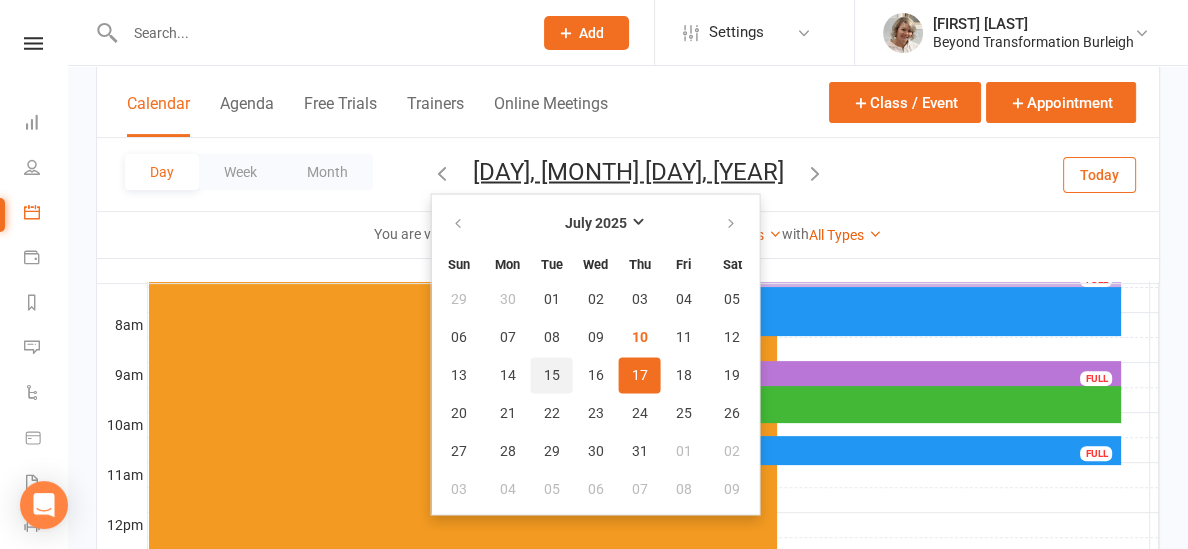 click on "15" at bounding box center [552, 375] 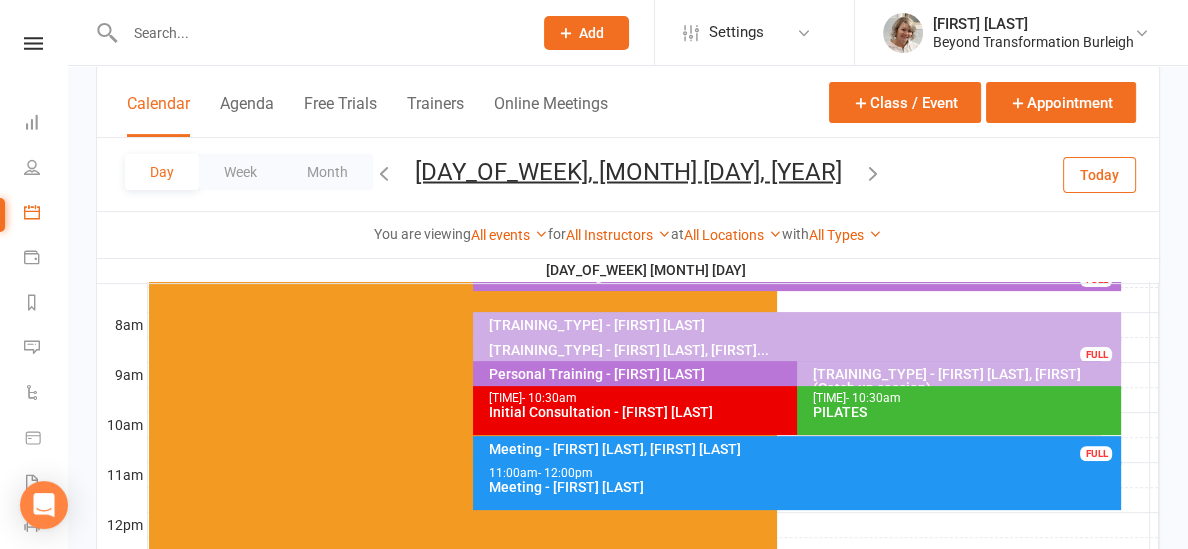 click at bounding box center (318, 33) 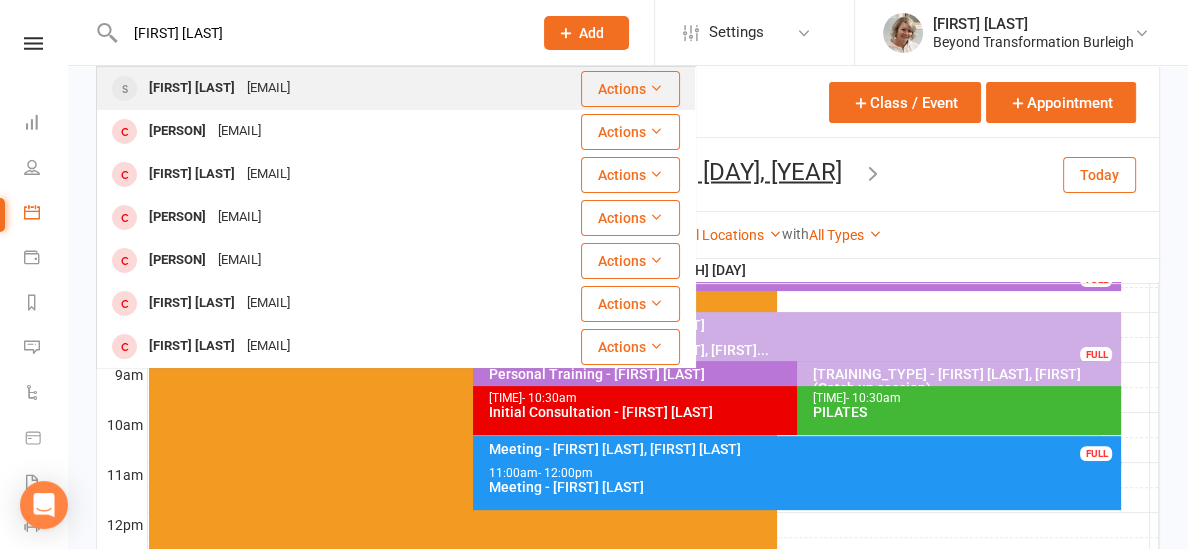 type on "[FIRST] [LAST]" 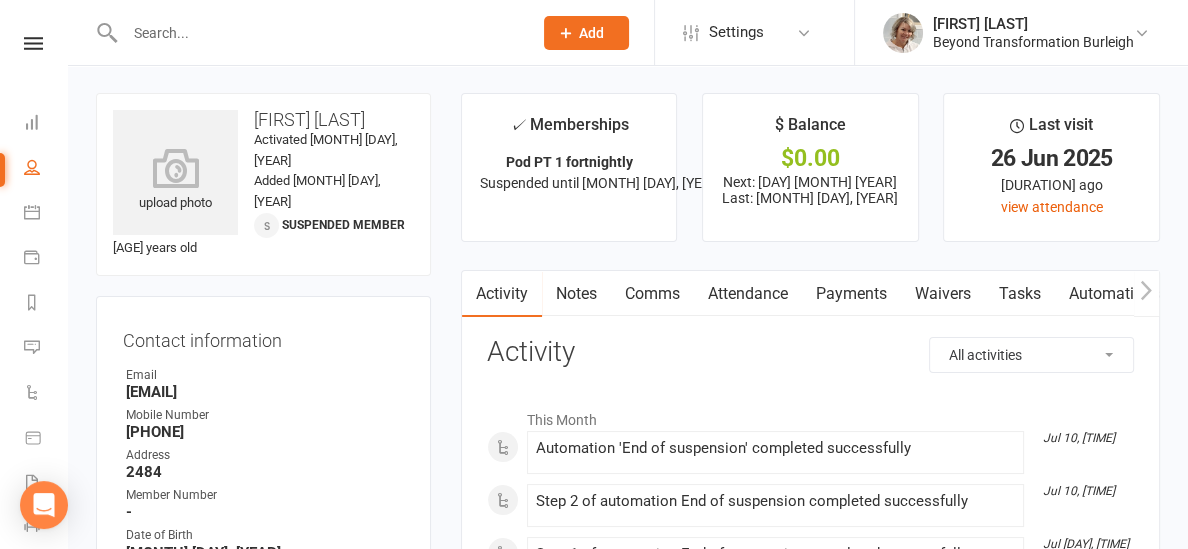 scroll, scrollTop: 0, scrollLeft: 0, axis: both 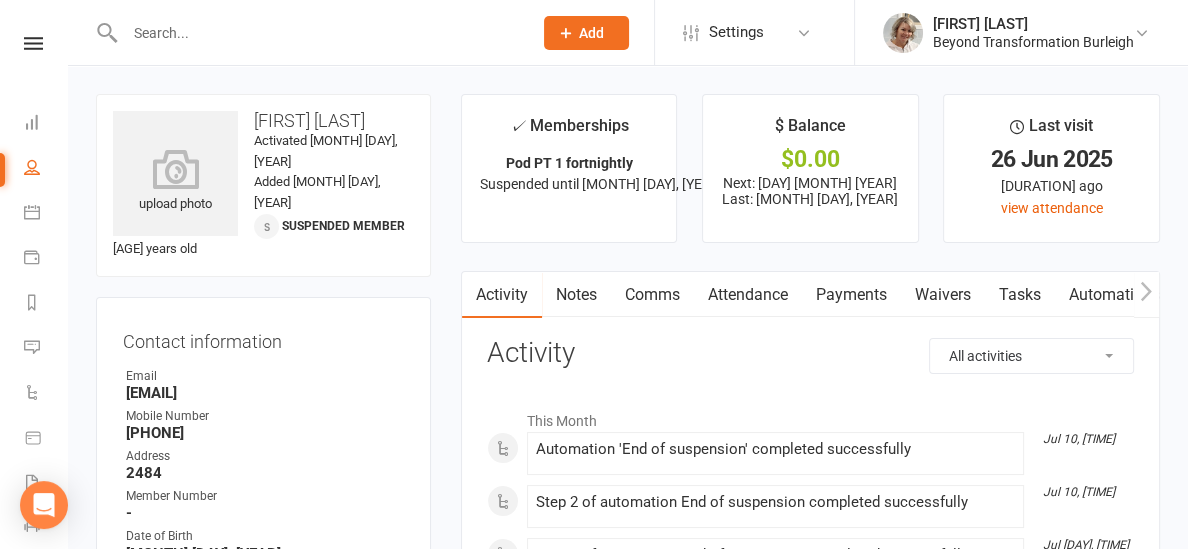 click at bounding box center (33, 43) 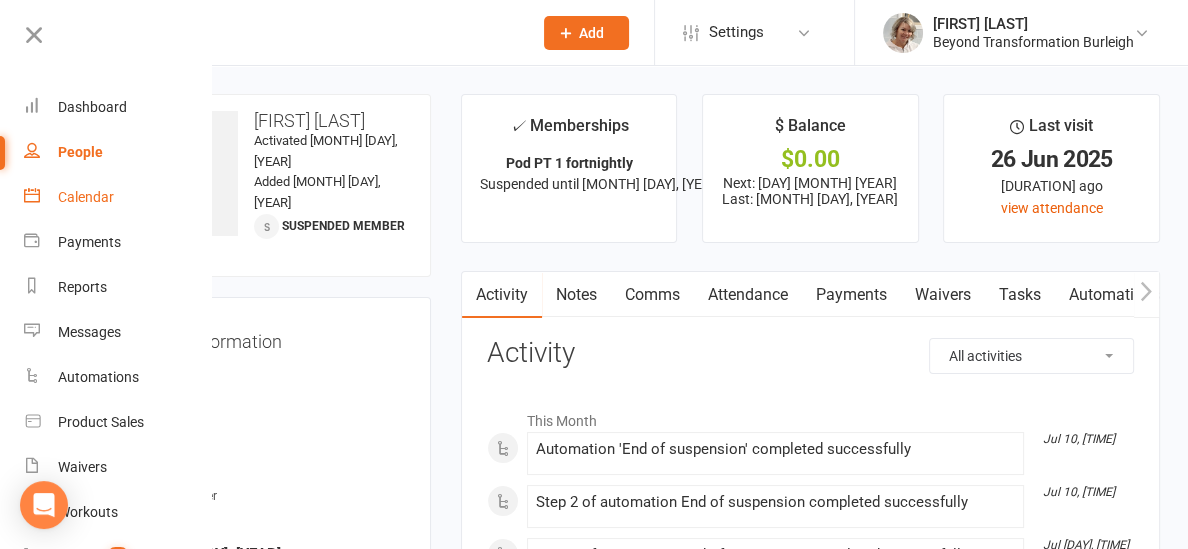 click on "Calendar" at bounding box center [118, 197] 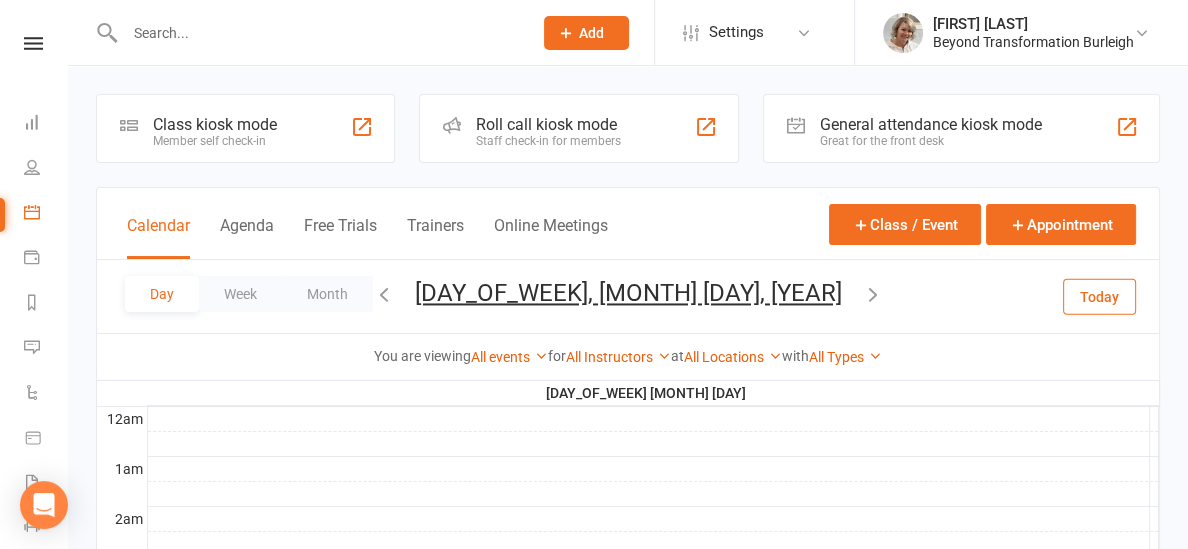click at bounding box center (873, 294) 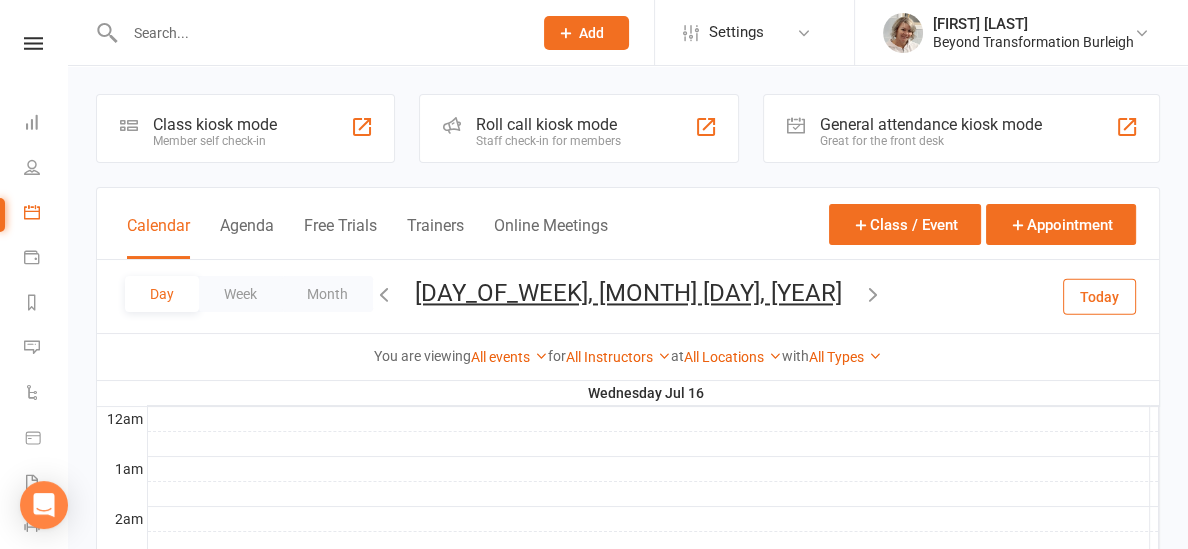 click at bounding box center (873, 294) 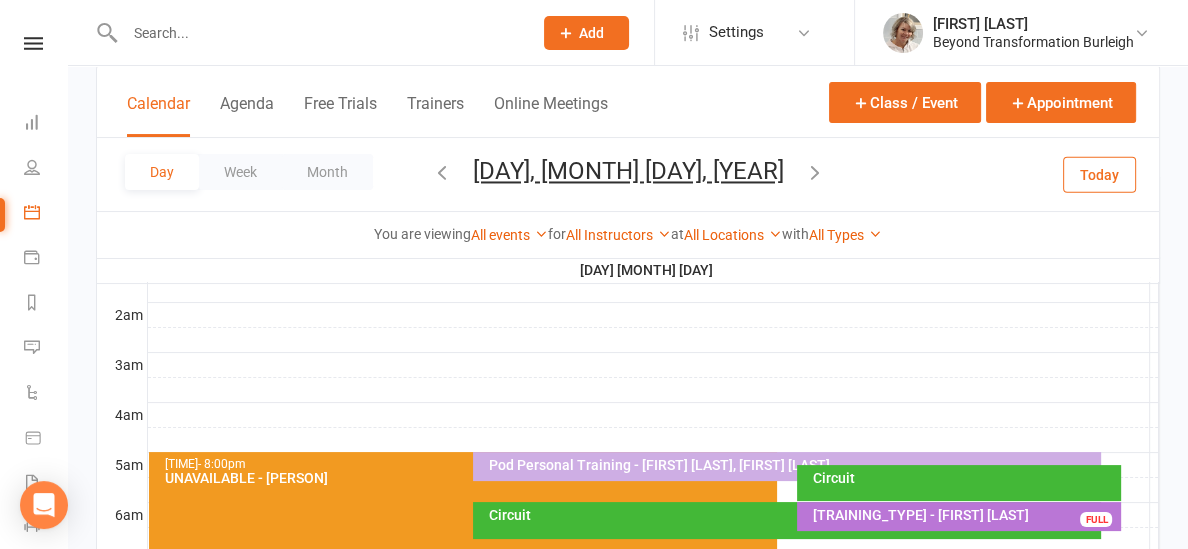 scroll, scrollTop: 206, scrollLeft: 0, axis: vertical 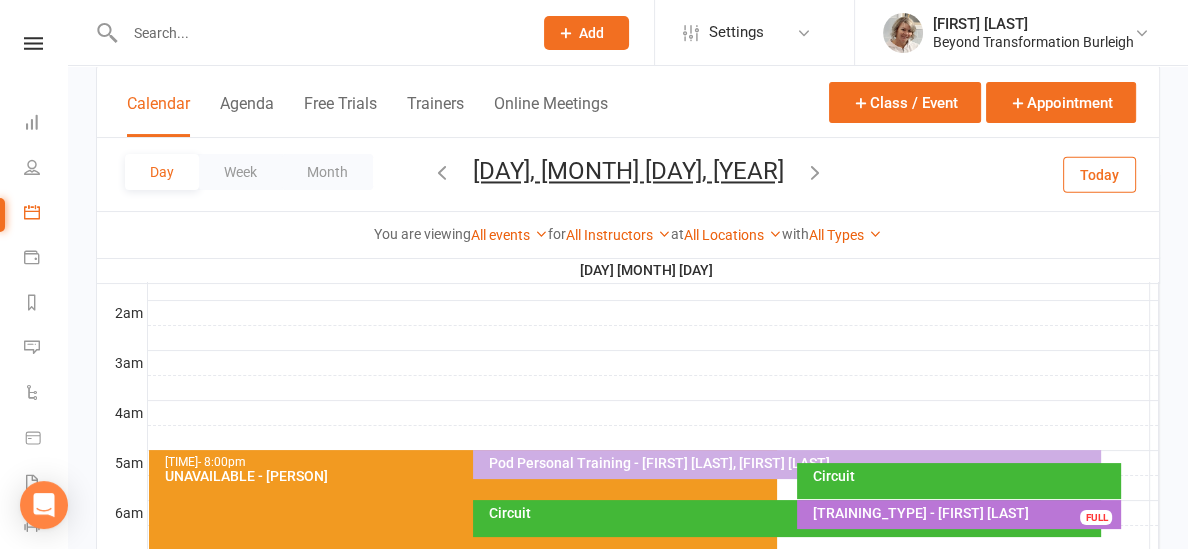 click on "Pod Personal Training - [FIRST] [LAST], [FIRST] [LAST]" at bounding box center [792, 463] 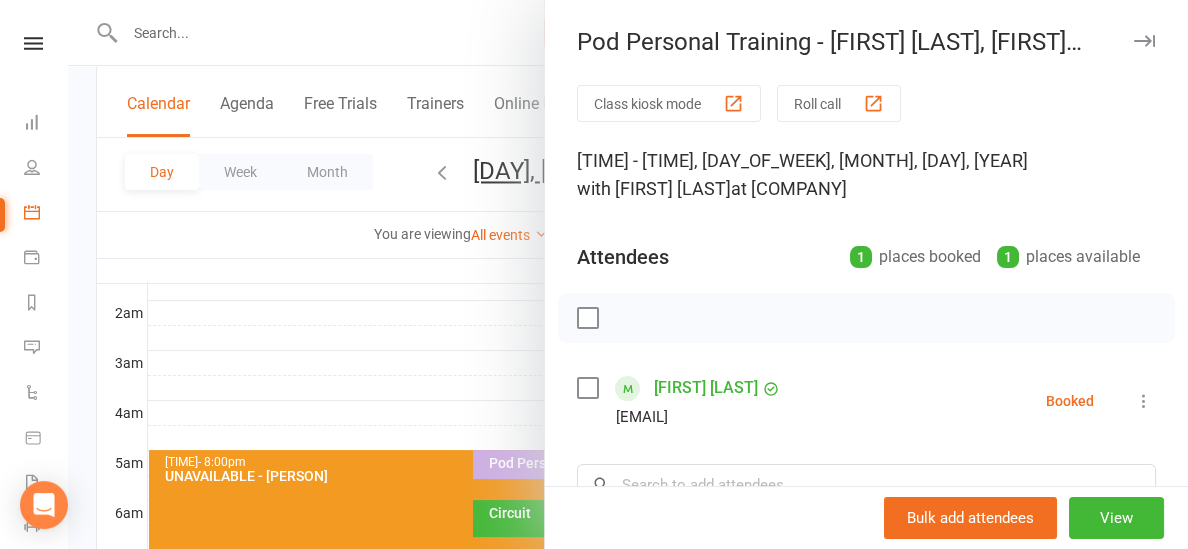 click at bounding box center (628, 274) 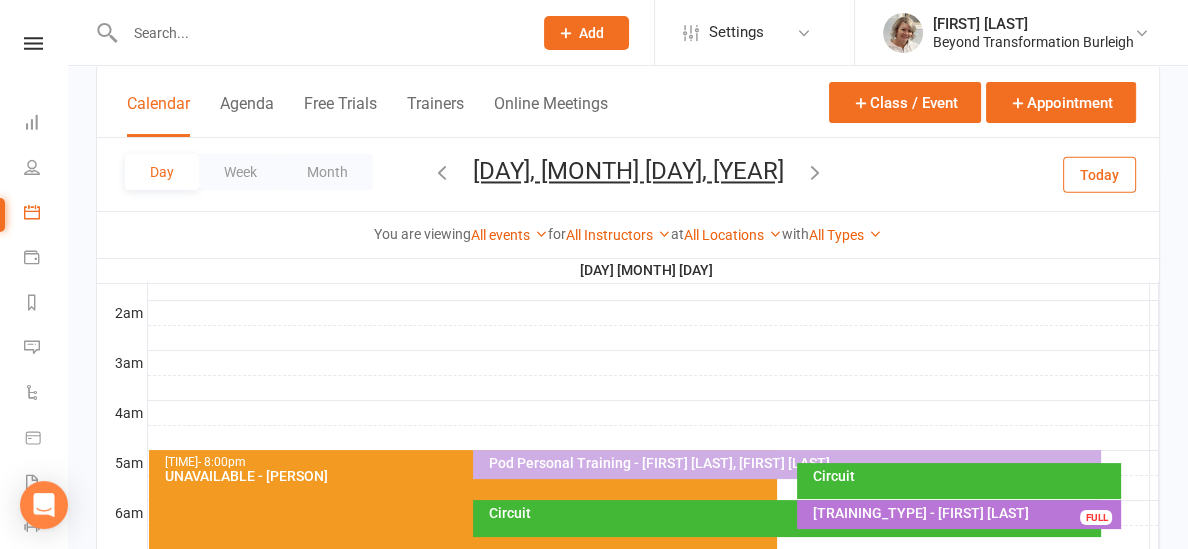 click at bounding box center (653, 488) 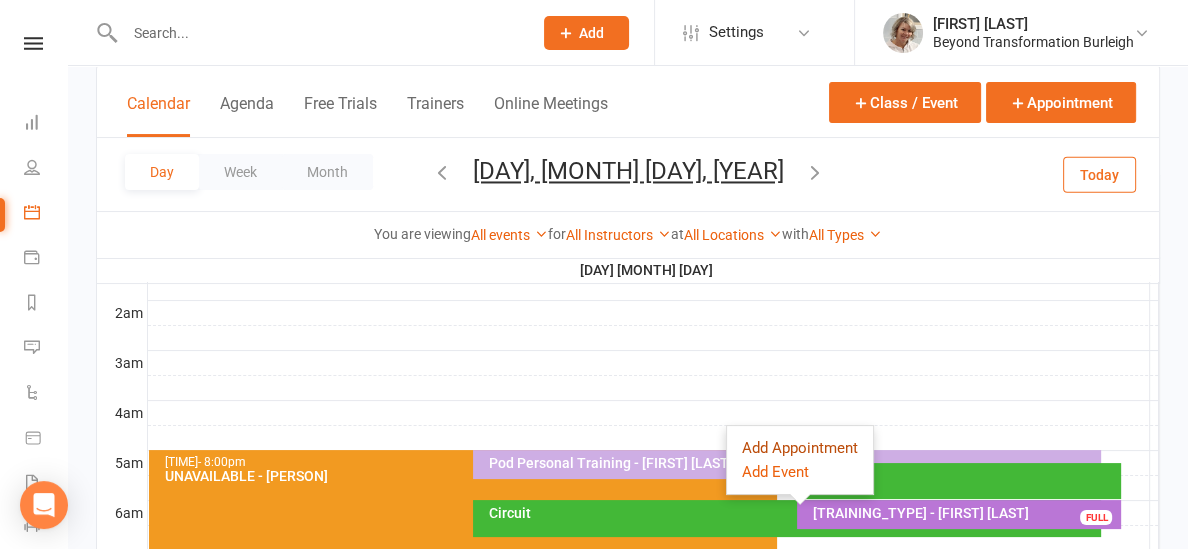 click on "Add Appointment" at bounding box center (800, 448) 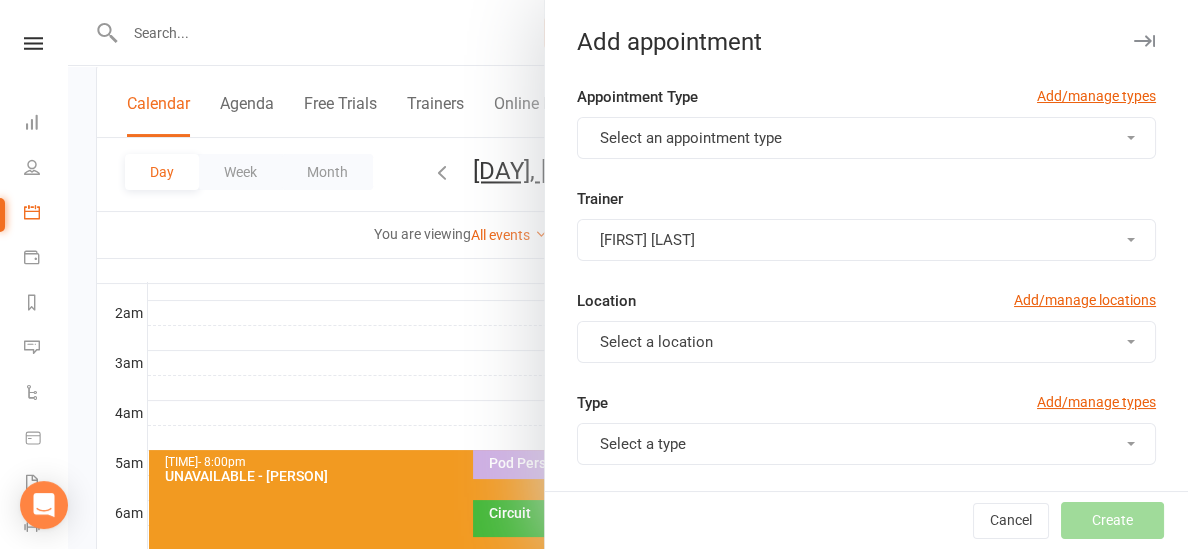 click on "Select an appointment type" at bounding box center (691, 138) 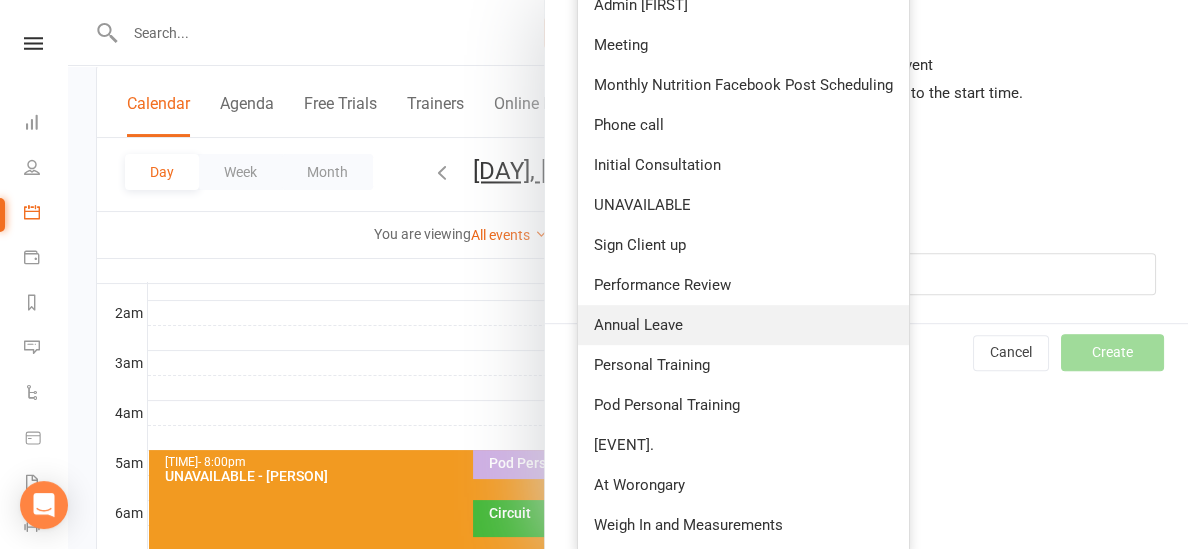 scroll, scrollTop: 862, scrollLeft: 0, axis: vertical 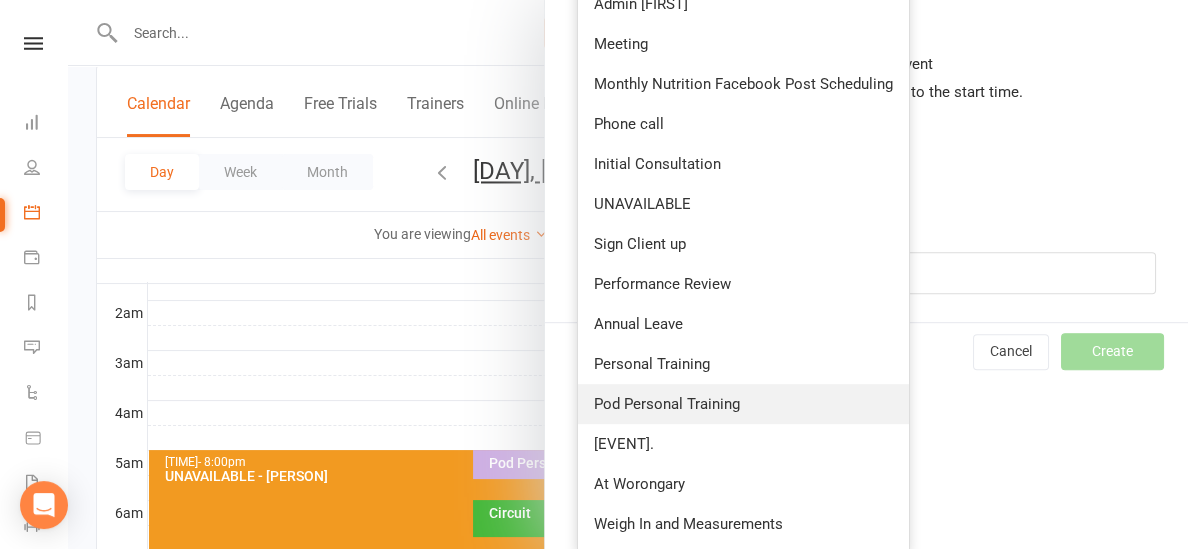 click on "Pod Personal Training" at bounding box center (743, 404) 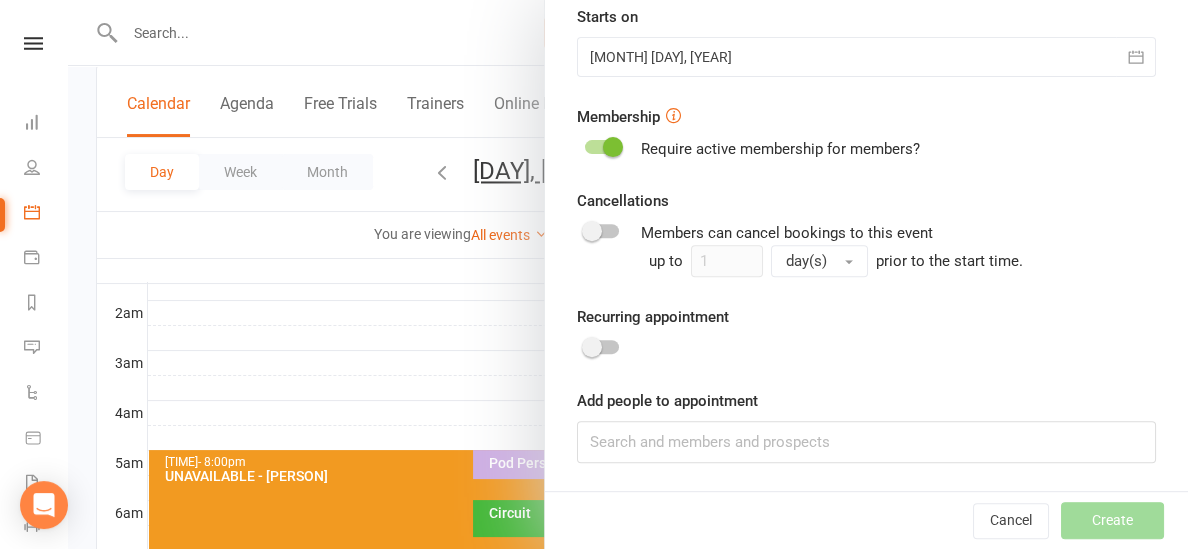 scroll, scrollTop: 0, scrollLeft: 0, axis: both 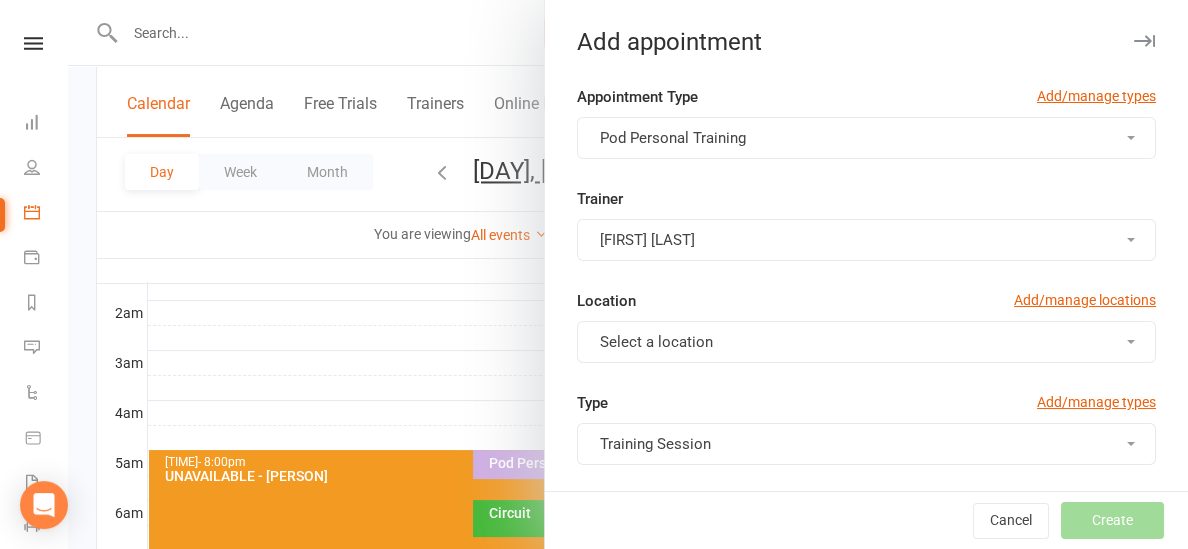 click on "[FIRST] [LAST]" at bounding box center [866, 240] 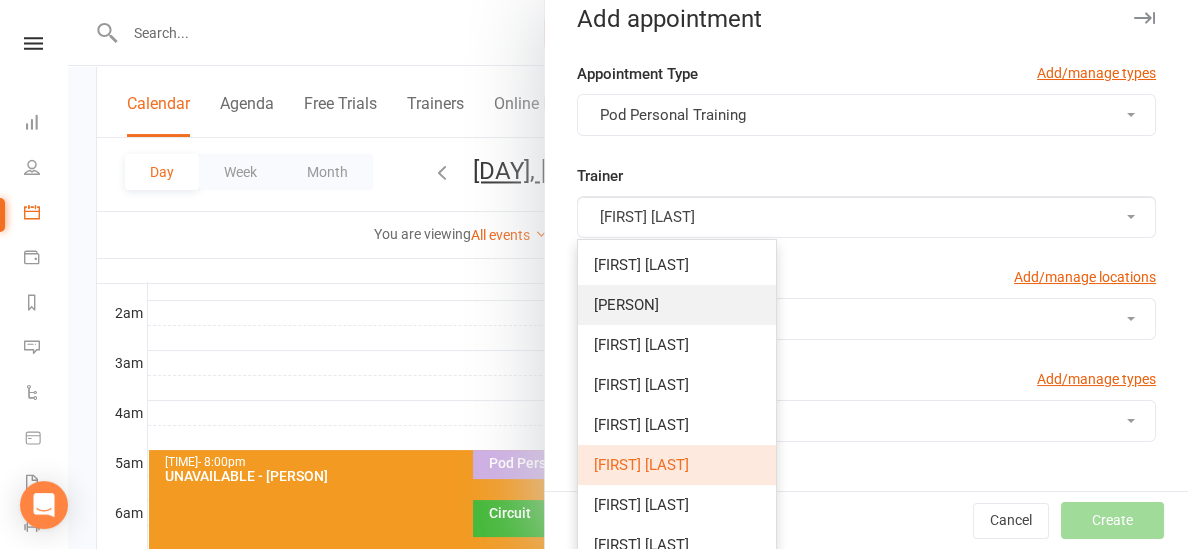 scroll, scrollTop: 60, scrollLeft: 0, axis: vertical 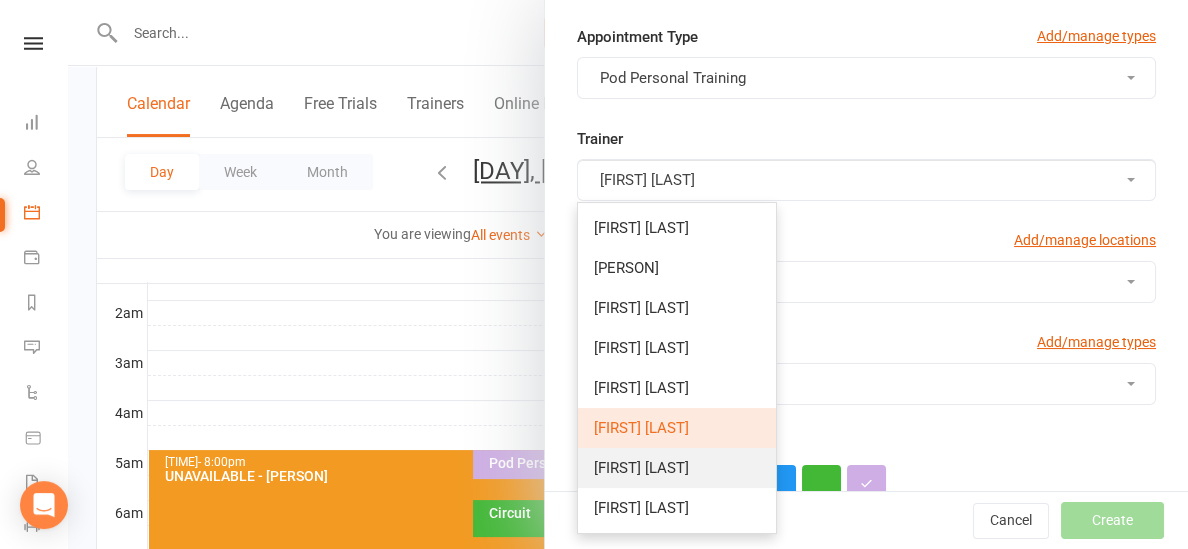 click on "[FIRST] [LAST]" at bounding box center [641, 468] 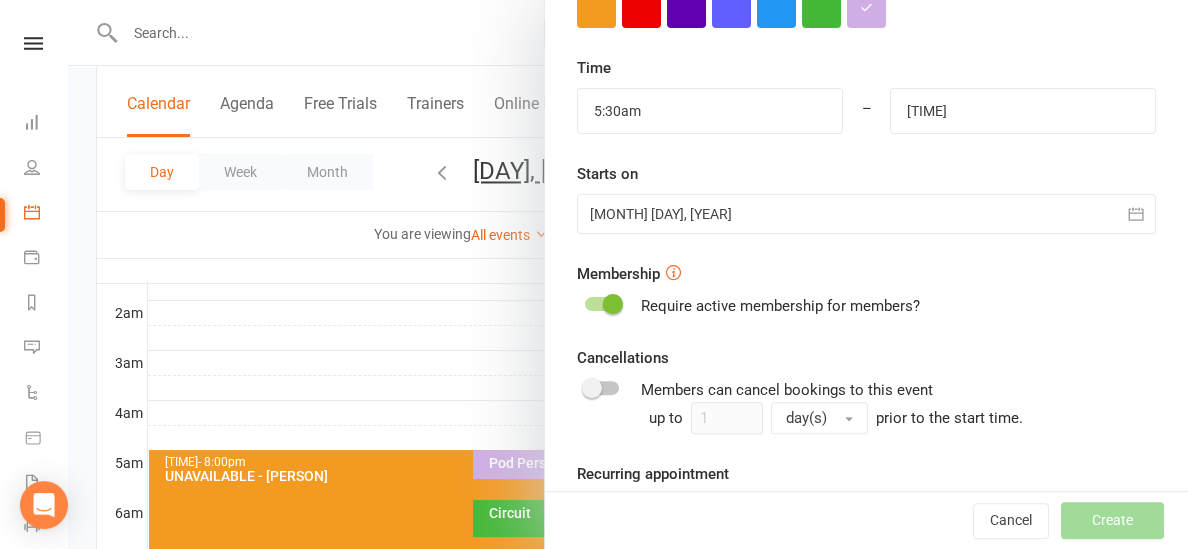 scroll, scrollTop: 694, scrollLeft: 0, axis: vertical 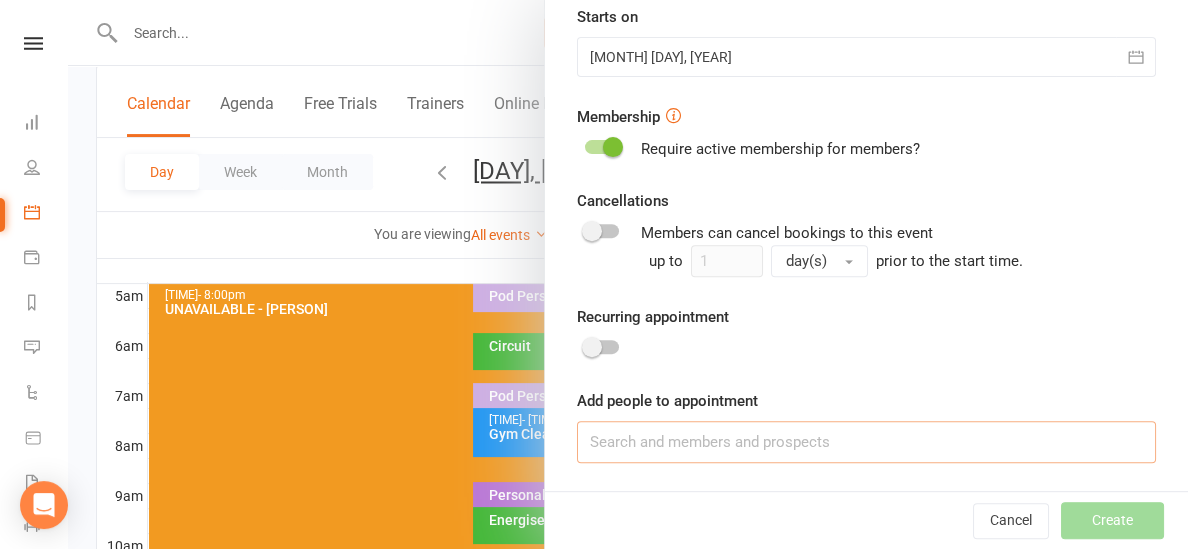 click at bounding box center (866, 442) 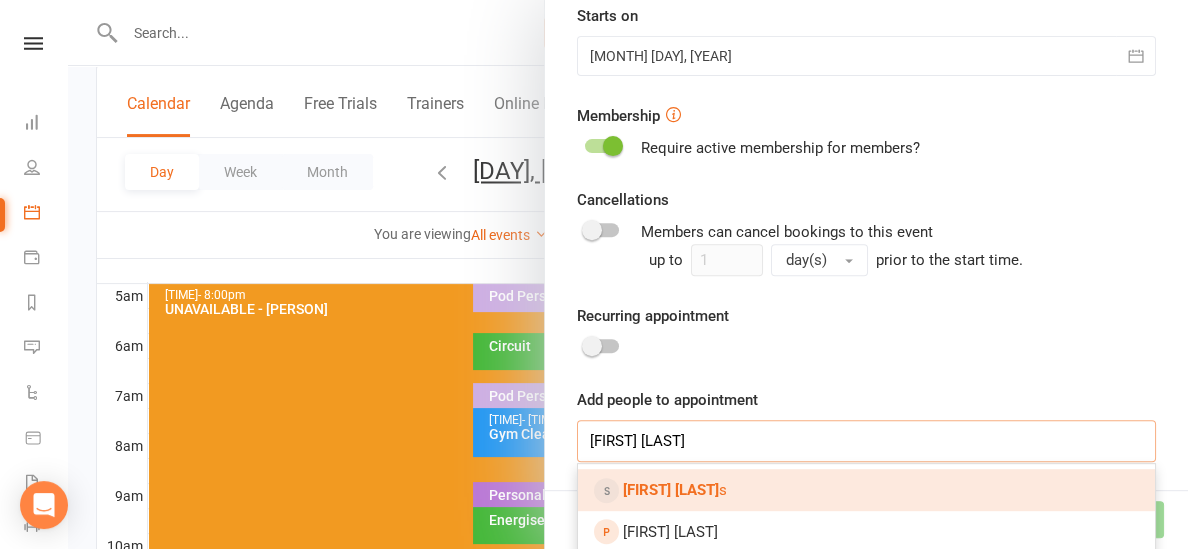 type on "[FIRST] [LAST]" 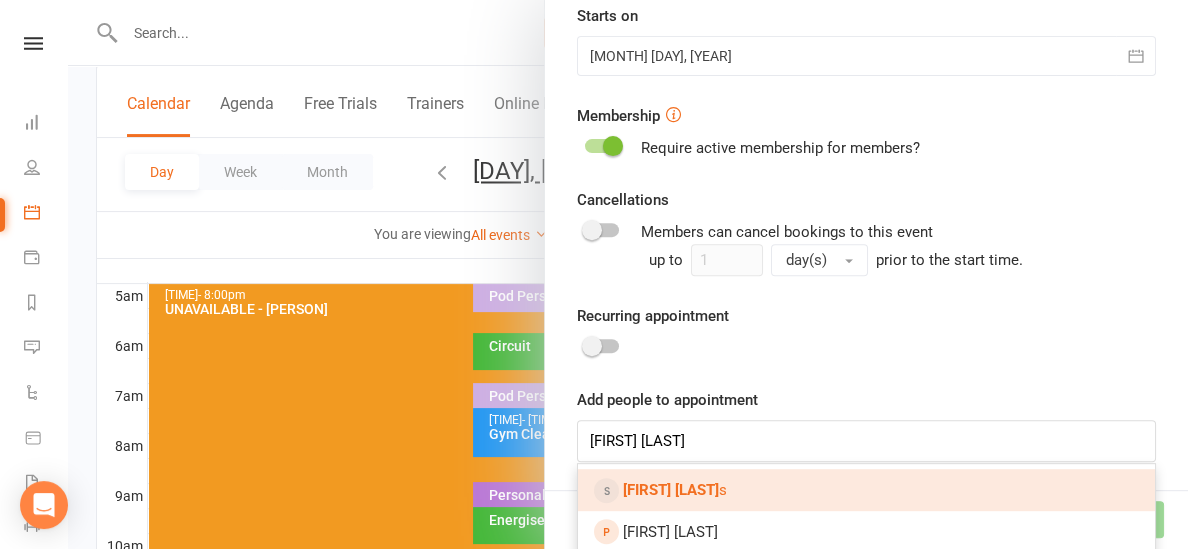 click on "[FIRST] [LAST]" at bounding box center (671, 490) 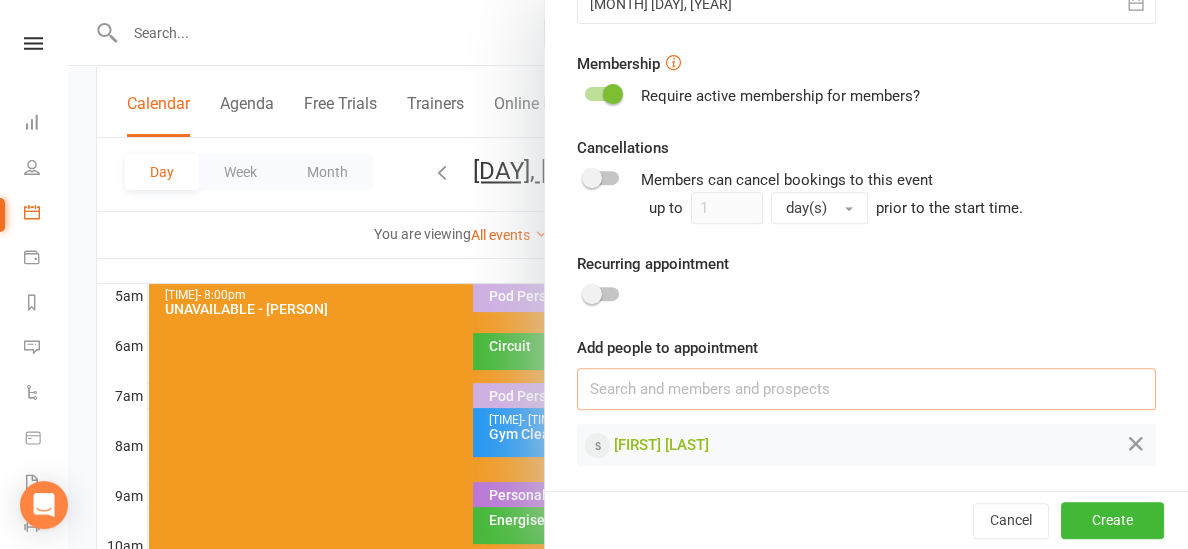 scroll, scrollTop: 750, scrollLeft: 0, axis: vertical 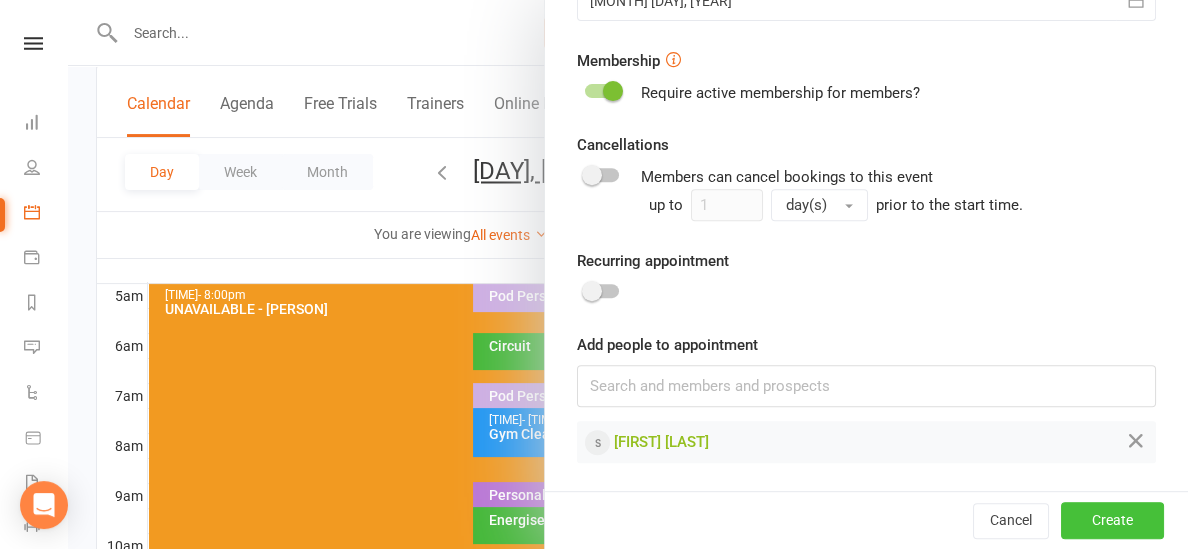 click on "Create" at bounding box center [1112, 520] 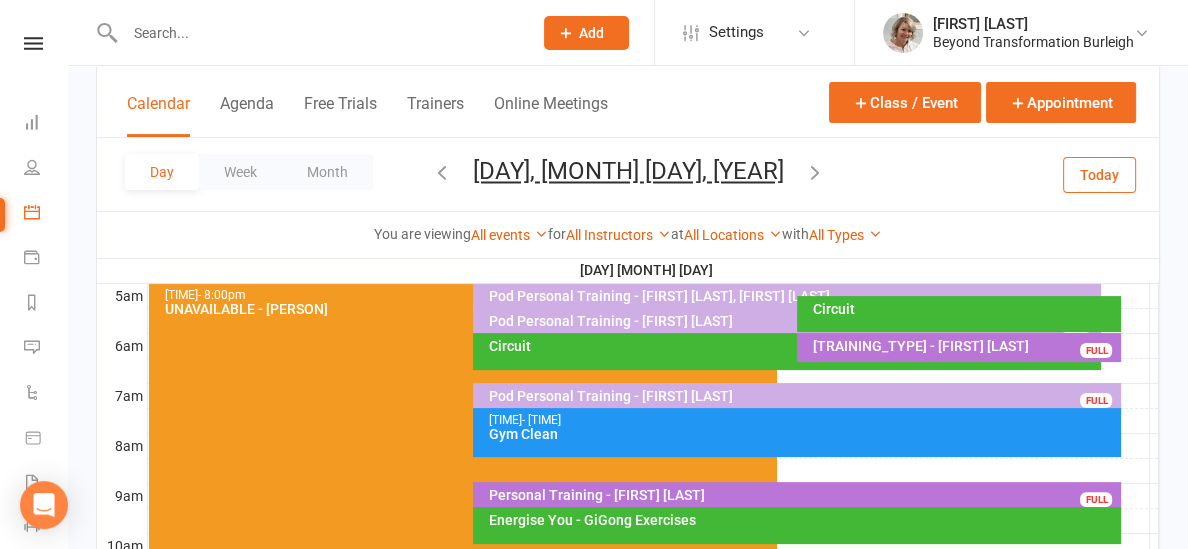 click on "Today" at bounding box center (1099, 174) 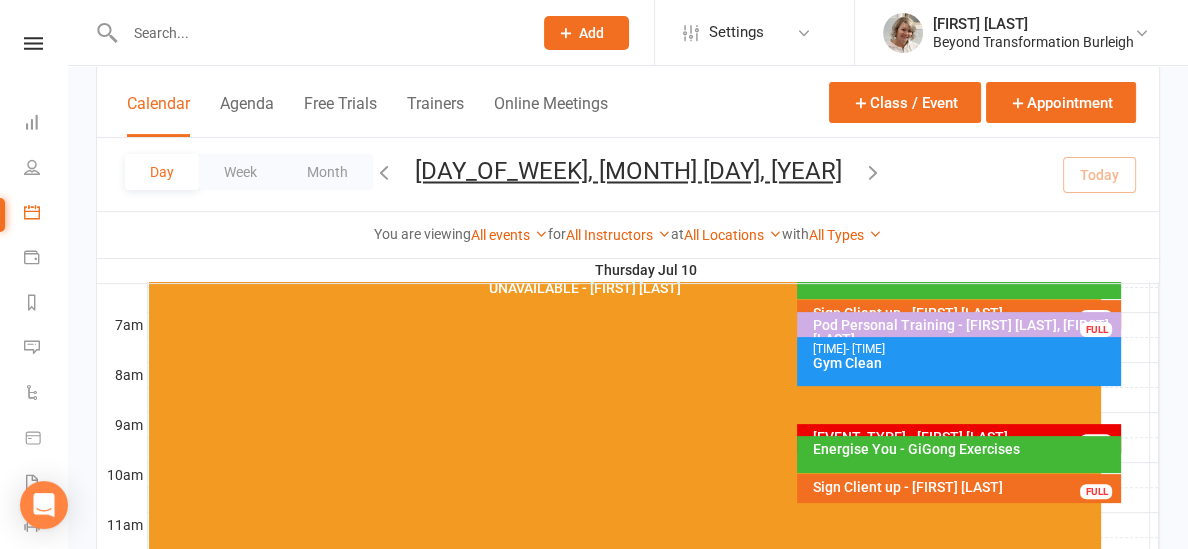 scroll, scrollTop: 446, scrollLeft: 0, axis: vertical 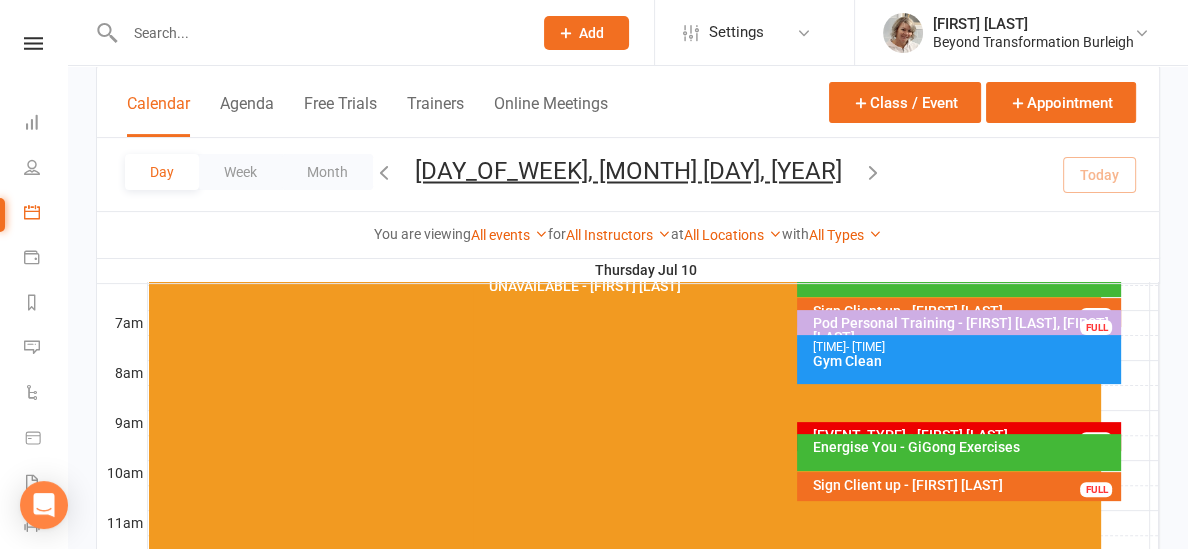 click on "Energise You - GiGong Exercises" at bounding box center [792, 223] 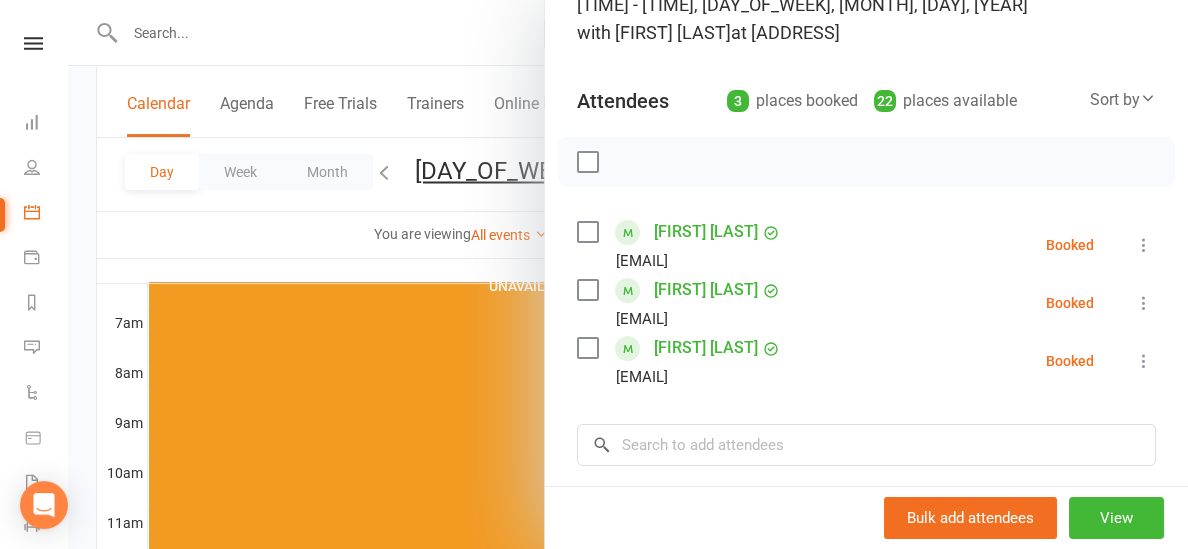 scroll, scrollTop: 159, scrollLeft: 0, axis: vertical 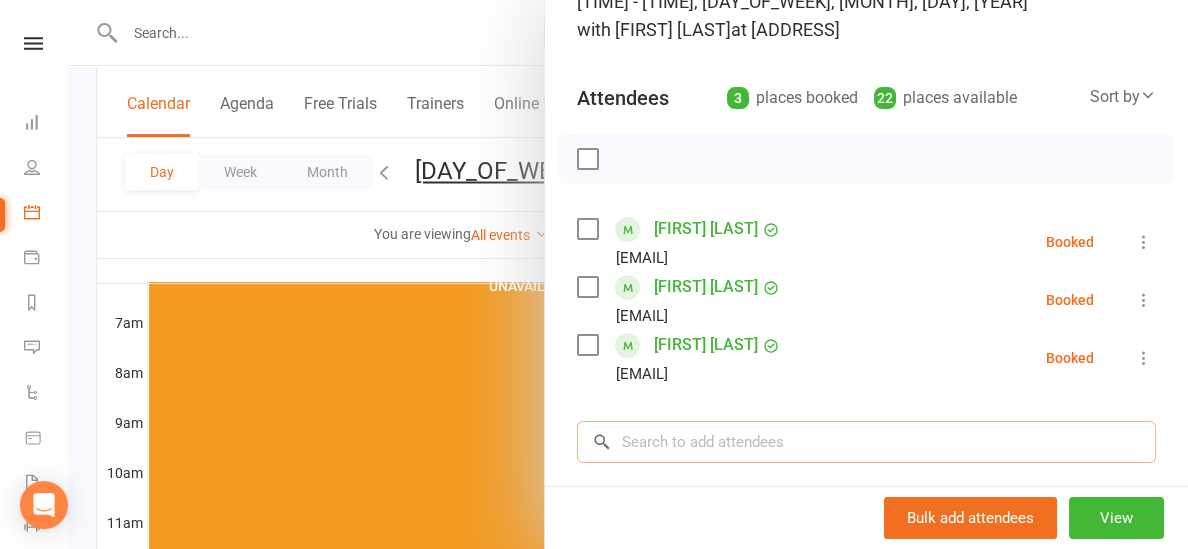 click at bounding box center (866, 442) 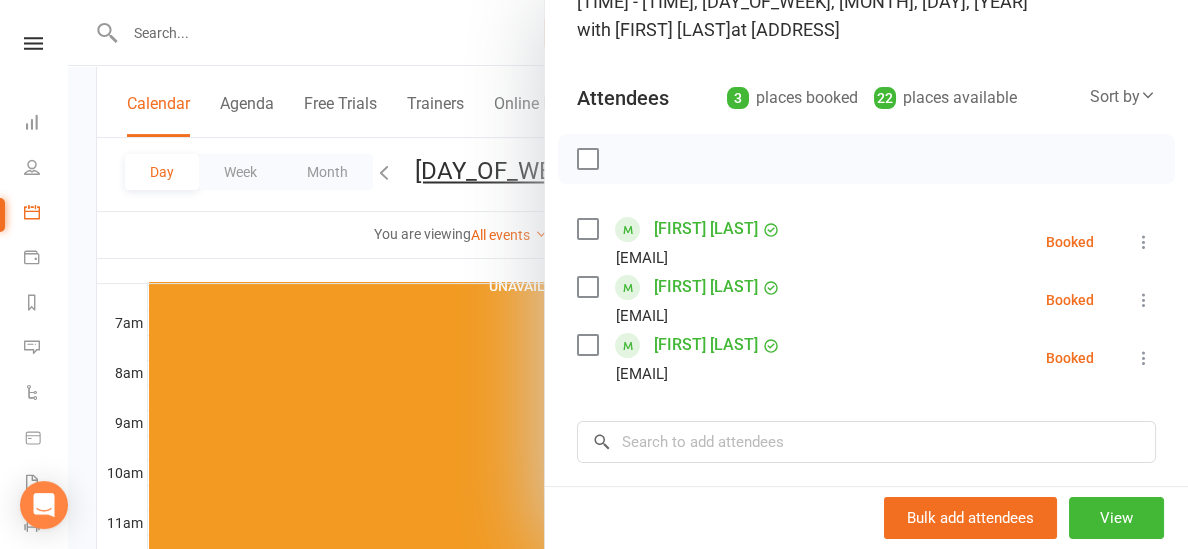 click at bounding box center [628, 274] 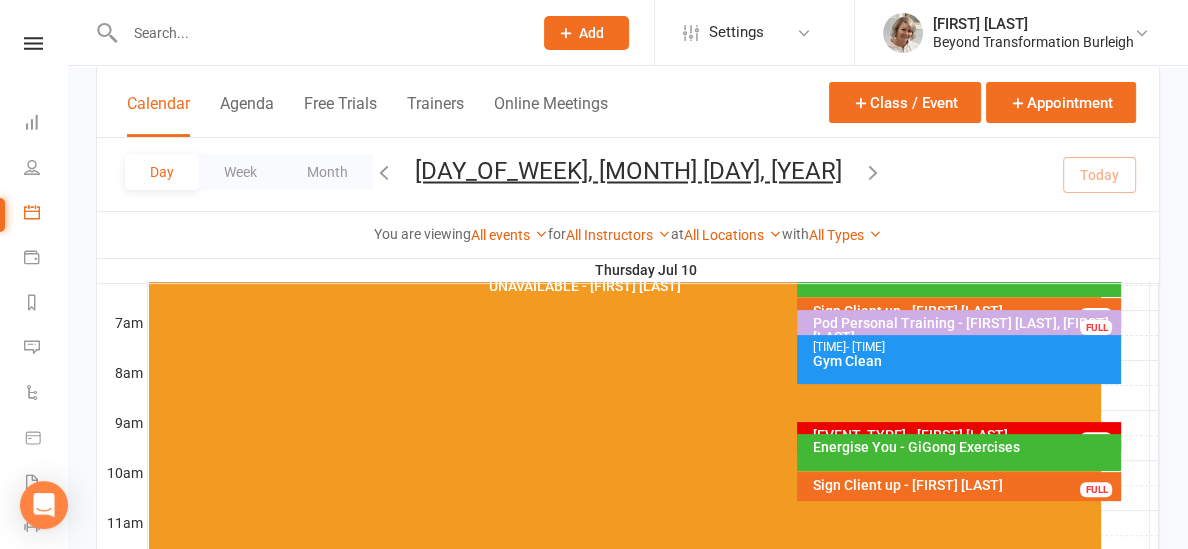click on "Energise You - GiGong Exercises" at bounding box center [463, 584] 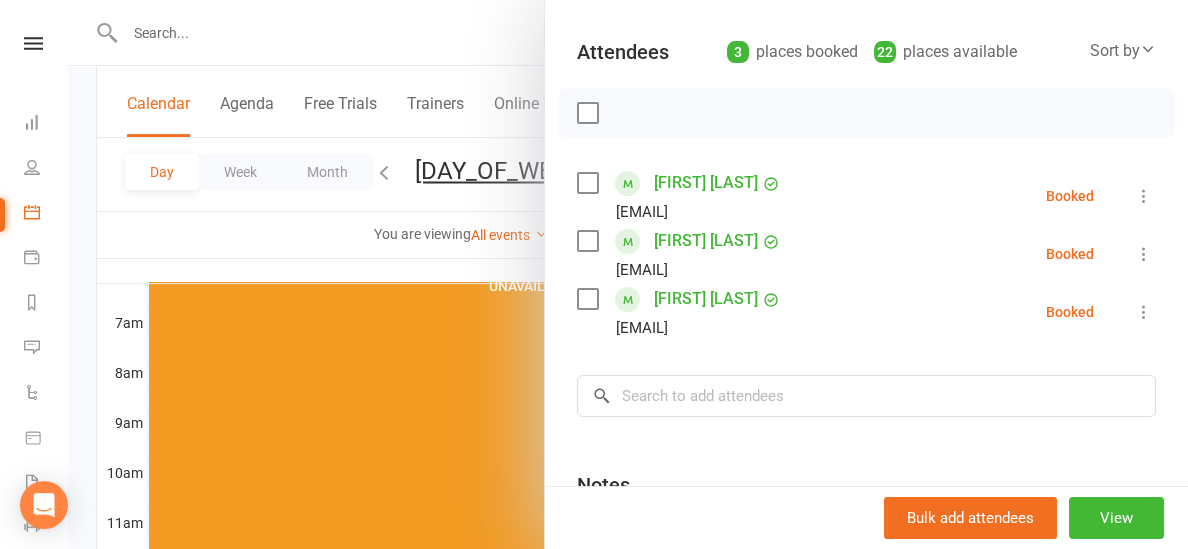 scroll, scrollTop: 212, scrollLeft: 0, axis: vertical 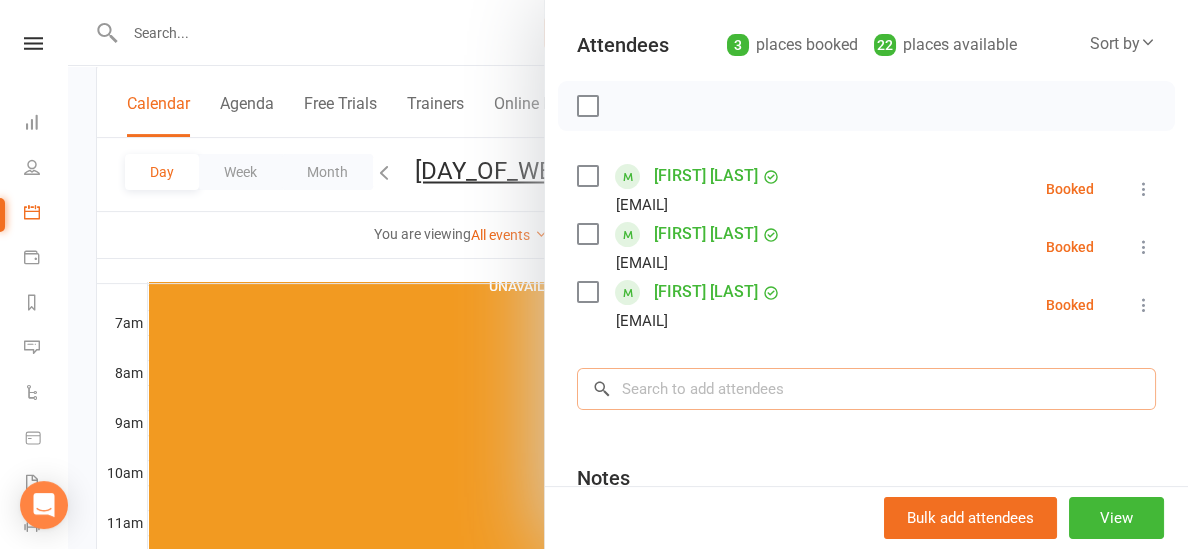 click at bounding box center [866, 389] 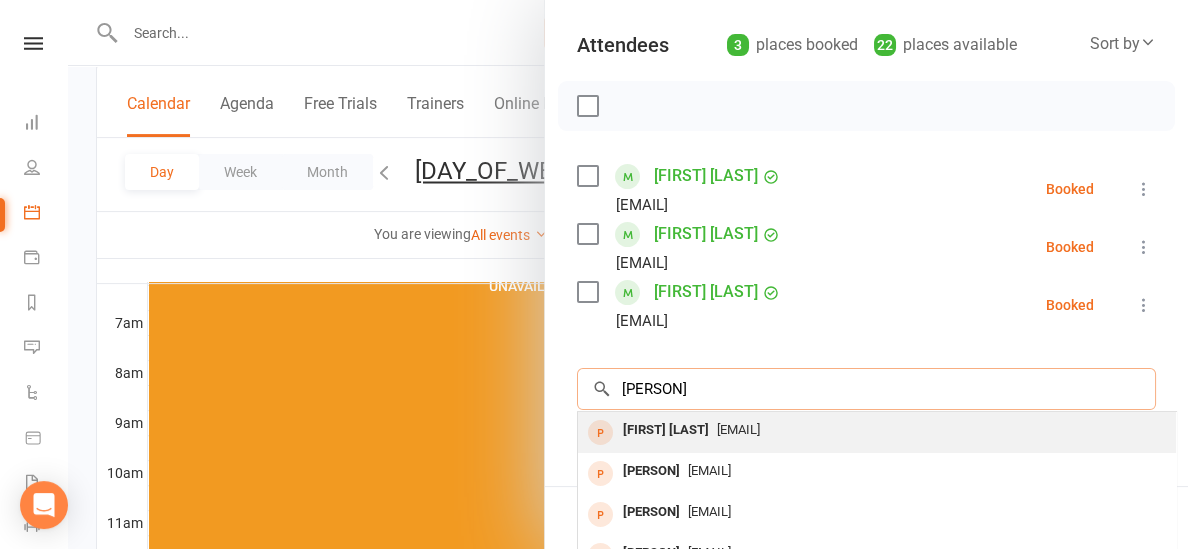 type on "[PERSON]" 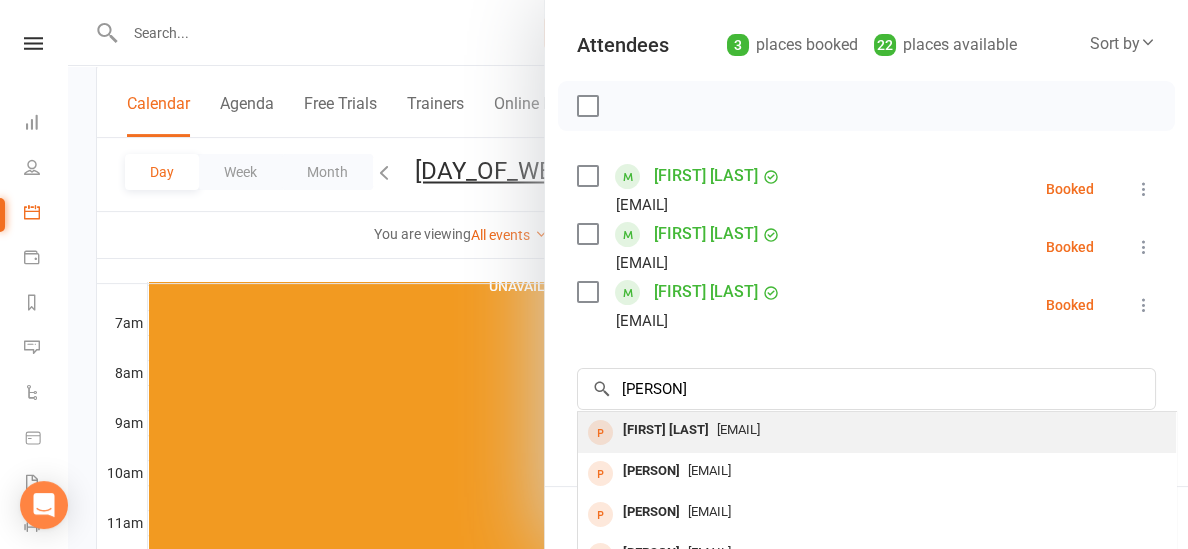 click on "[FIRST] [LAST]" at bounding box center (666, 430) 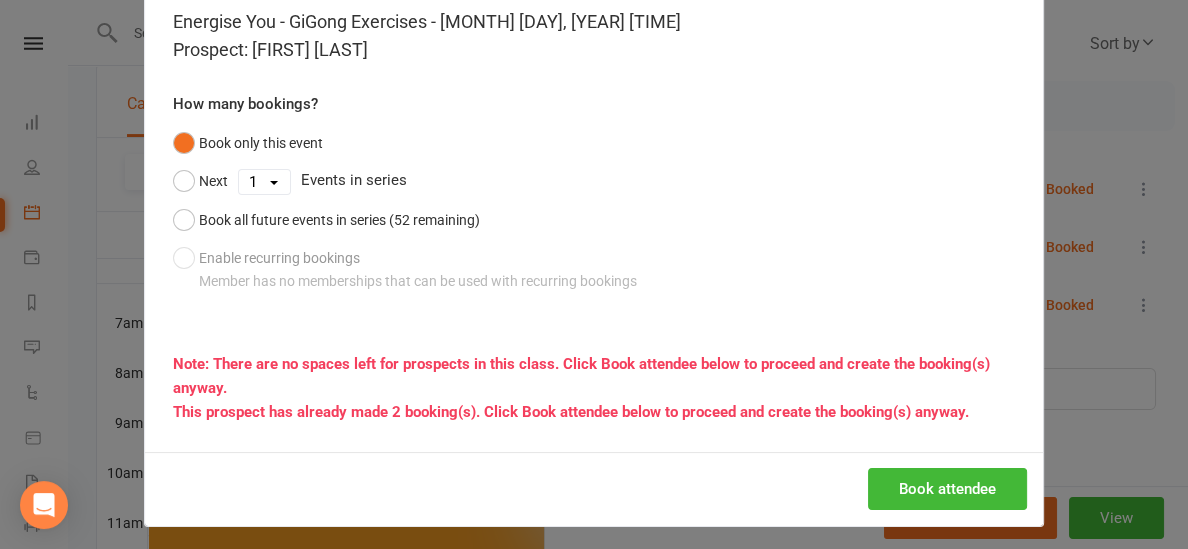 scroll, scrollTop: 106, scrollLeft: 0, axis: vertical 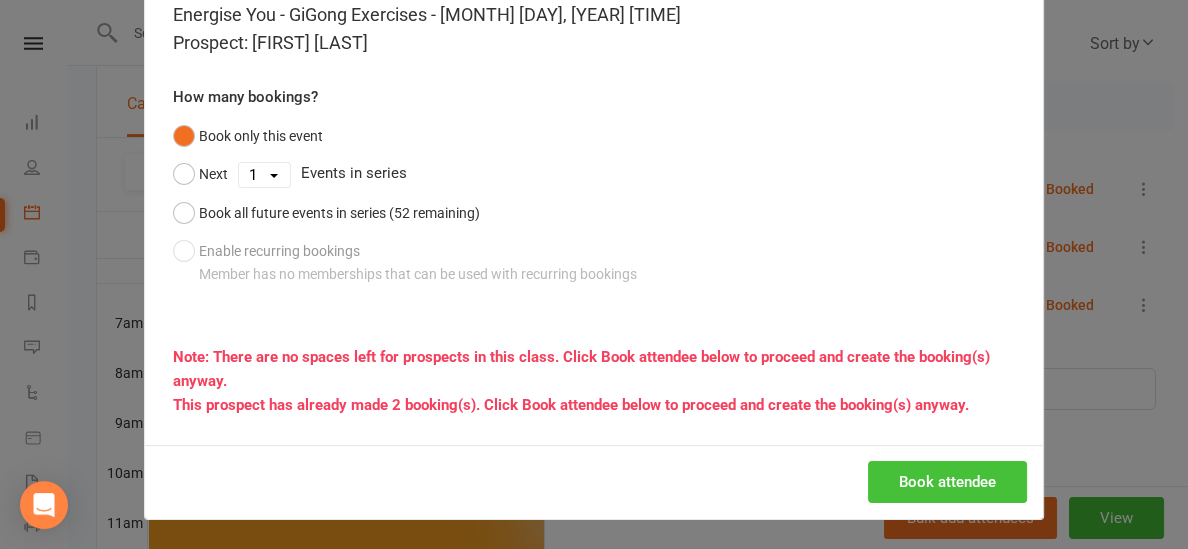 click on "Book attendee" at bounding box center (947, 482) 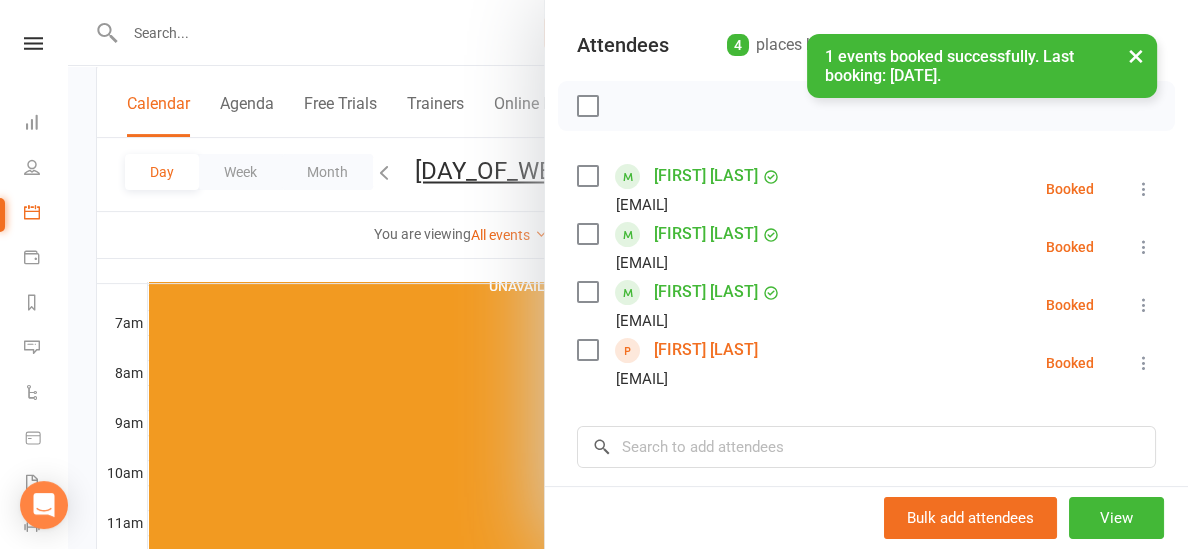 click at bounding box center (628, 274) 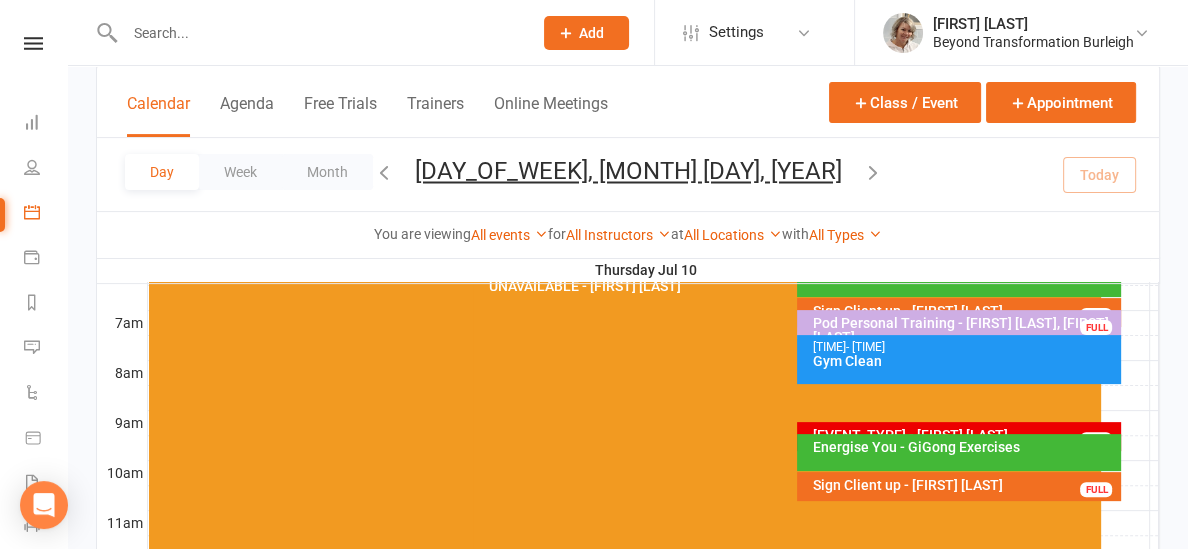click on "Sign Client up - [FIRST] [LAST]" at bounding box center [792, 223] 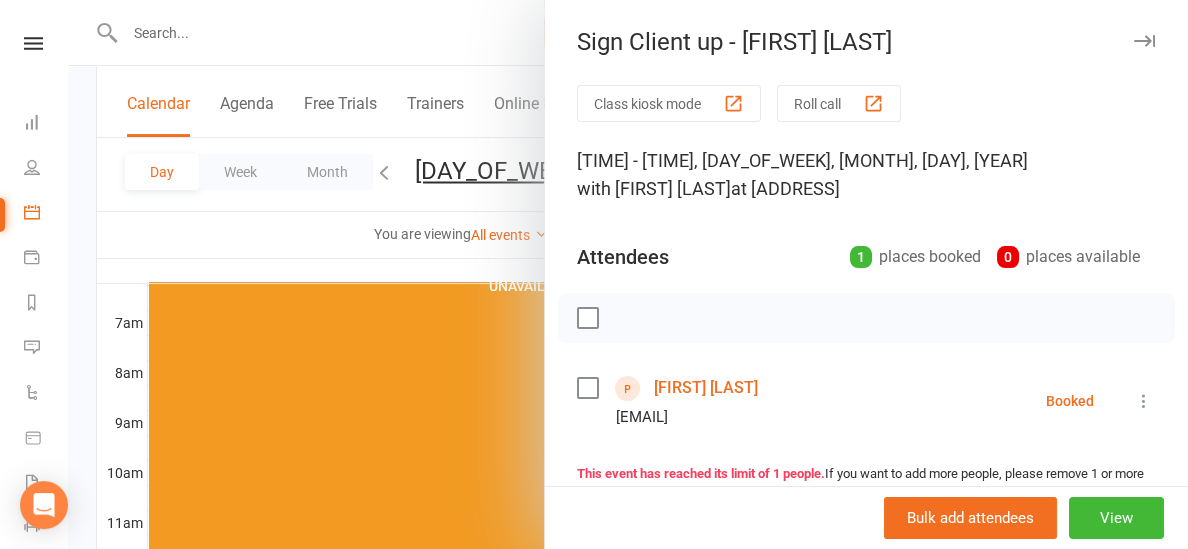 click at bounding box center [628, 274] 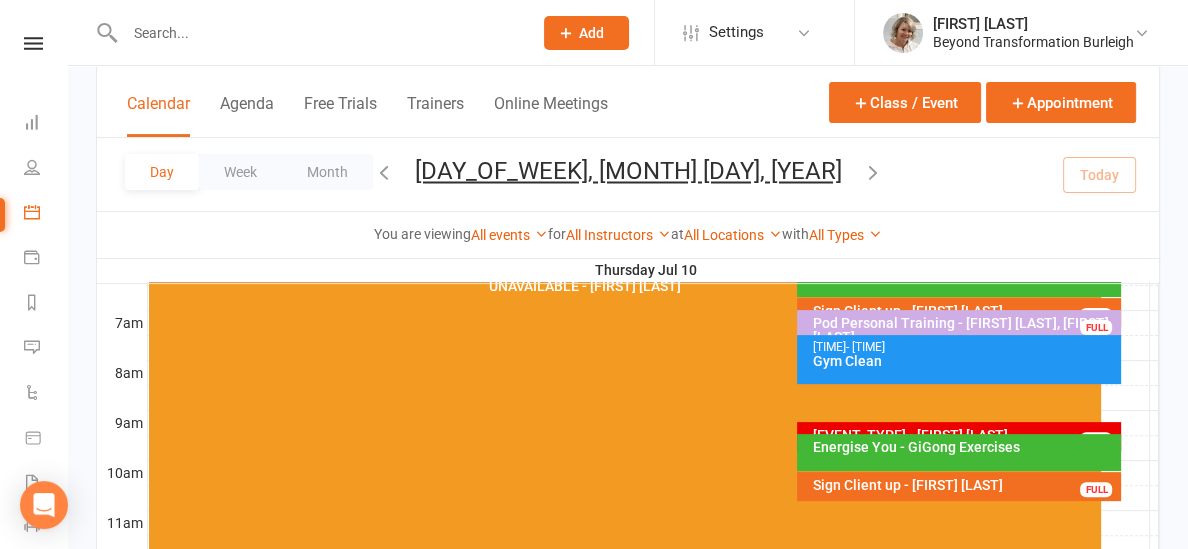 click on "Initial Consultation - [FIRST] [LAST] FULL" at bounding box center (463, 584) 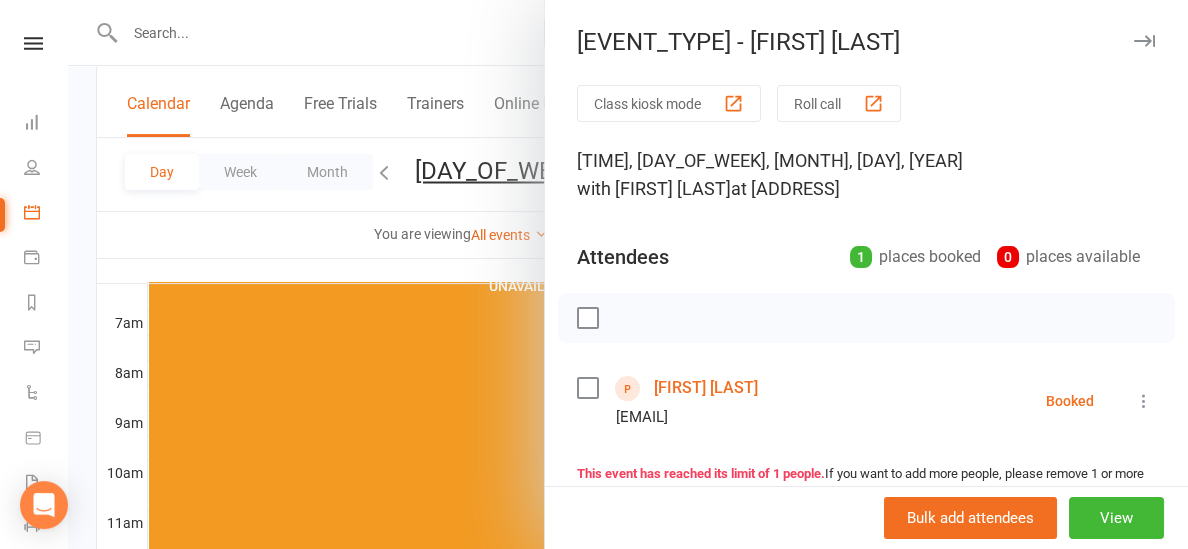 click at bounding box center (628, 274) 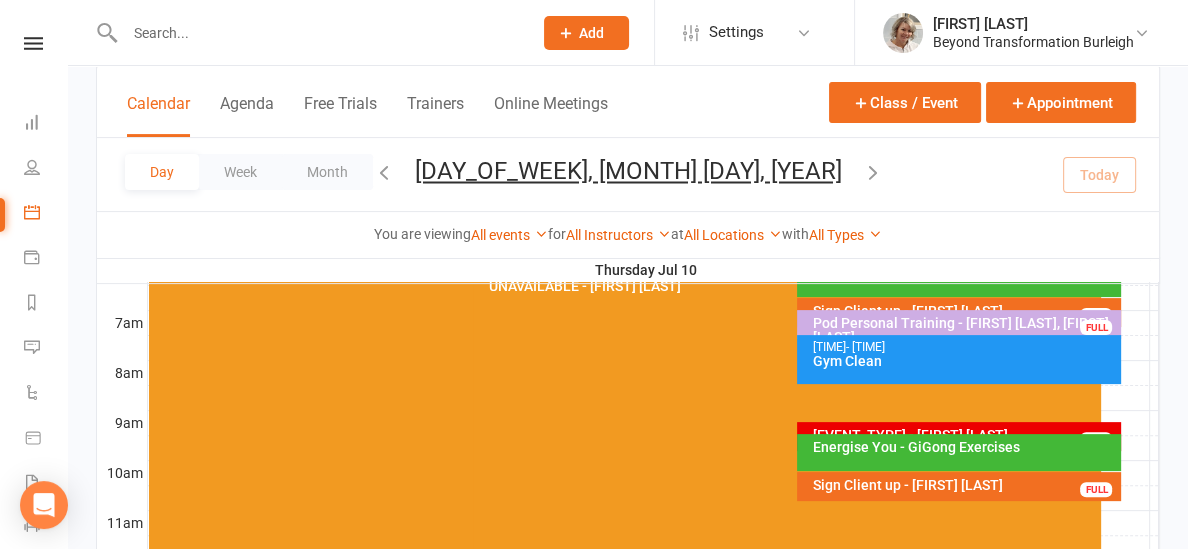 click on "[DAY_OF_WEEK], [MONTH] [DAY], [YEAR]" at bounding box center (628, 171) 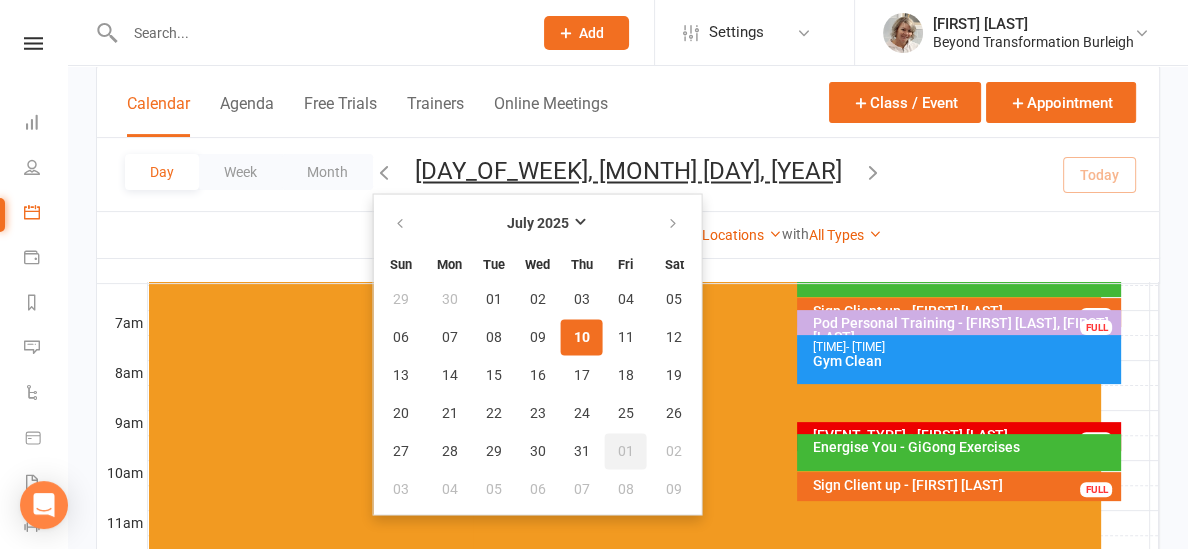 click on "01" at bounding box center (626, 451) 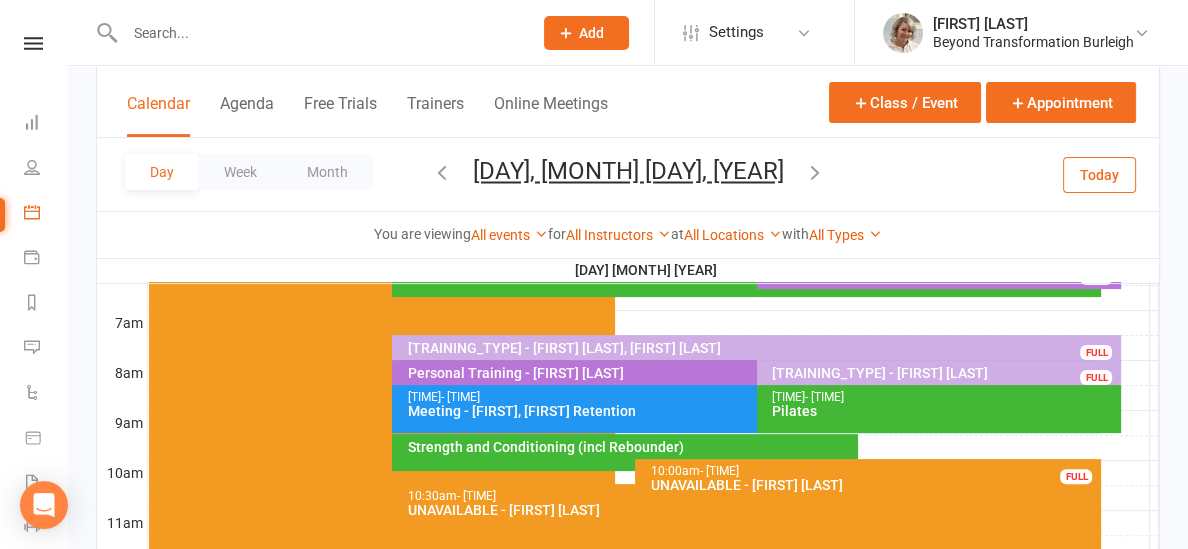 click on "Strength and Conditioning (incl Rebounder)" at bounding box center [761, 236] 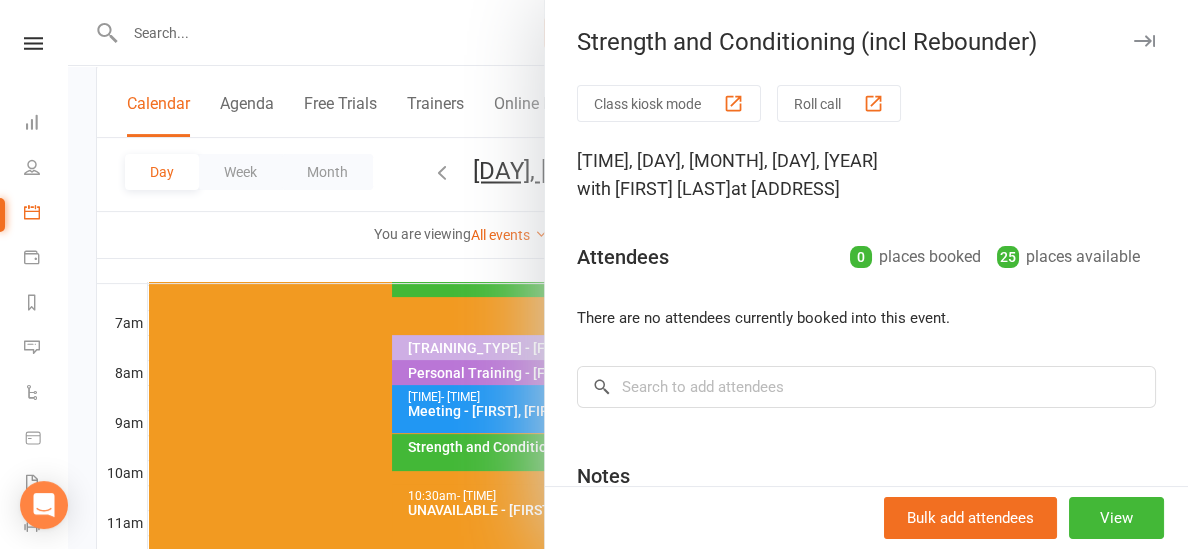 click at bounding box center (628, 274) 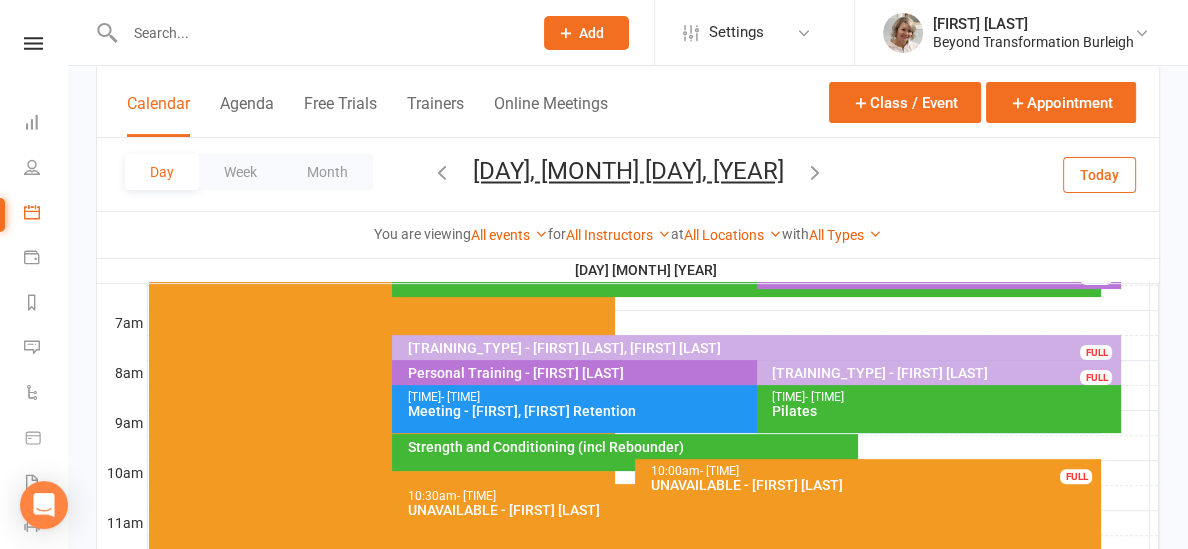 click on "Today" at bounding box center [1099, 174] 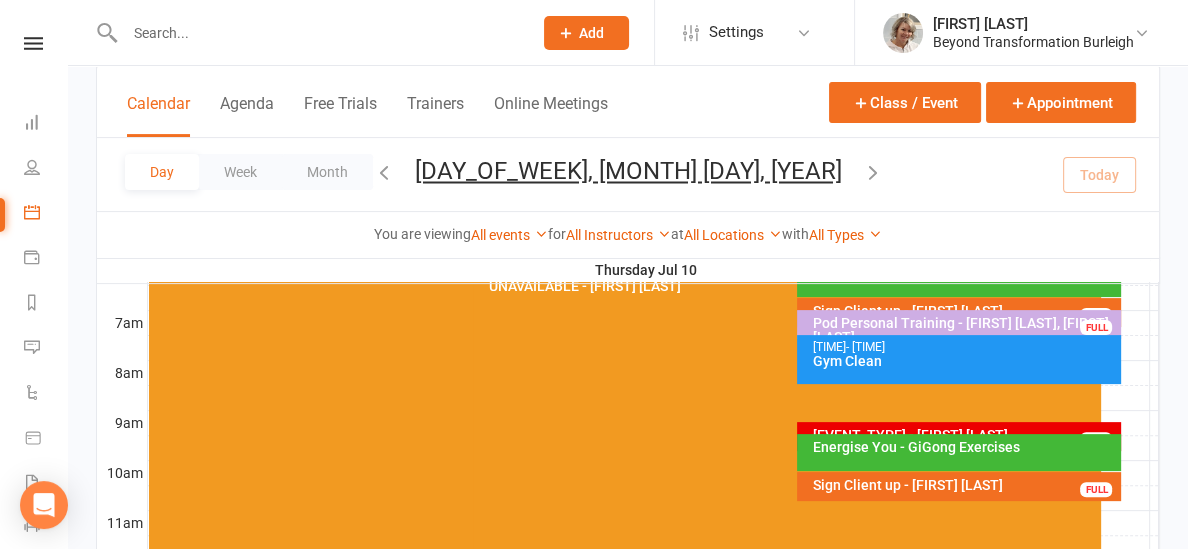 click on "[DAY_OF_WEEK], [MONTH] [DAY], [YEAR]" at bounding box center [628, 171] 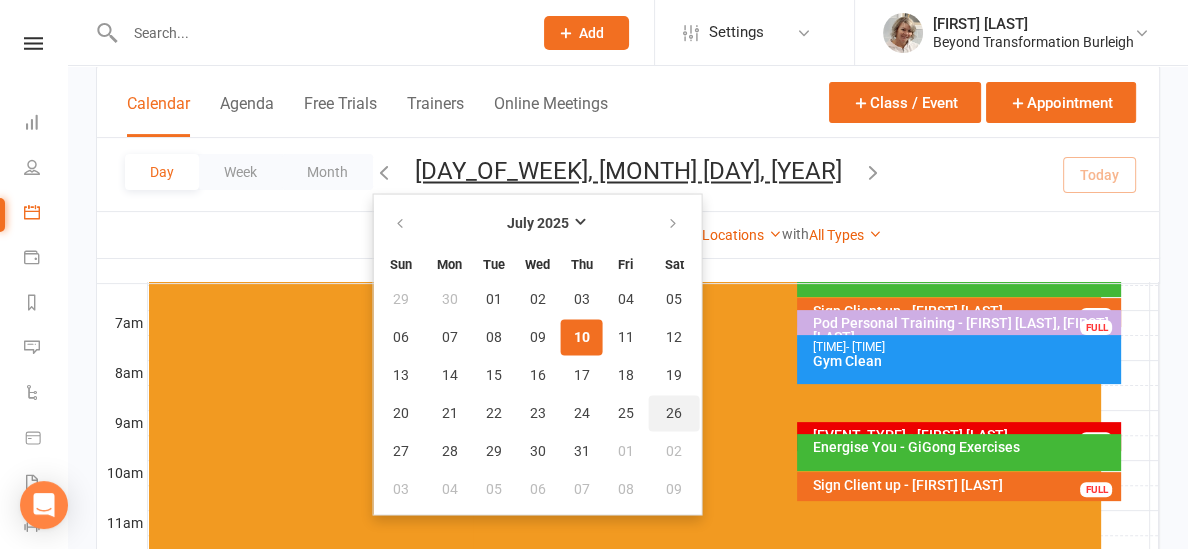 click on "26" at bounding box center [674, 413] 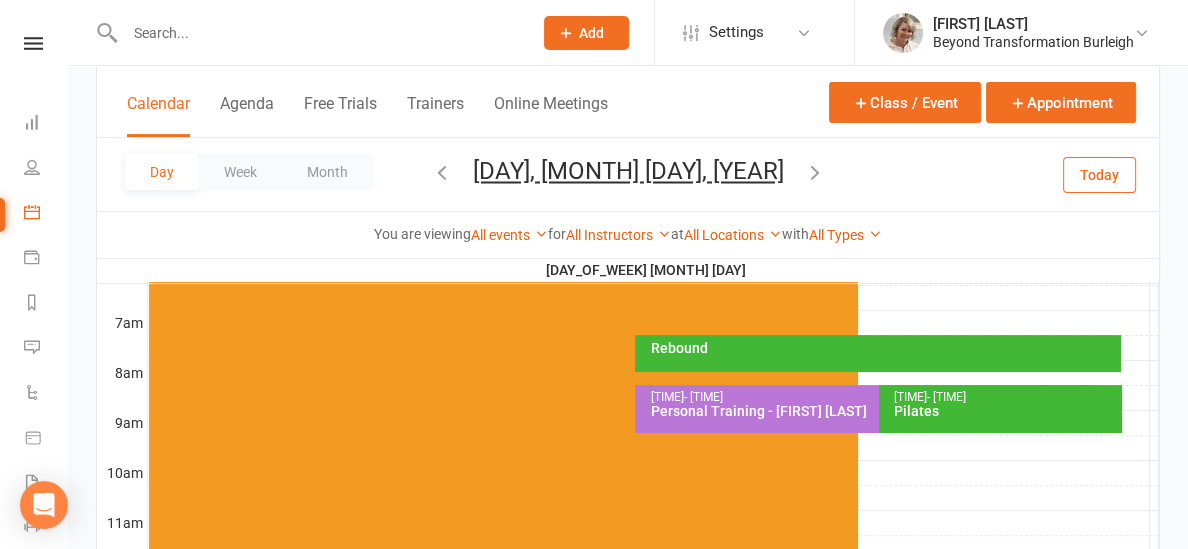 click on "Rebound" at bounding box center (883, 348) 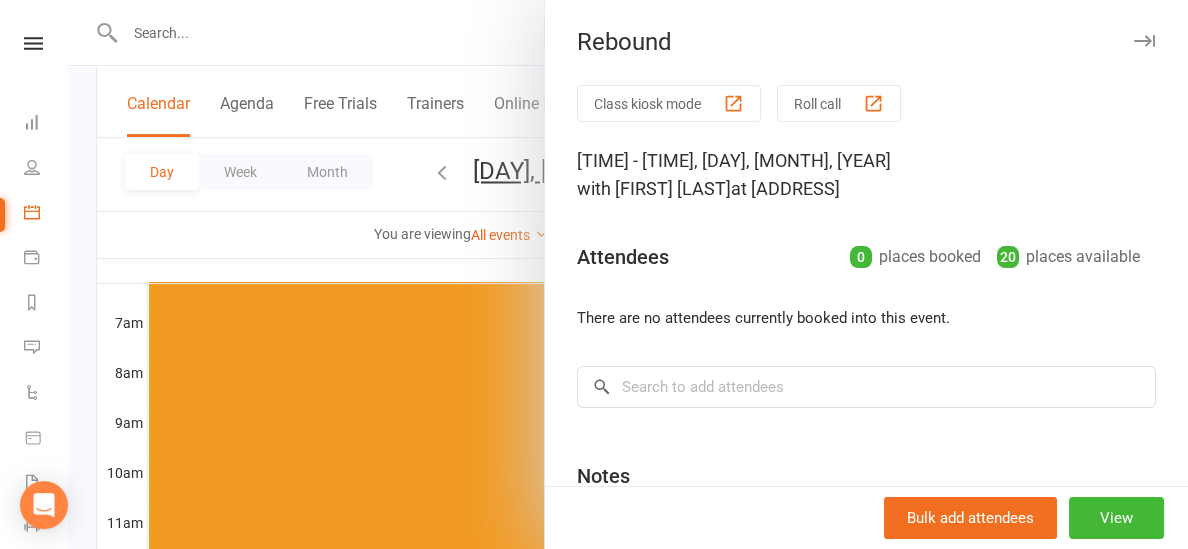click at bounding box center [628, 274] 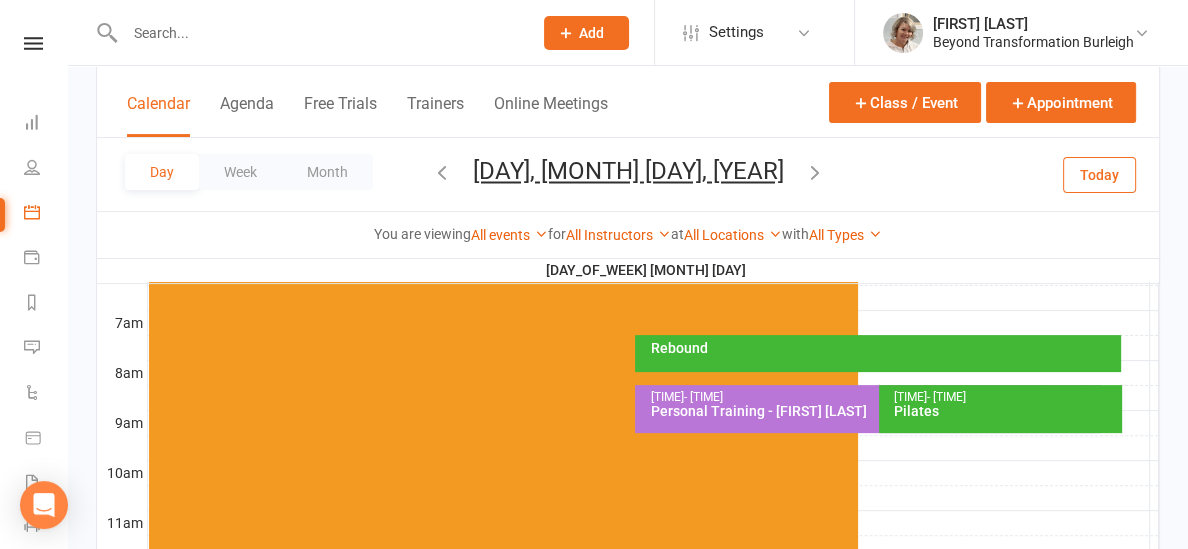 click on "[DAY], [MONTH] [DAY], [YEAR]" at bounding box center [628, 171] 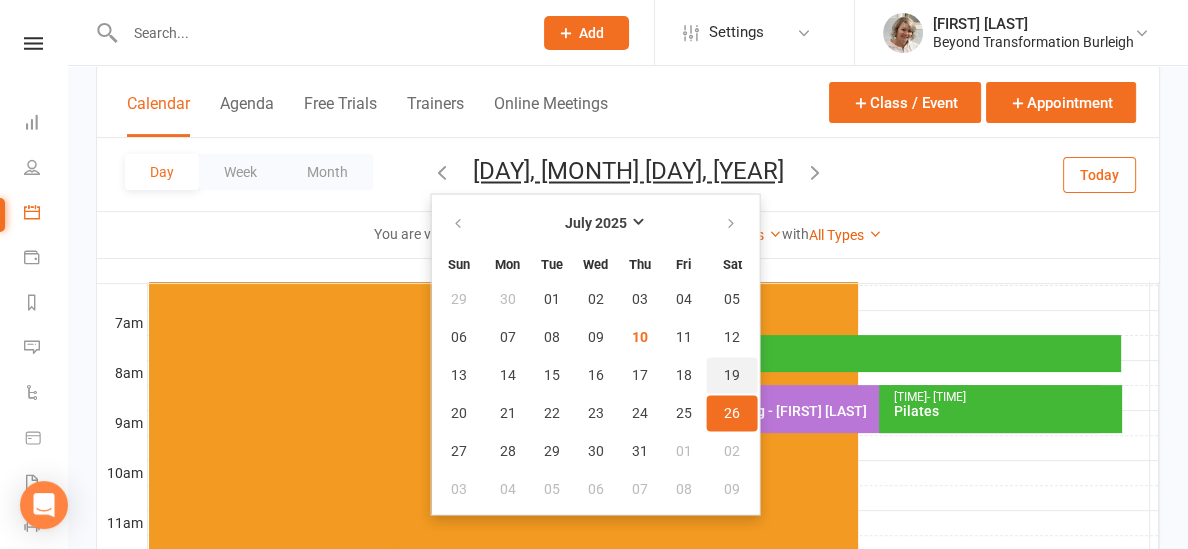 click on "19" at bounding box center [732, 375] 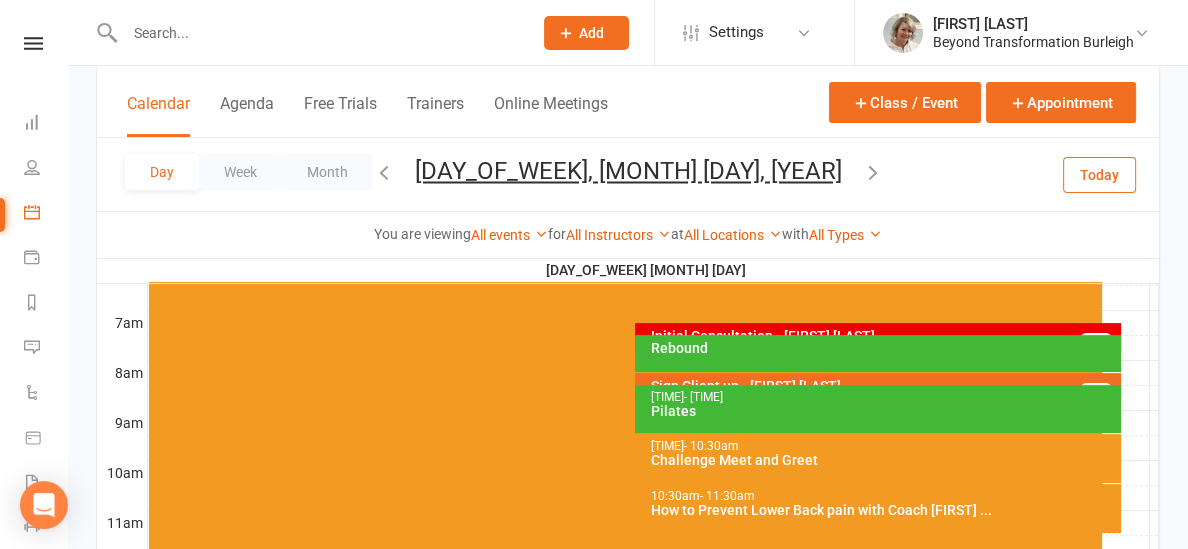 click on "Rebound" at bounding box center (883, 336) 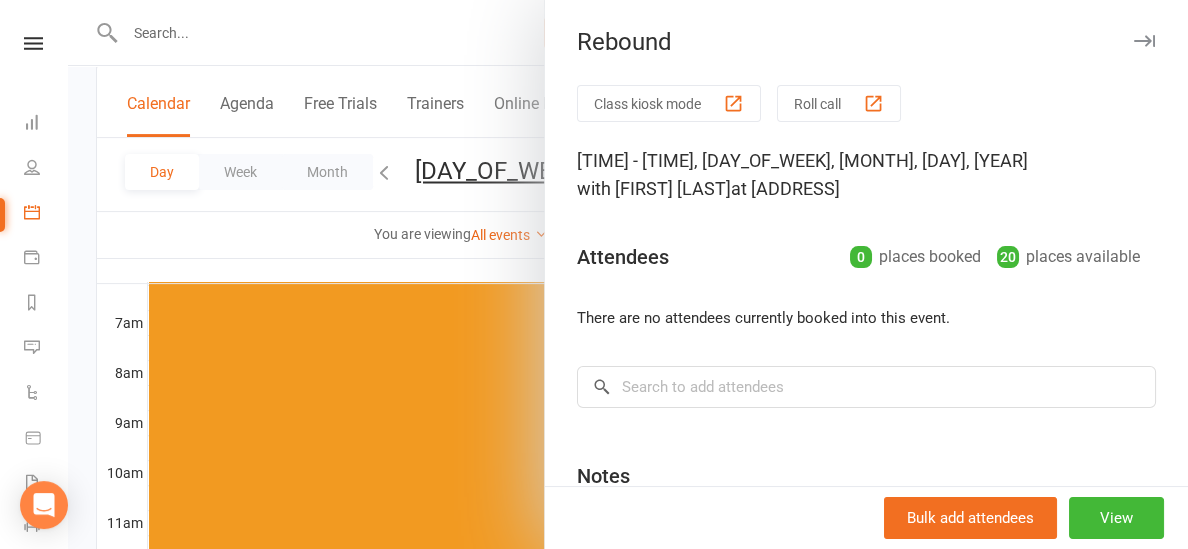 click at bounding box center (628, 274) 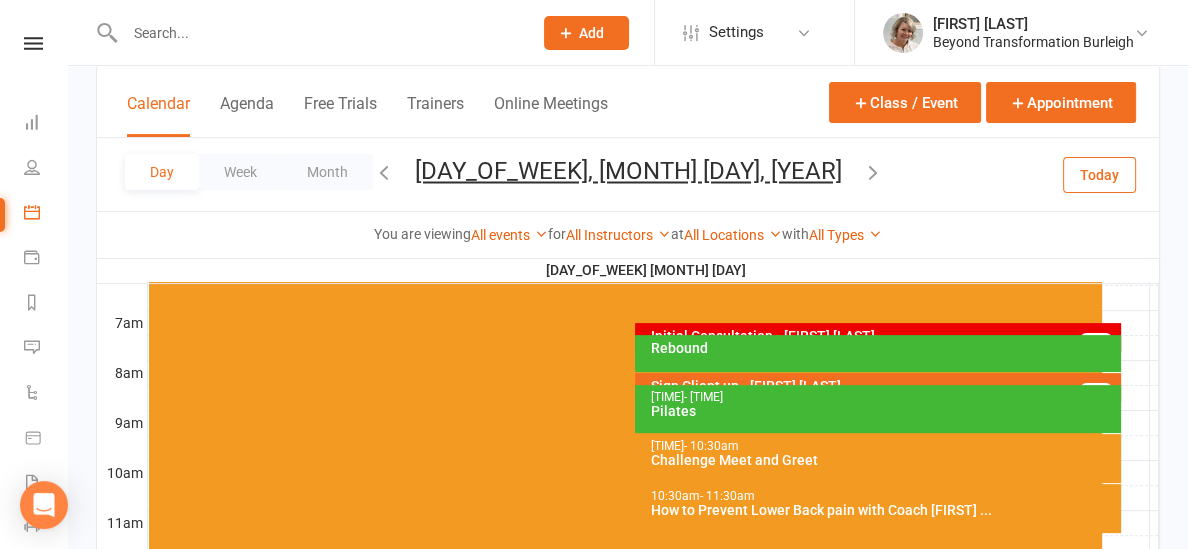 click on "How to Prevent Lower Back pain with Coach [FIRST] ..." at bounding box center [630, 236] 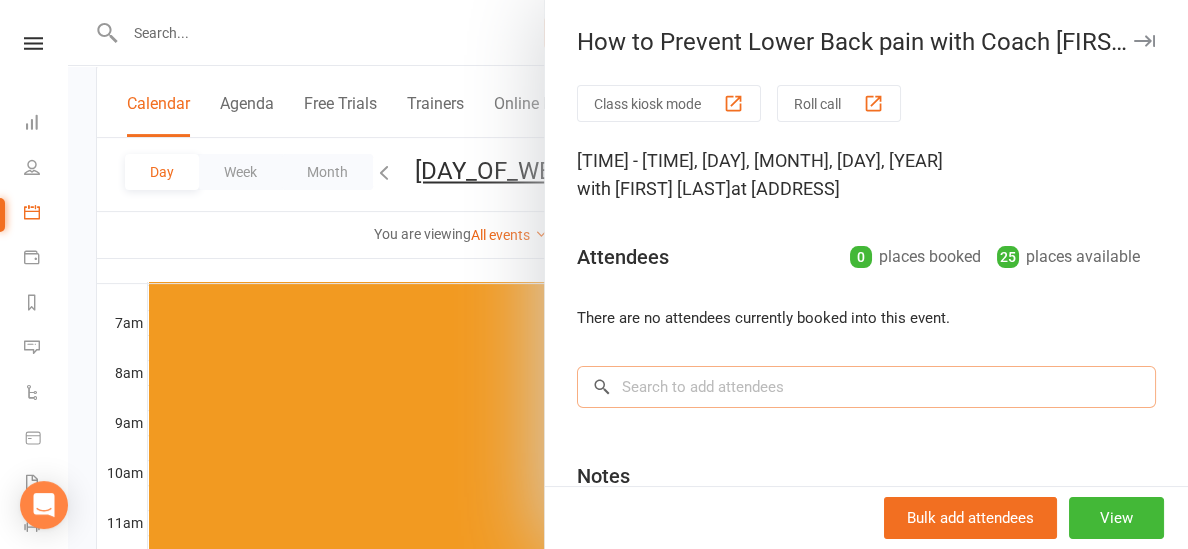 click at bounding box center [866, 387] 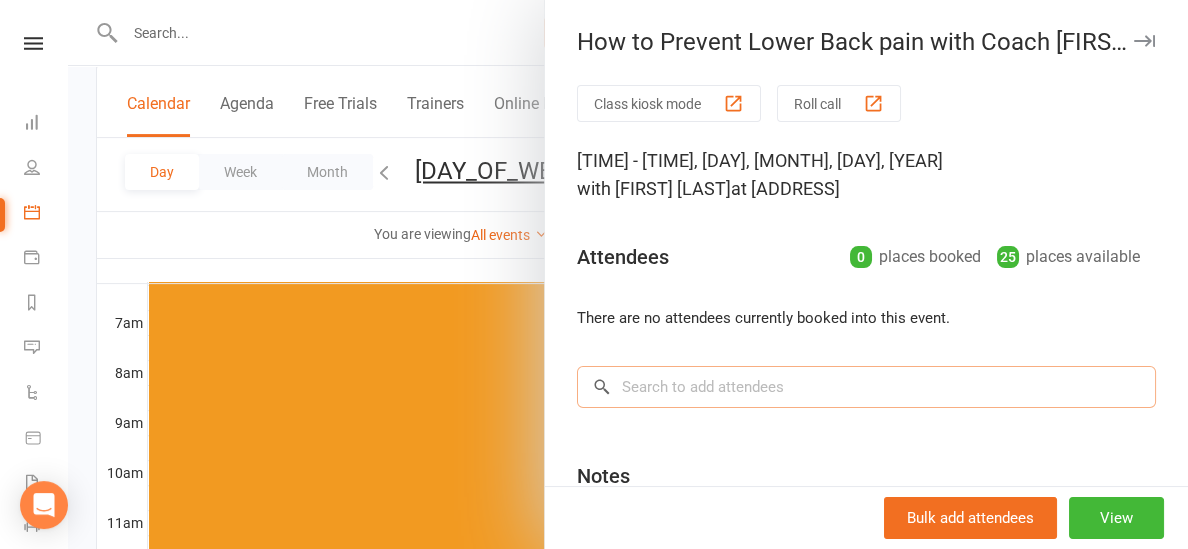 click at bounding box center (866, 387) 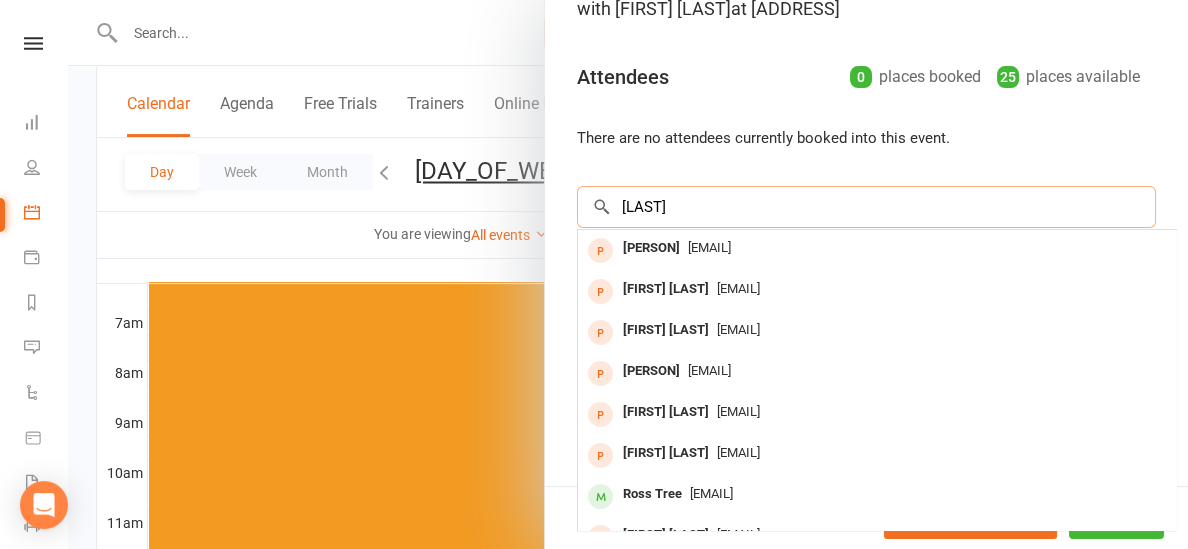 scroll, scrollTop: 201, scrollLeft: 0, axis: vertical 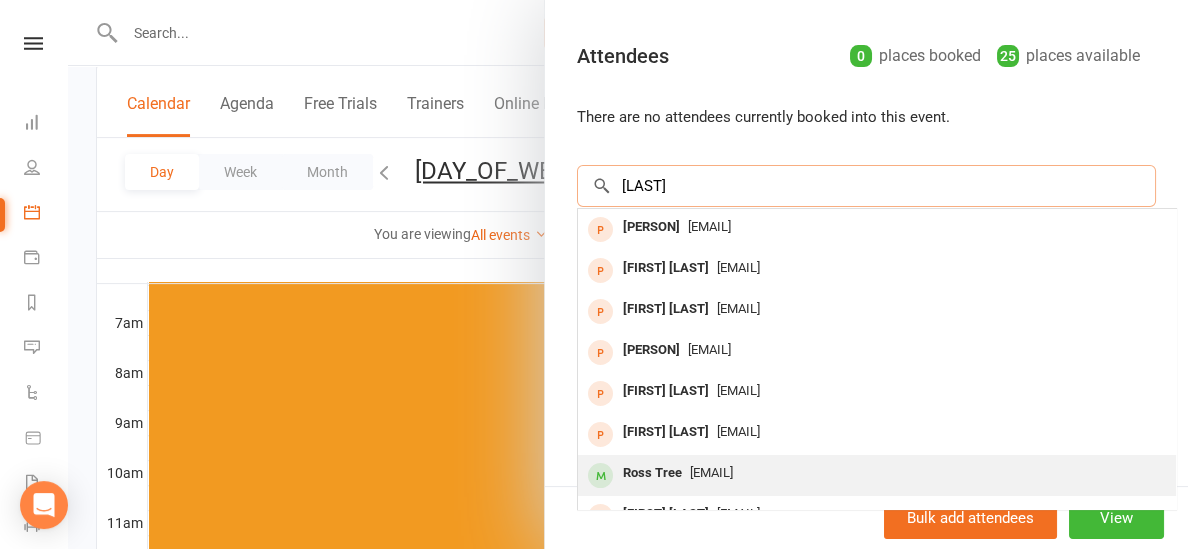 type on "[LAST]" 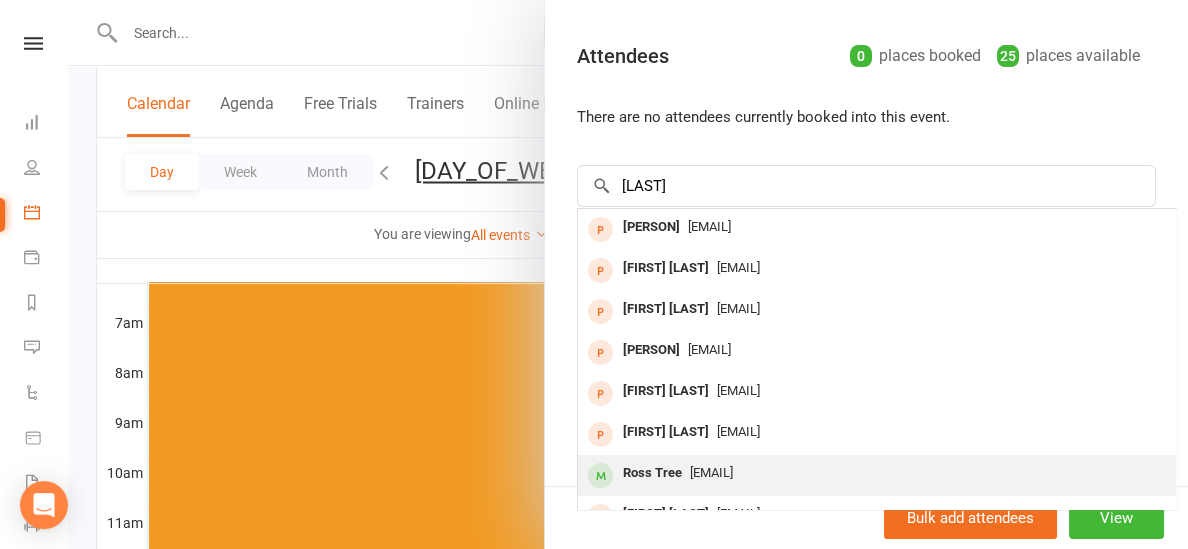 click on "Ross Tree" at bounding box center (651, 227) 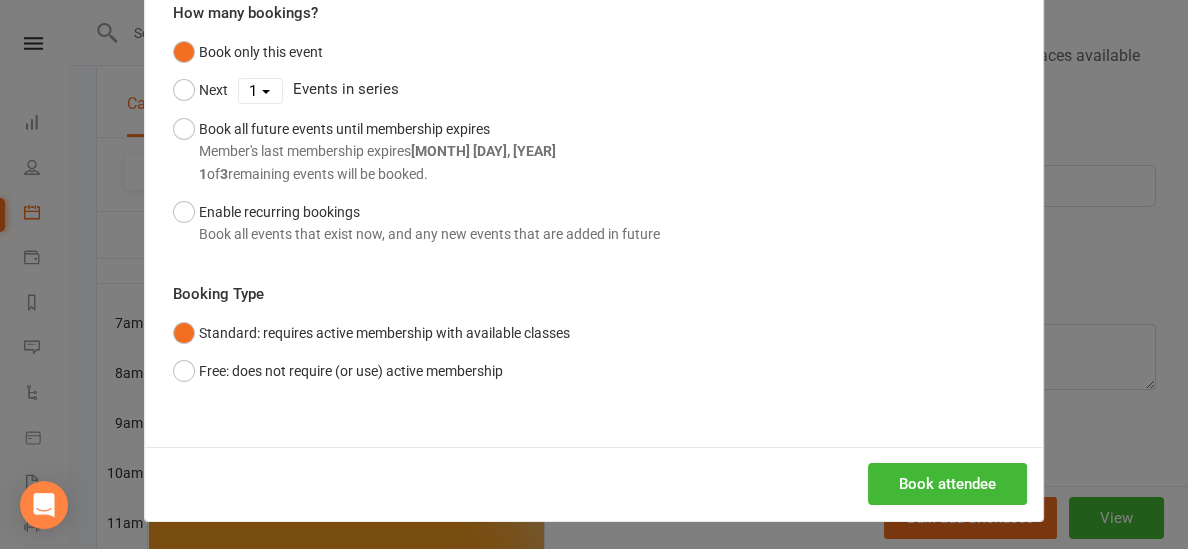 scroll, scrollTop: 192, scrollLeft: 0, axis: vertical 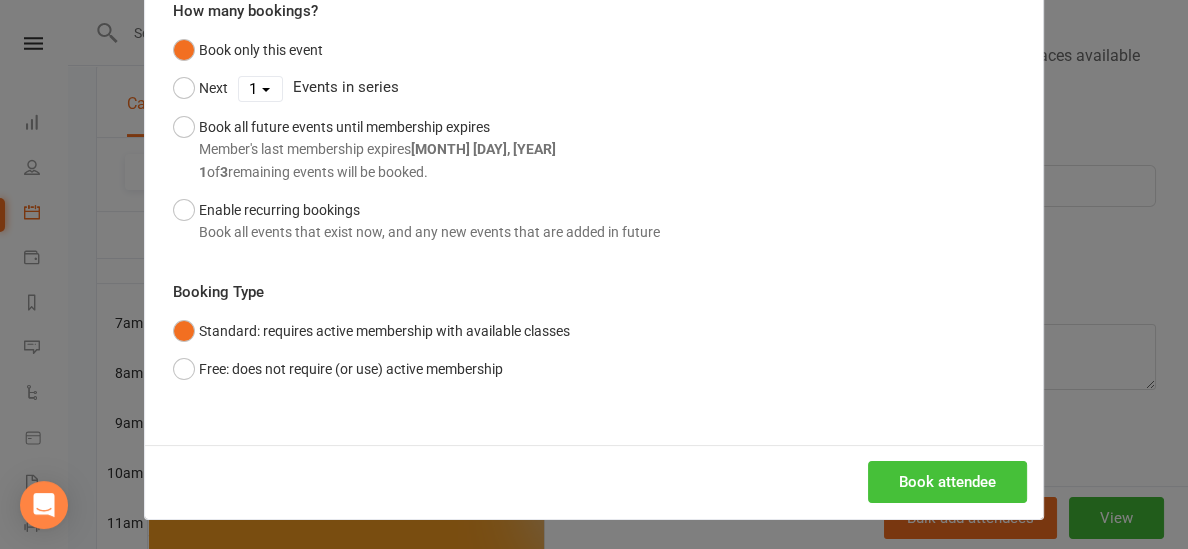 click on "Book attendee" at bounding box center (947, 482) 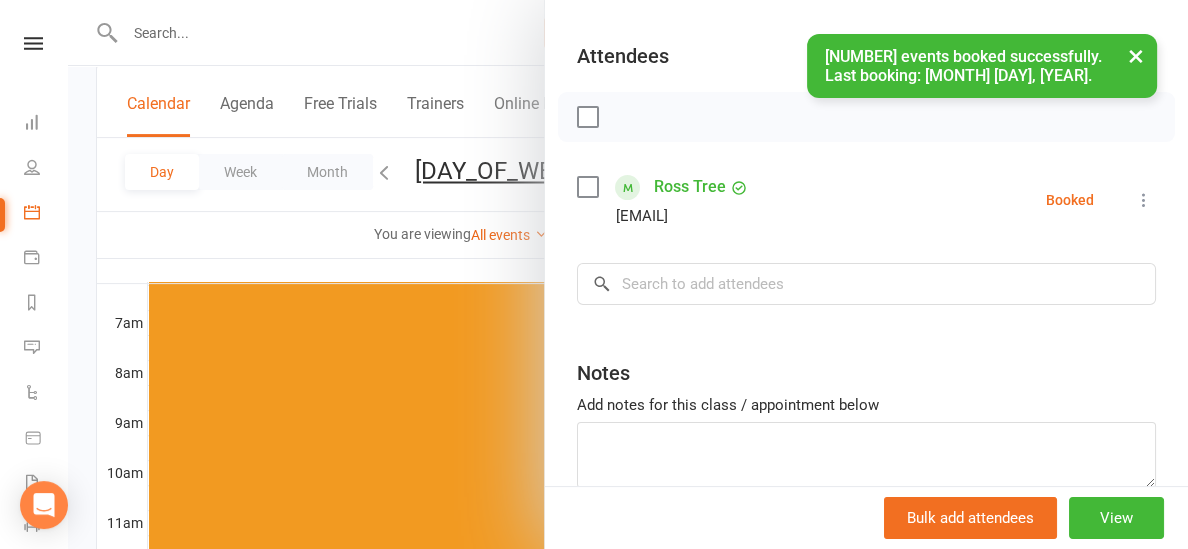 click at bounding box center (628, 274) 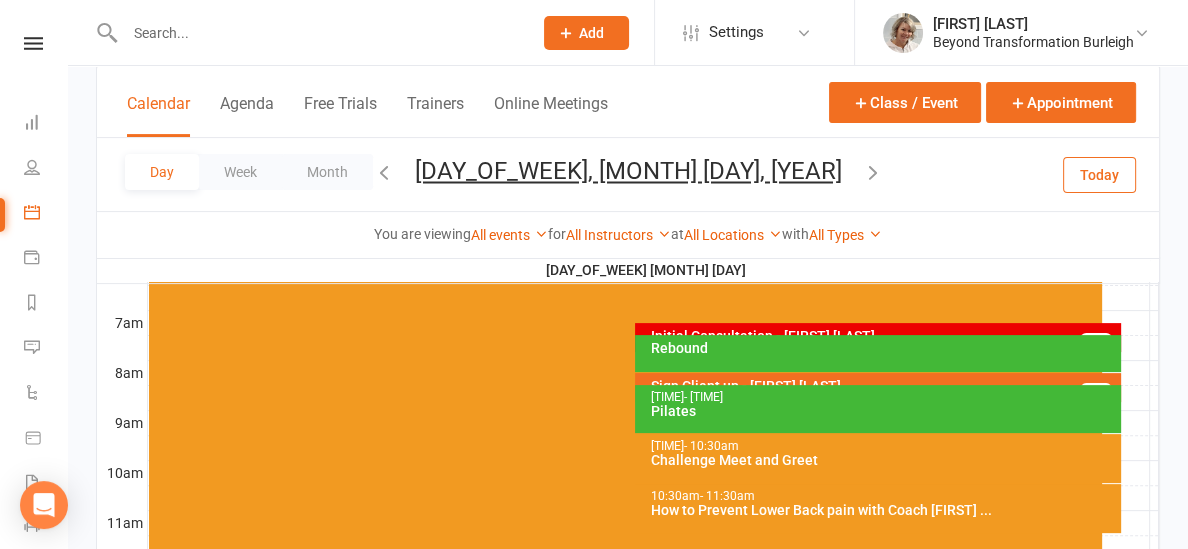 click on "Today" at bounding box center [1099, 174] 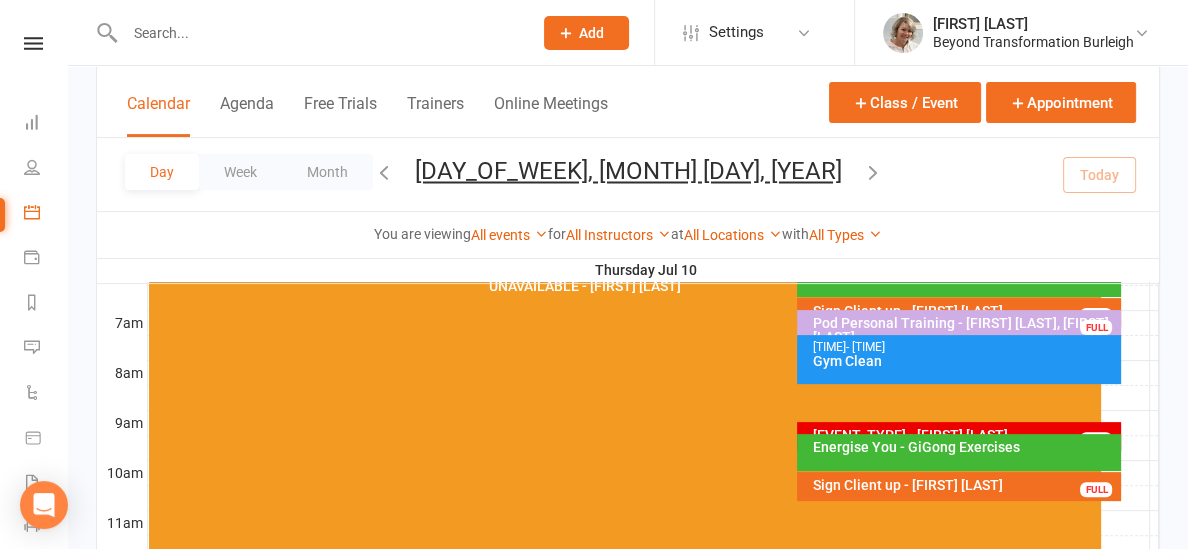 click on "[EVENT_TYPE] - [FIRST] [LAST]" at bounding box center (792, 223) 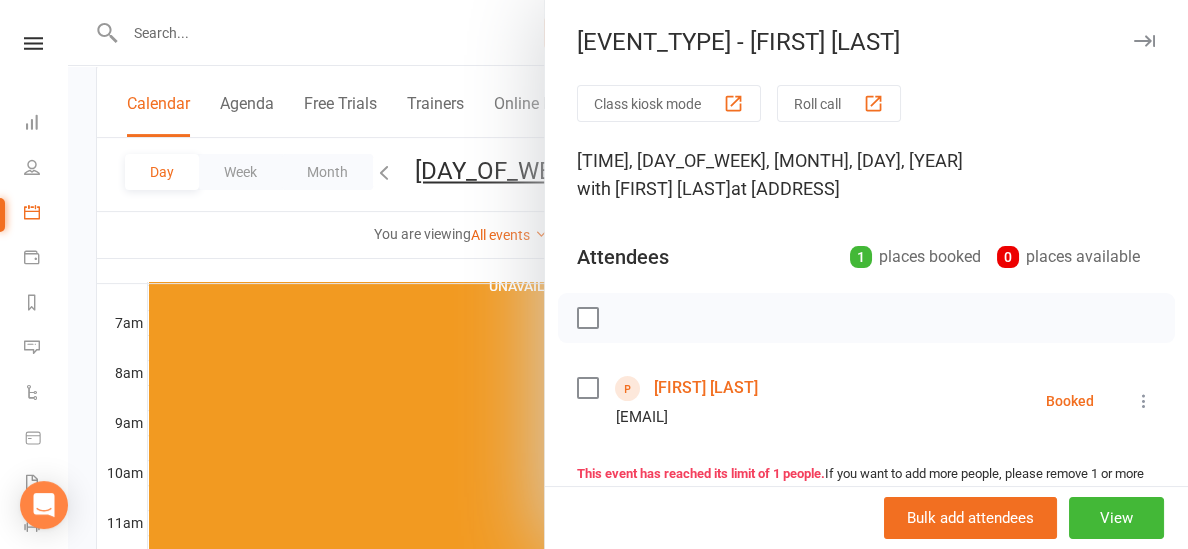 click at bounding box center [628, 274] 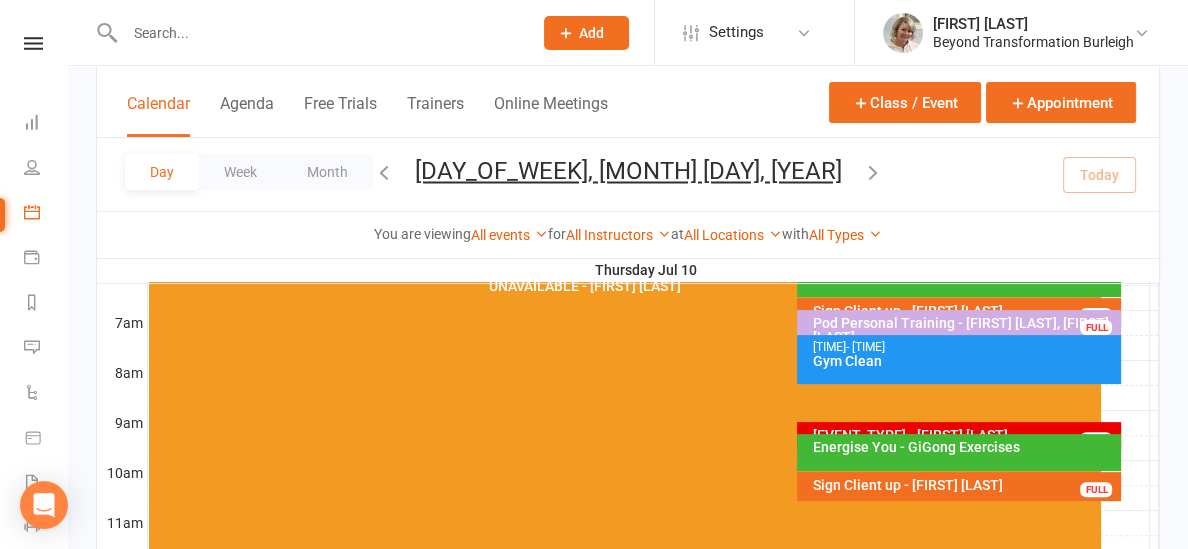click at bounding box center (318, 33) 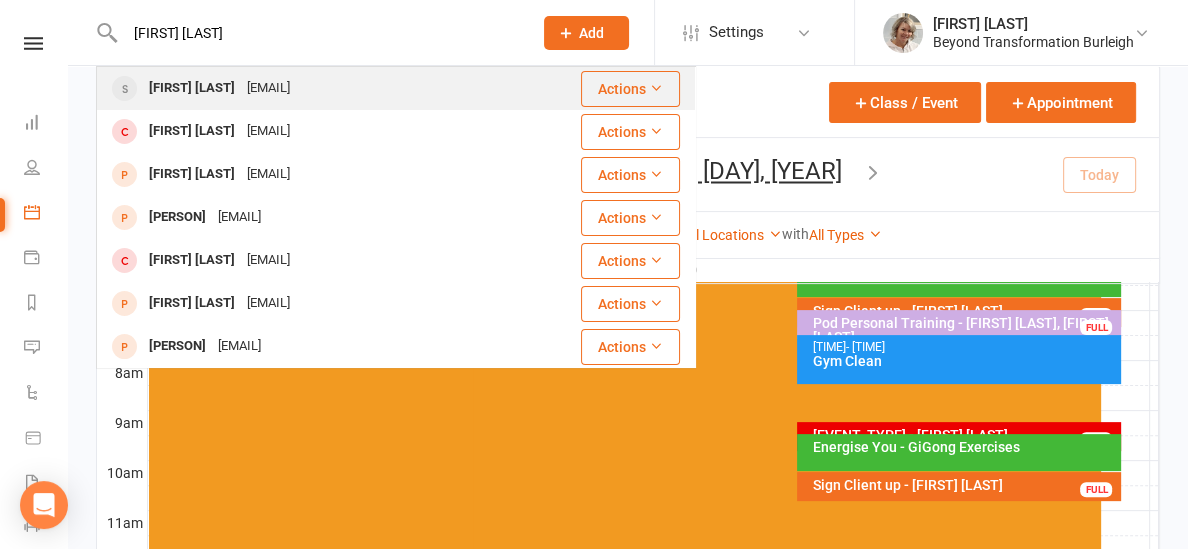 click on "[FIRST] [LAST]" at bounding box center (192, 88) 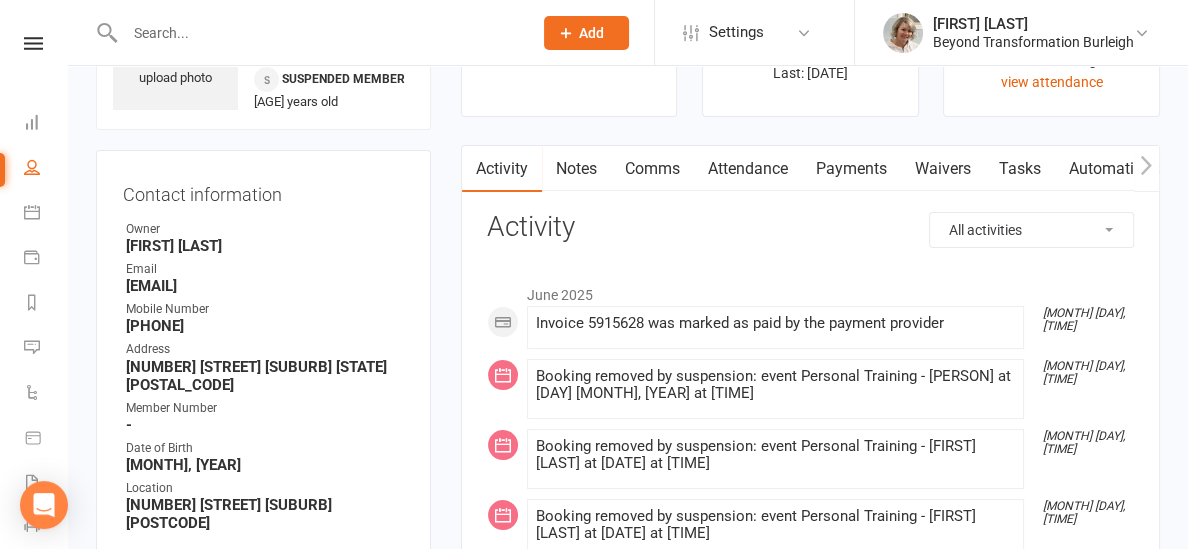 scroll, scrollTop: 0, scrollLeft: 0, axis: both 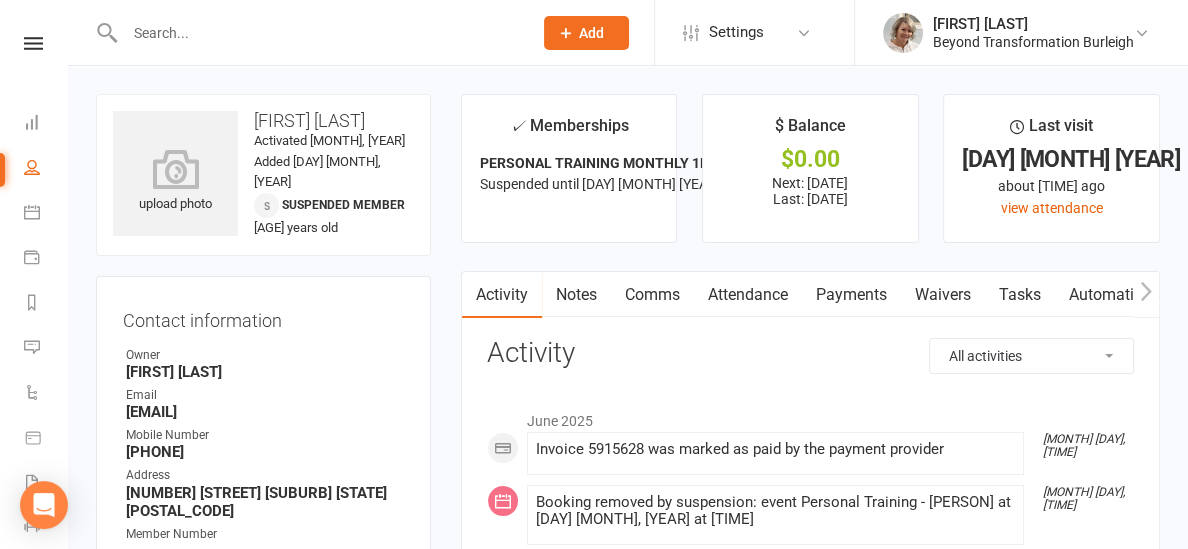 click at bounding box center [318, 33] 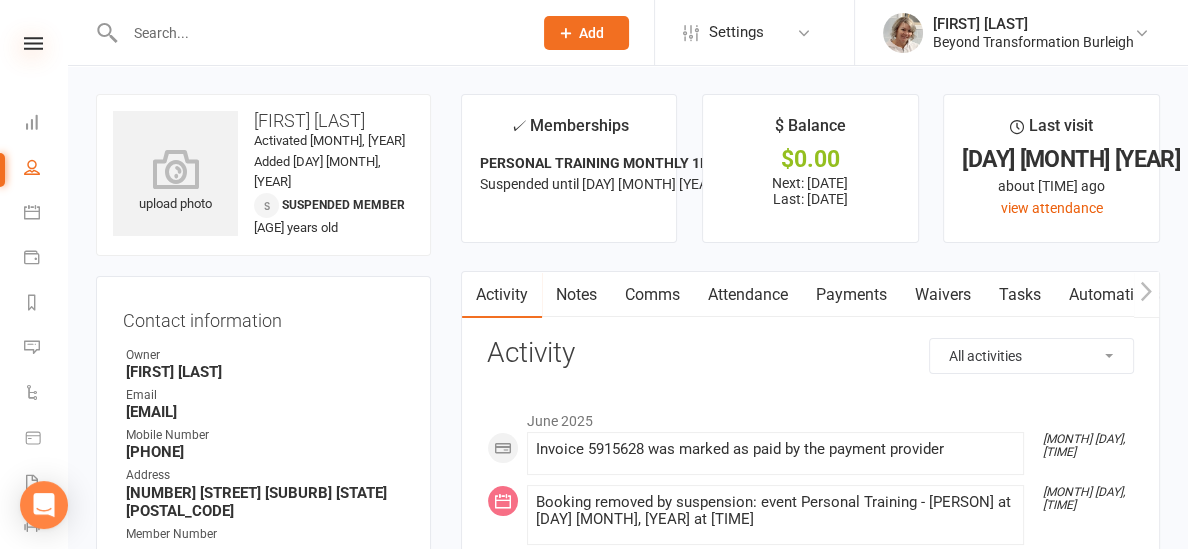 click at bounding box center (33, 43) 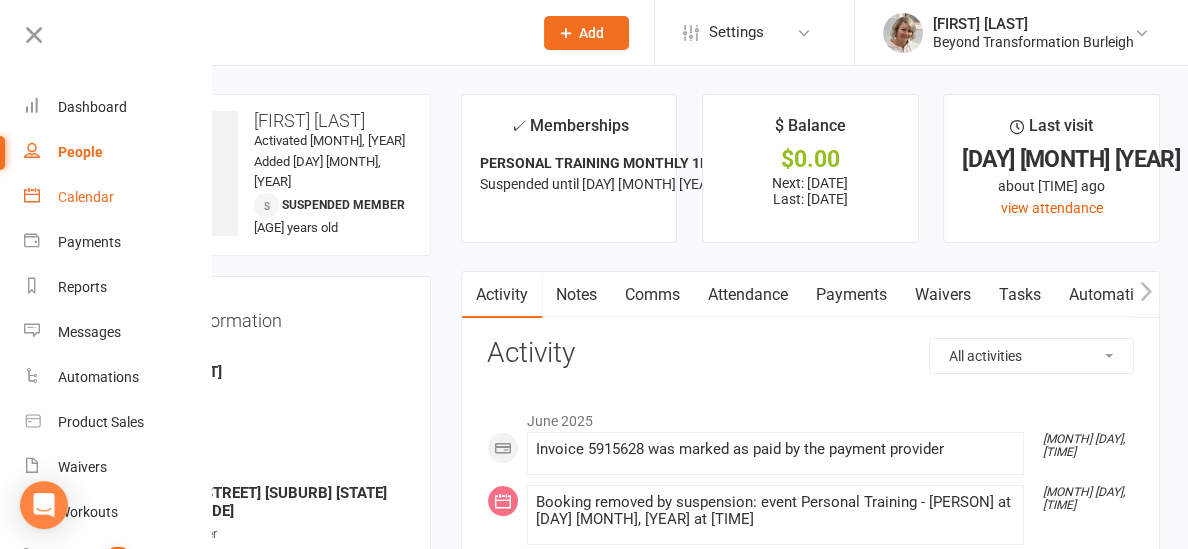 click on "Calendar" at bounding box center [86, 197] 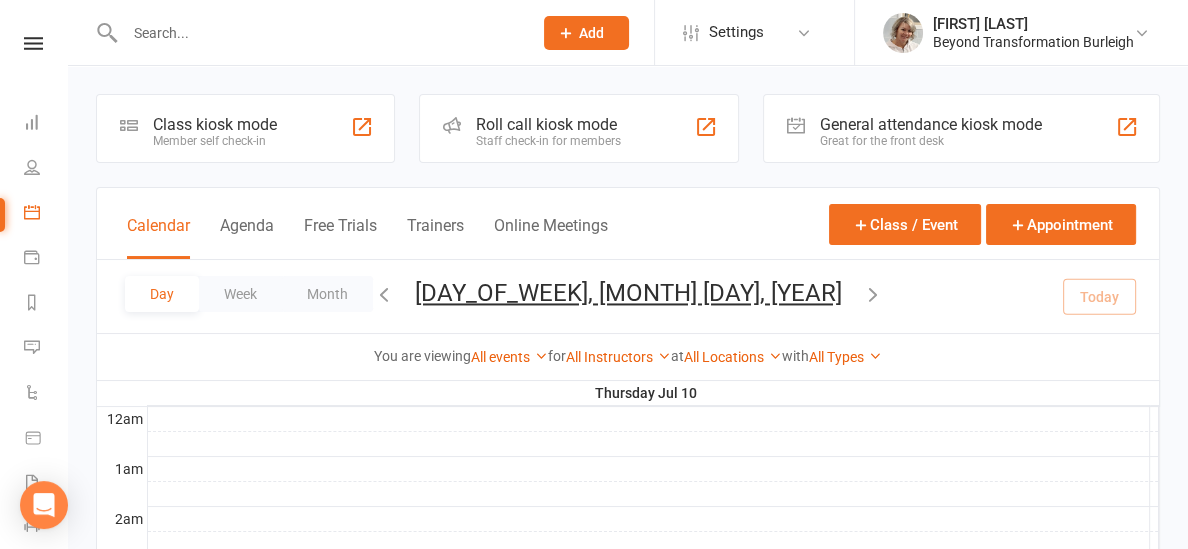 click on "[DAY_OF_WEEK], [MONTH] [DAY], [YEAR]" at bounding box center (628, 293) 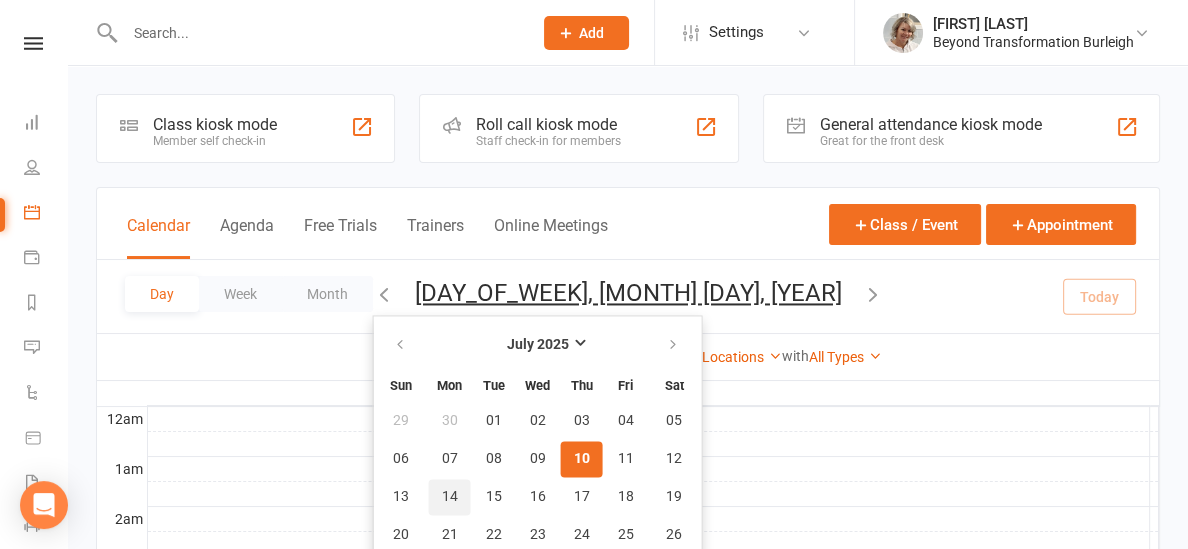 click on "14" at bounding box center (450, 497) 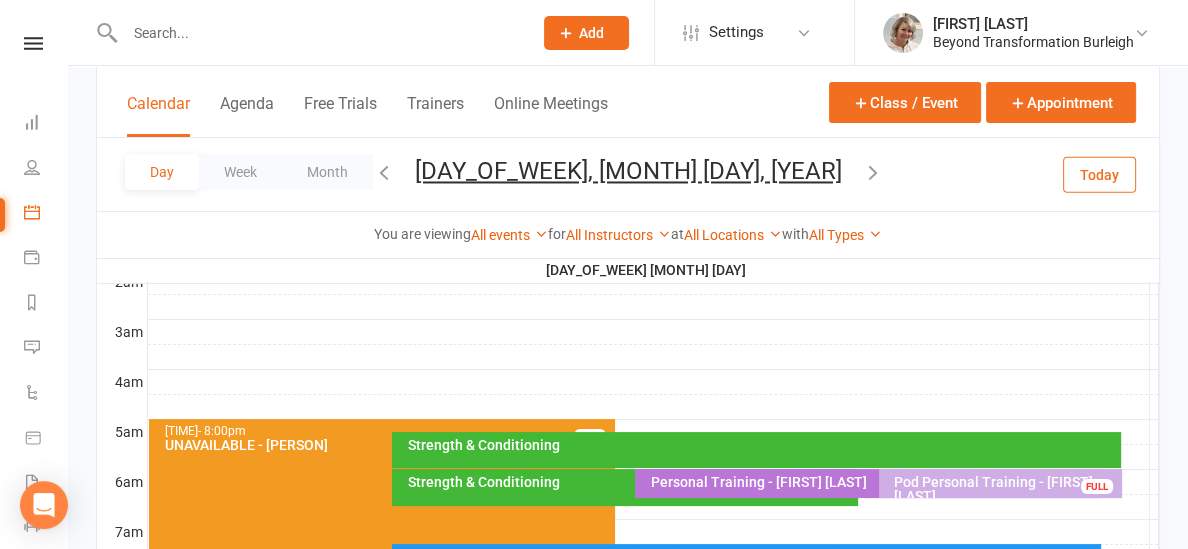 scroll, scrollTop: 327, scrollLeft: 0, axis: vertical 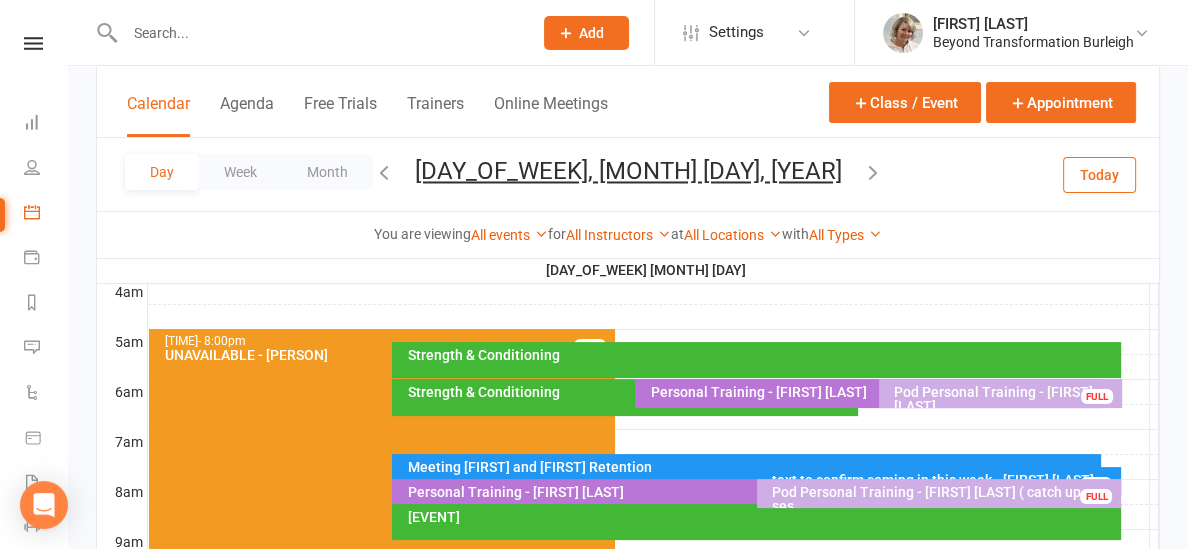 click at bounding box center [318, 33] 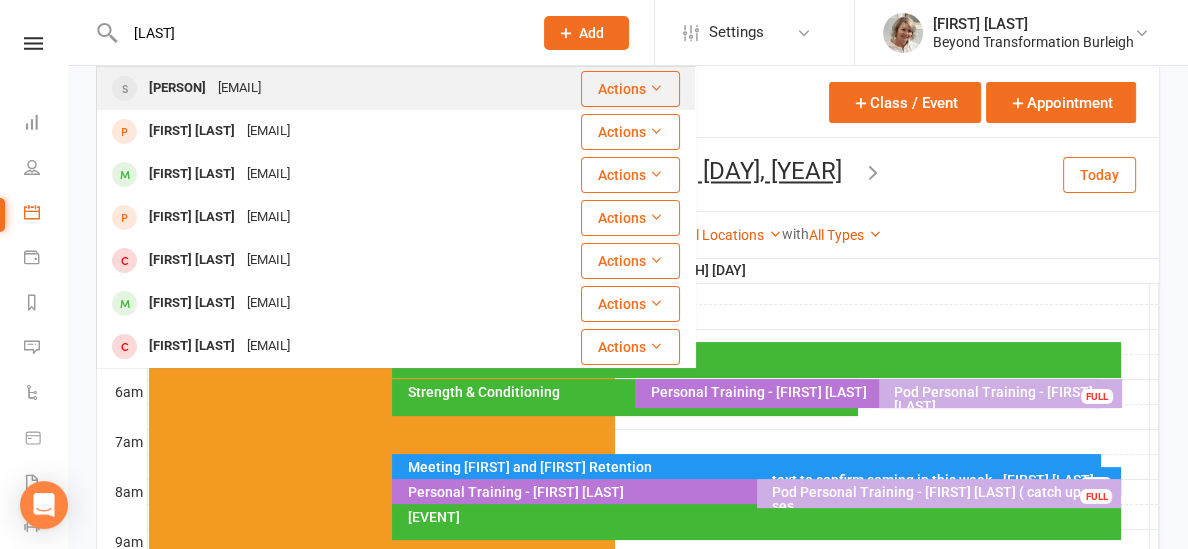 type on "[LAST]" 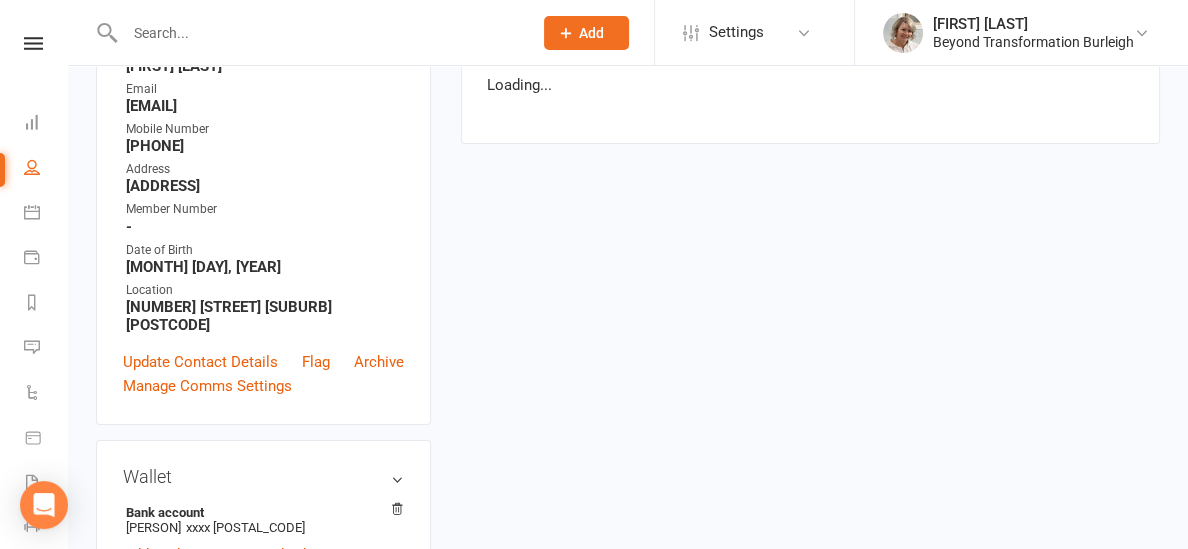 scroll, scrollTop: 0, scrollLeft: 0, axis: both 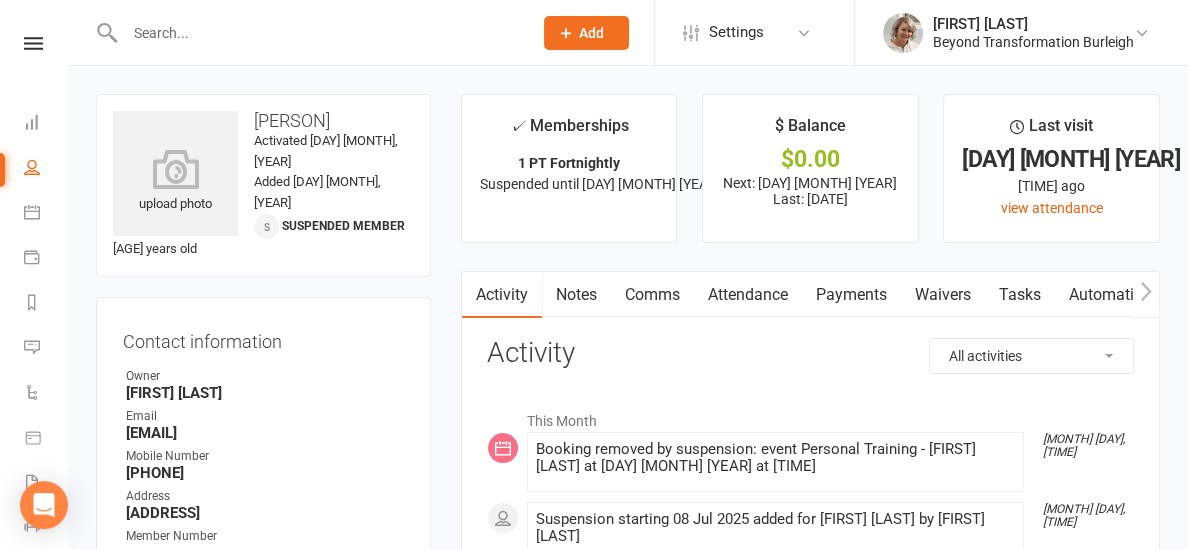 click at bounding box center (33, 43) 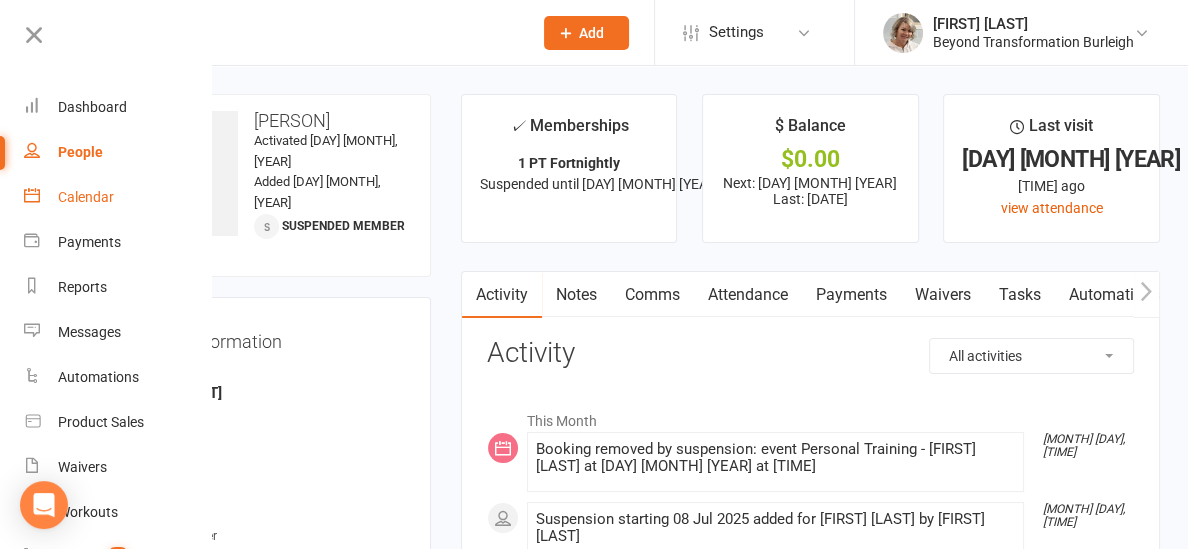 click on "Calendar" at bounding box center [86, 197] 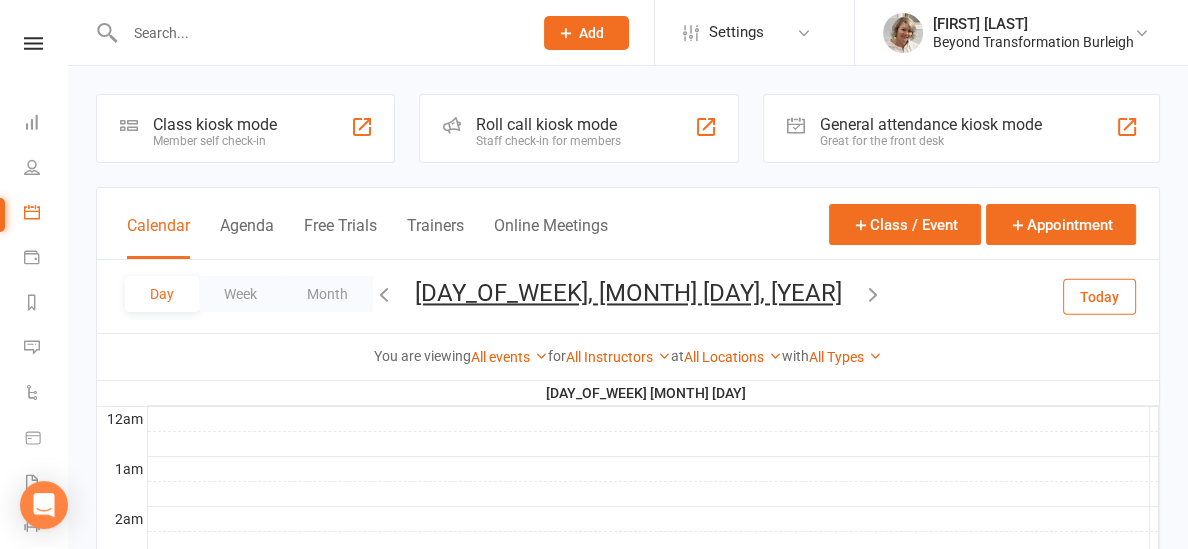 click on "[DAY_OF_WEEK], [MONTH] [DAY], [YEAR]" at bounding box center (628, 293) 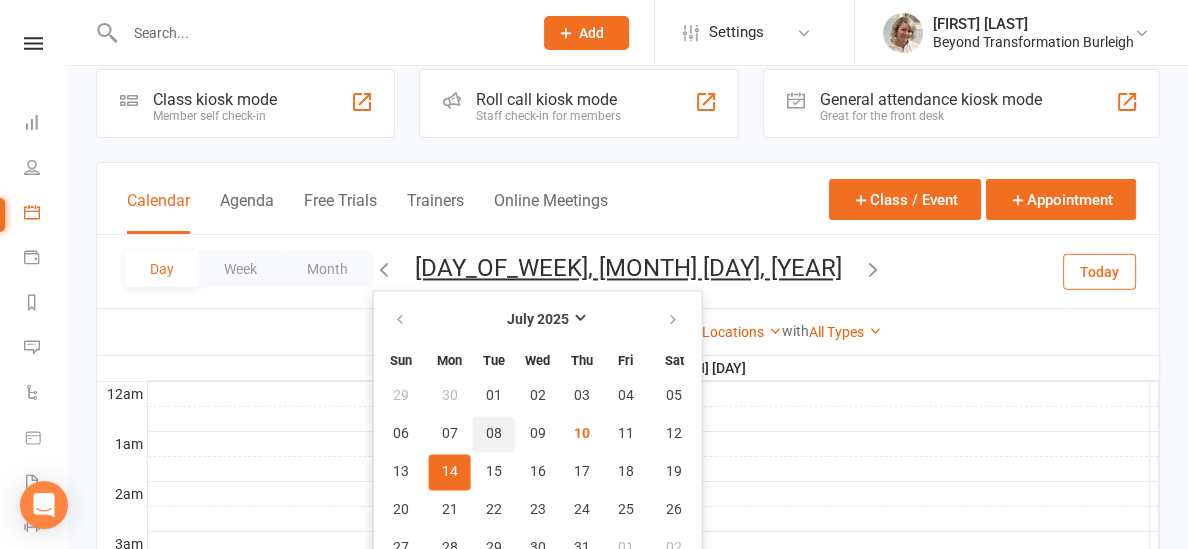 scroll, scrollTop: 54, scrollLeft: 0, axis: vertical 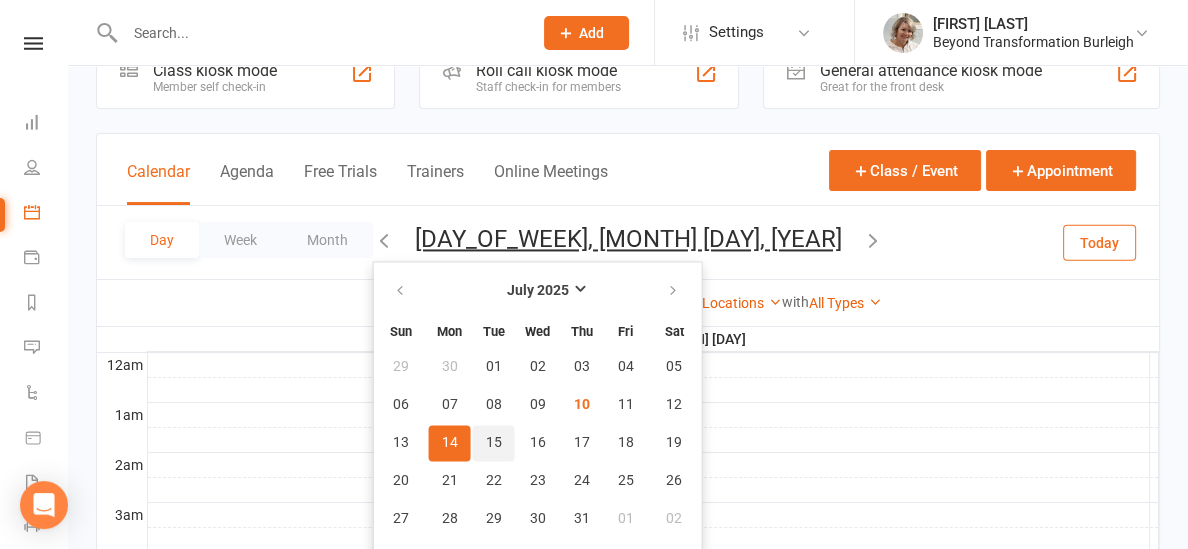 click on "15" at bounding box center (494, 443) 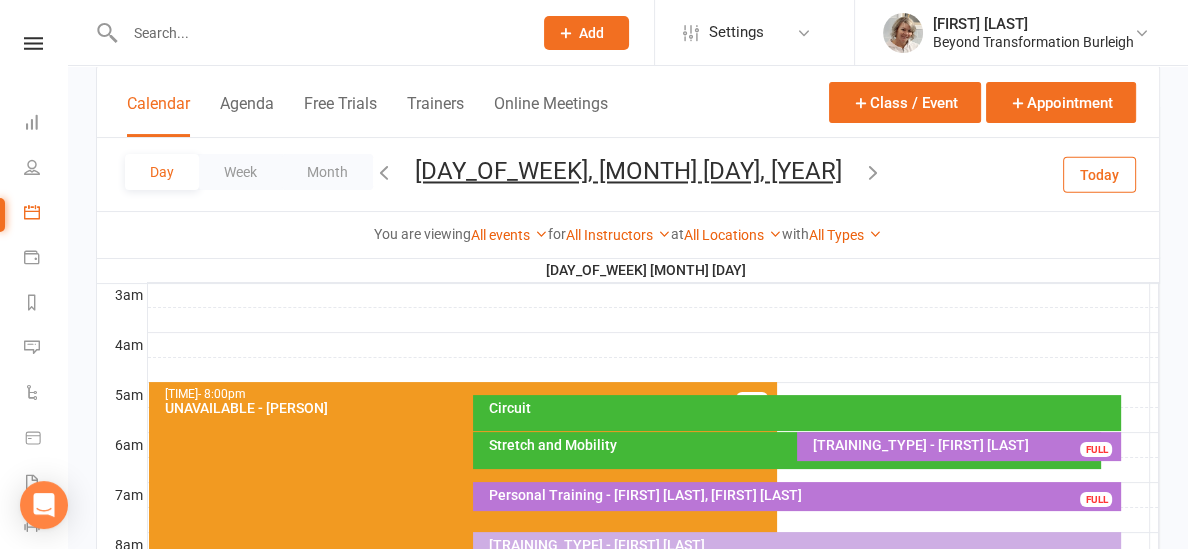 scroll, scrollTop: 302, scrollLeft: 0, axis: vertical 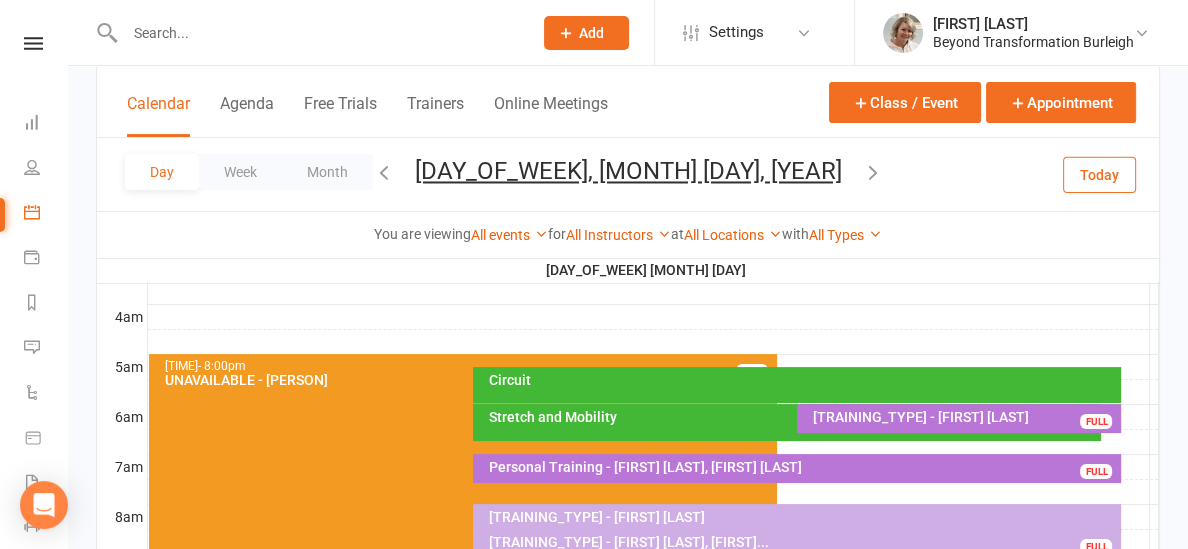 click at bounding box center [653, 442] 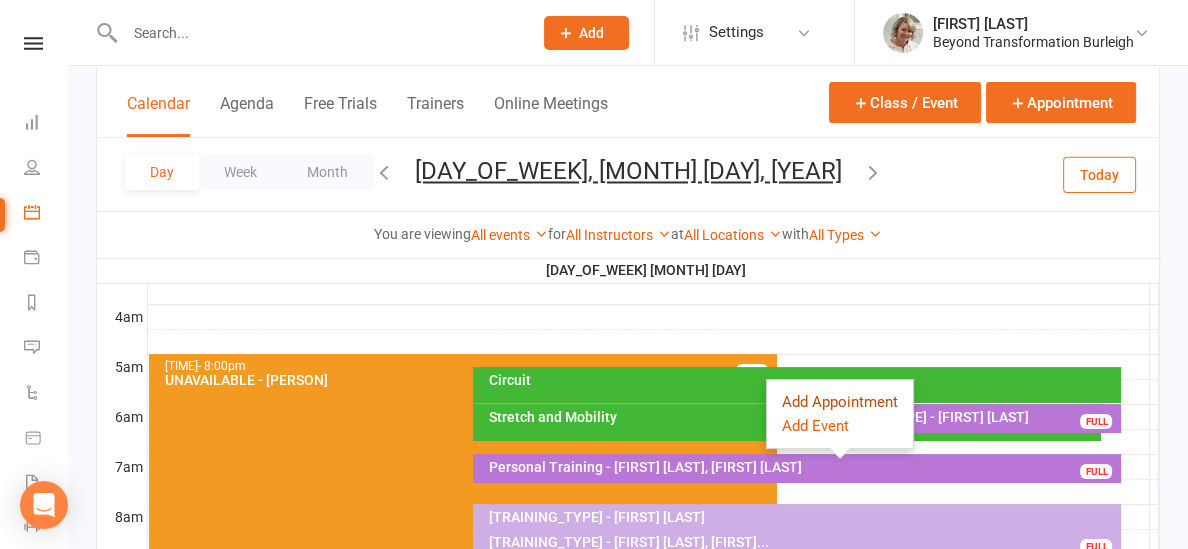 click on "Add Appointment" at bounding box center (840, 402) 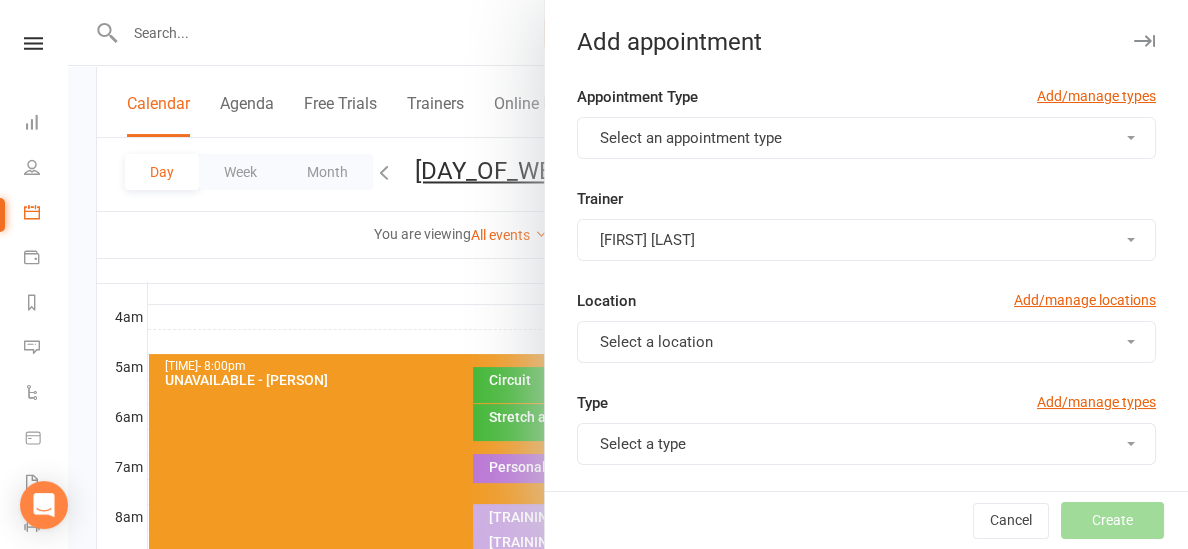 click on "Select an appointment type" at bounding box center (691, 138) 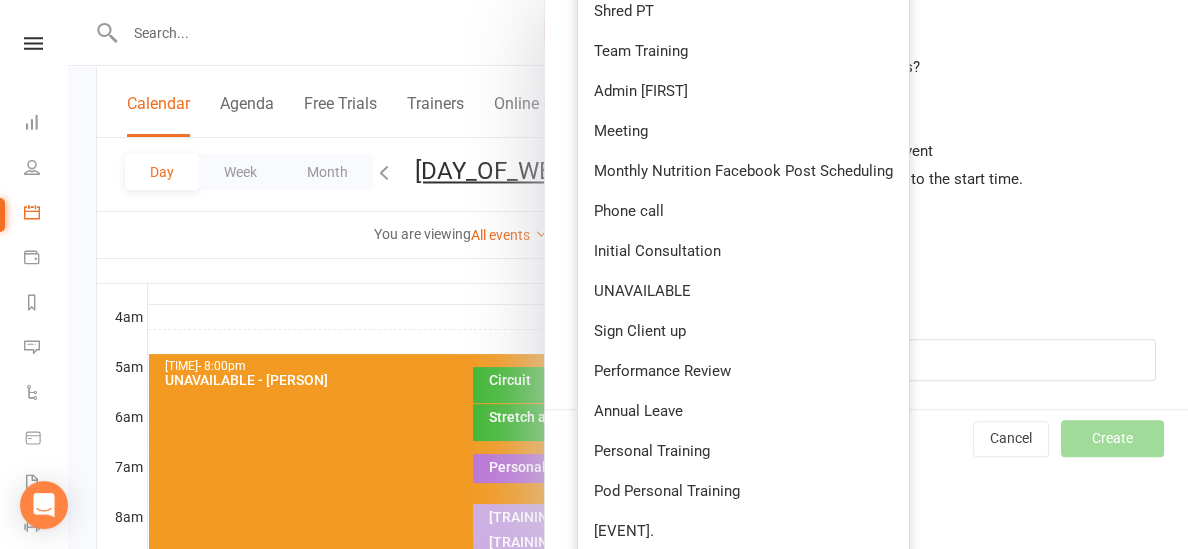 scroll, scrollTop: 807, scrollLeft: 0, axis: vertical 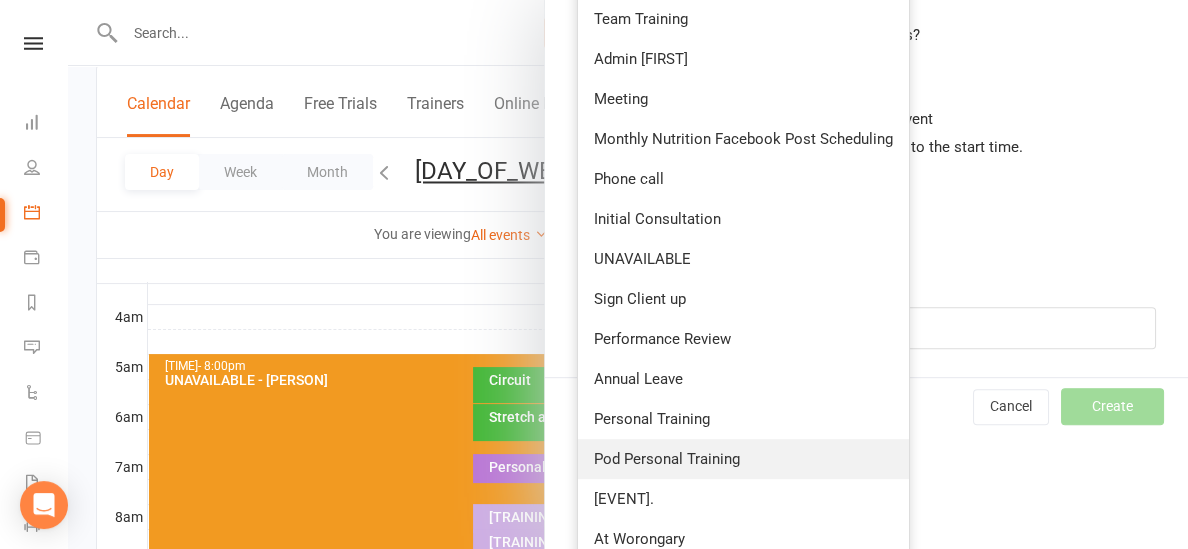click on "Pod Personal Training" at bounding box center [667, 459] 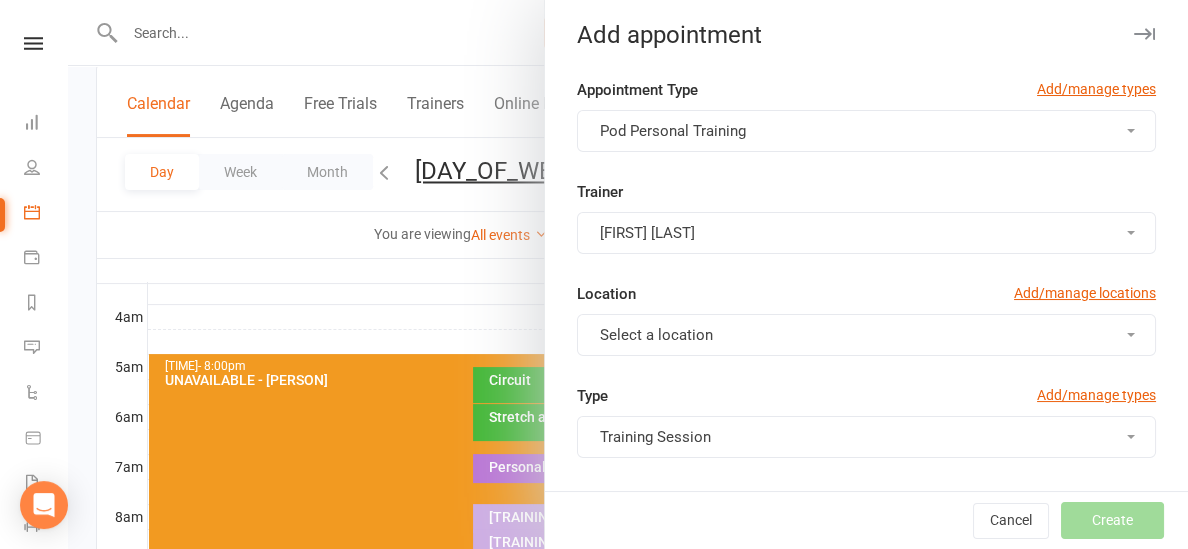 scroll, scrollTop: 10, scrollLeft: 0, axis: vertical 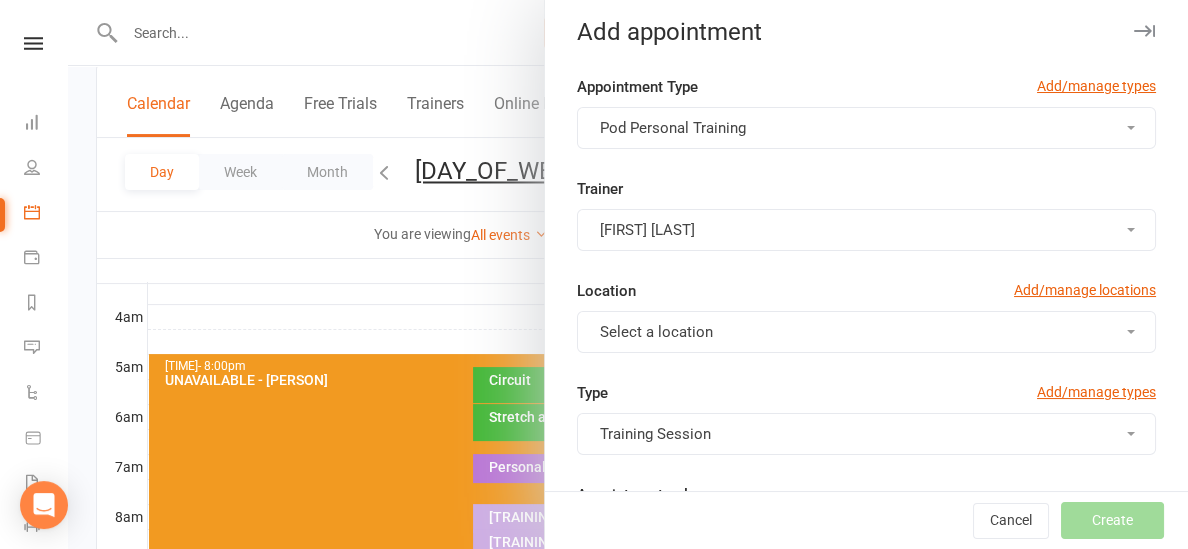click on "[FIRST] [LAST]" at bounding box center (866, 230) 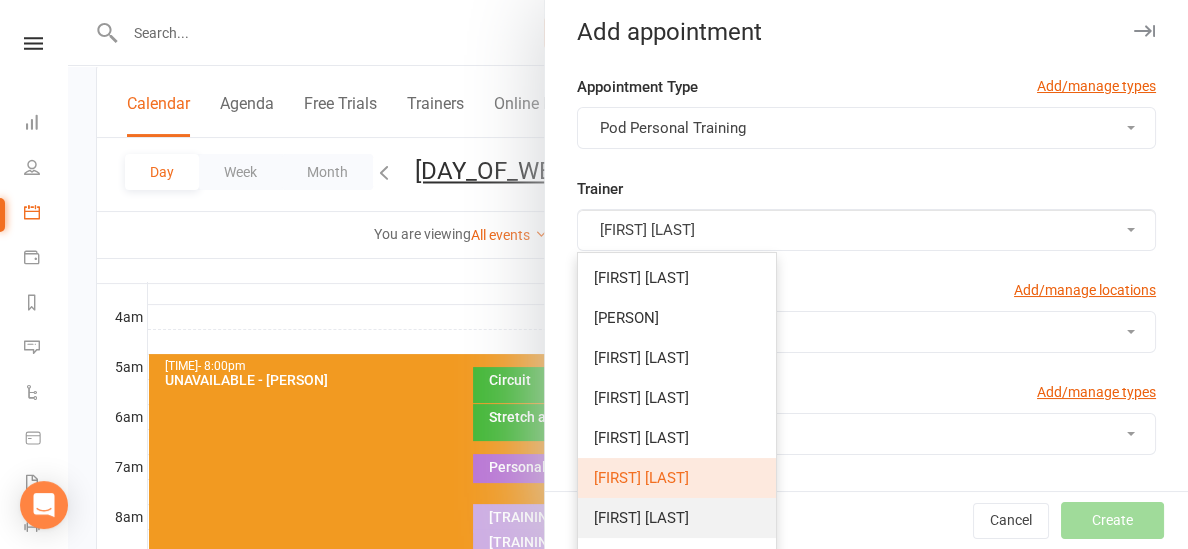 click on "[FIRST] [LAST]" at bounding box center [641, 518] 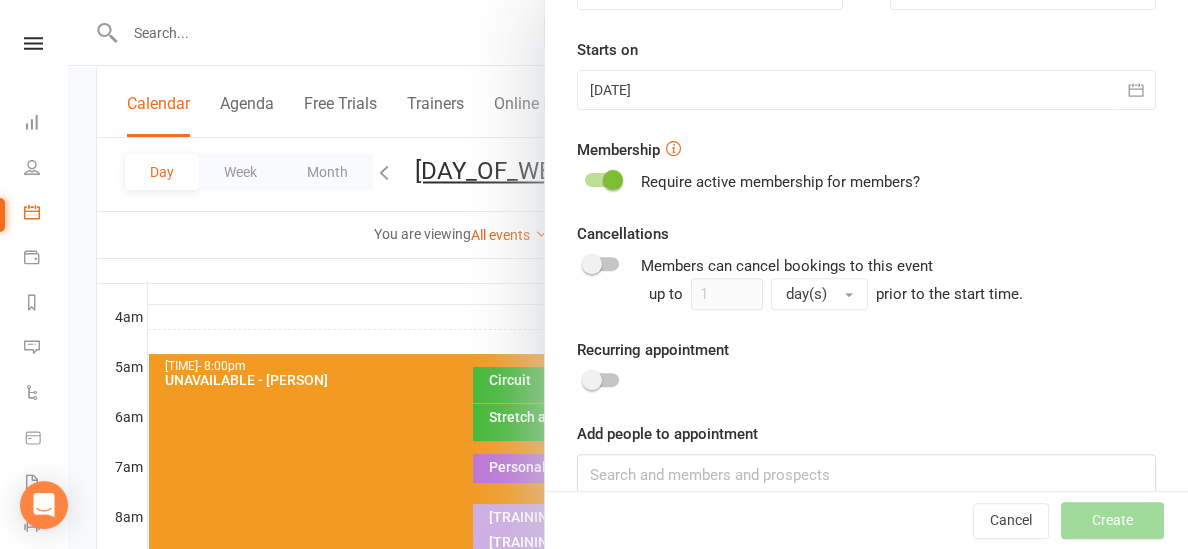 scroll, scrollTop: 694, scrollLeft: 0, axis: vertical 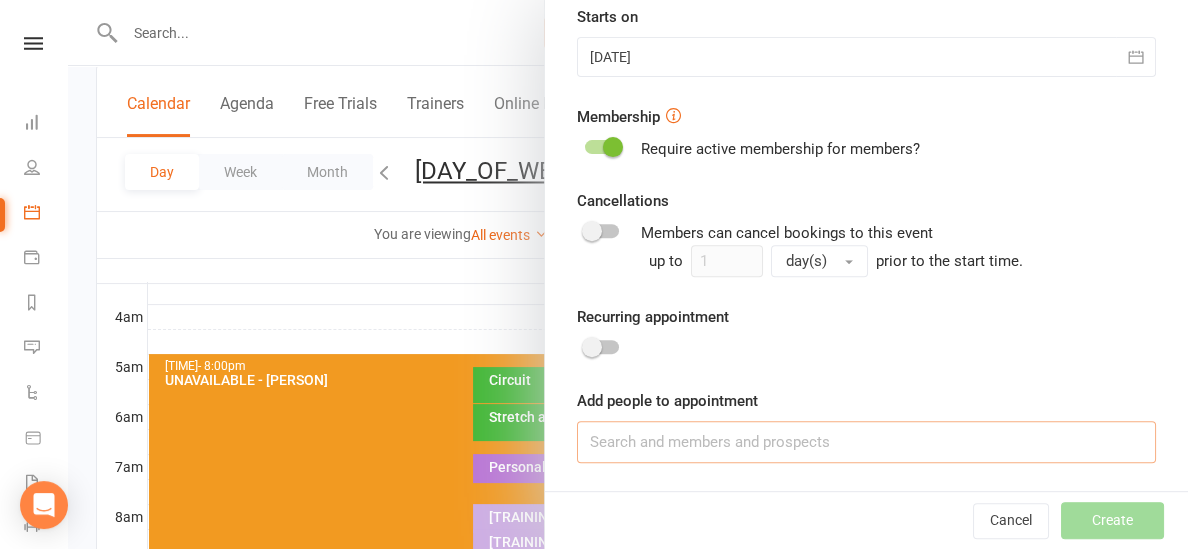 click at bounding box center [866, 442] 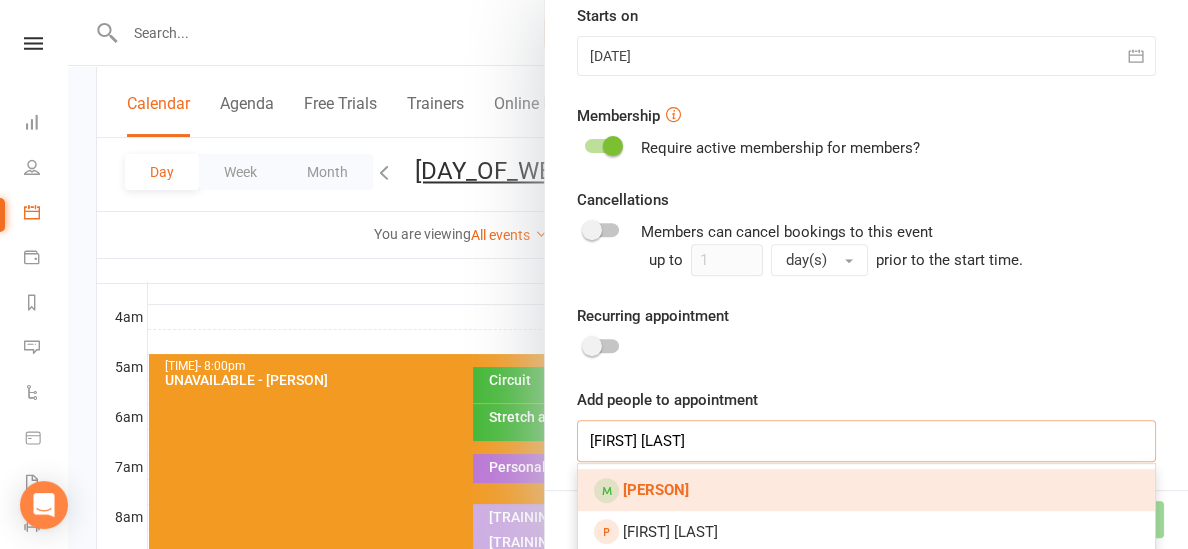 type on "[FIRST] [LAST]" 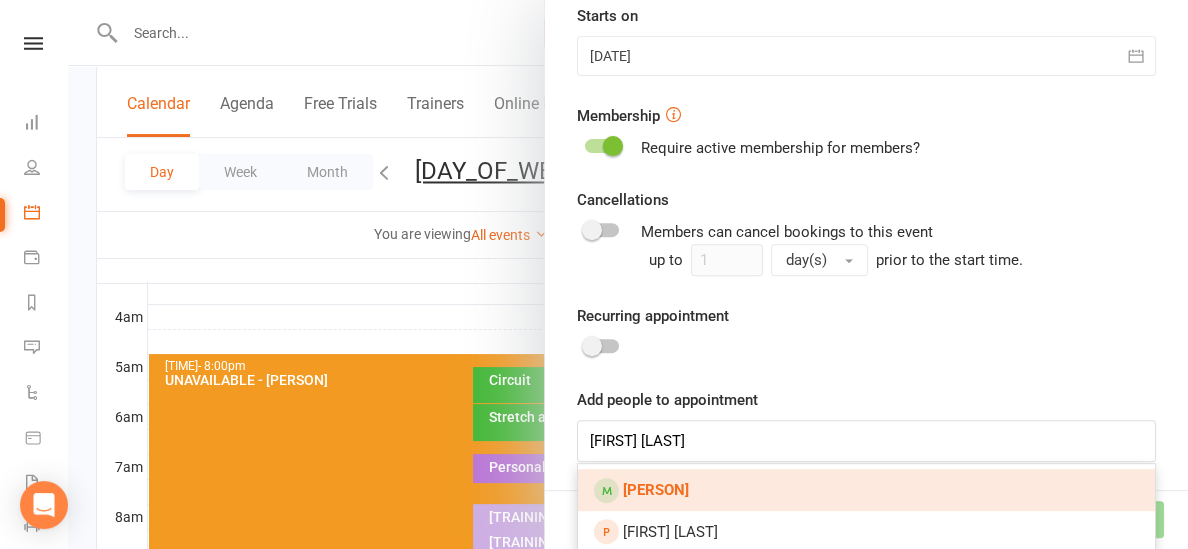 click on "[PERSON]" at bounding box center (866, 490) 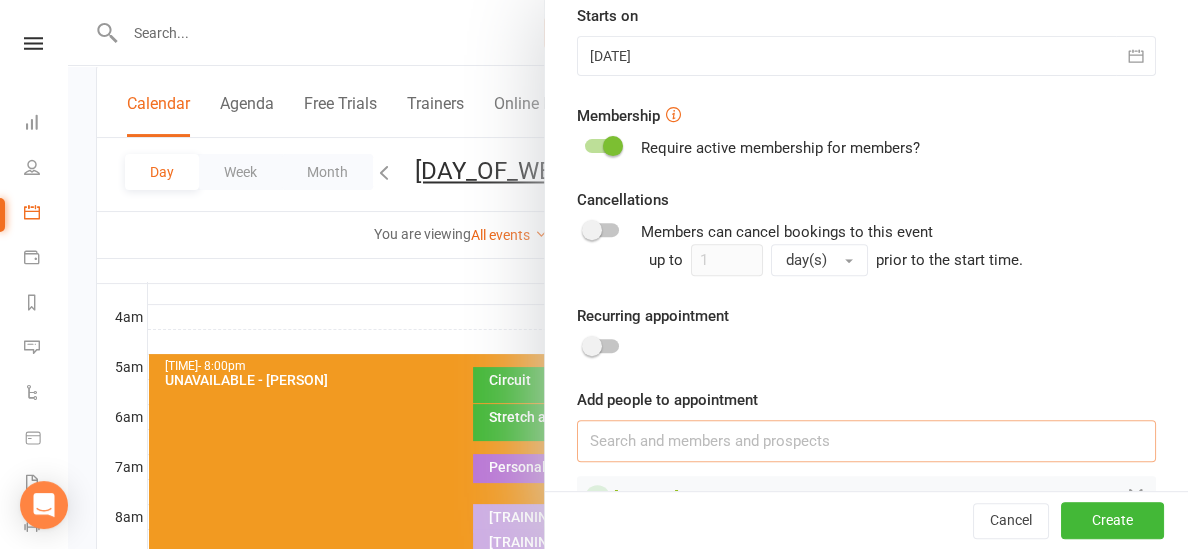 scroll, scrollTop: 750, scrollLeft: 0, axis: vertical 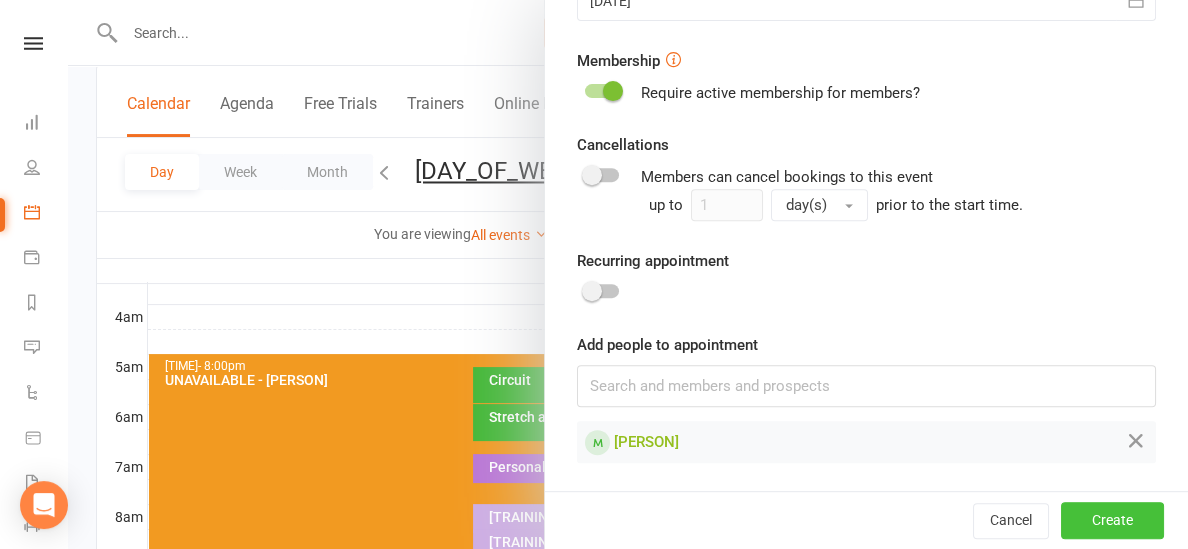 click on "Create" at bounding box center [1112, 520] 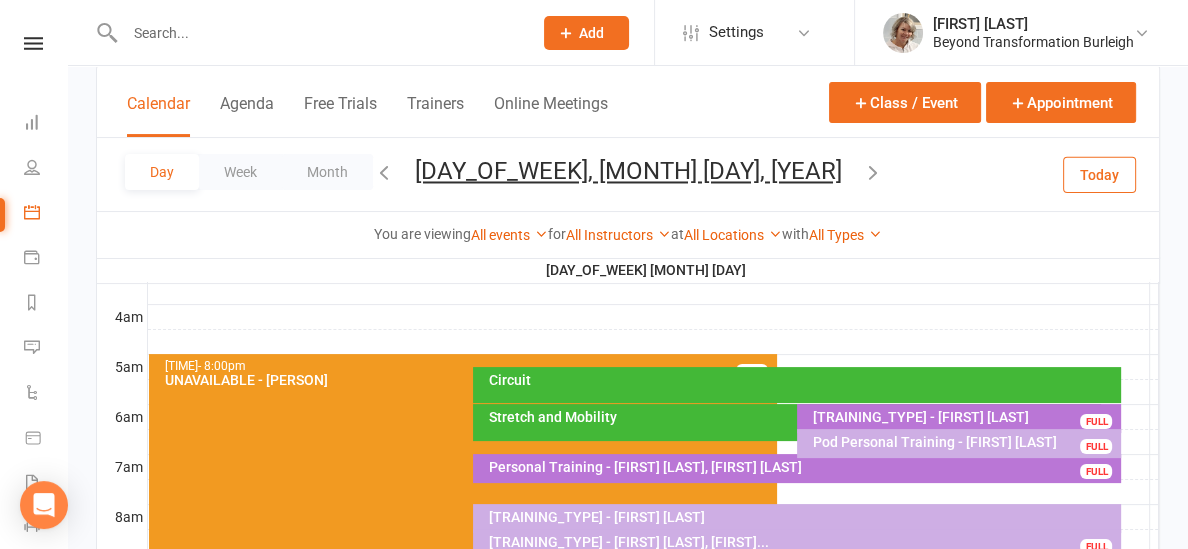 click on "[DAY_OF_WEEK], [MONTH] [DAY], [YEAR]" at bounding box center (628, 171) 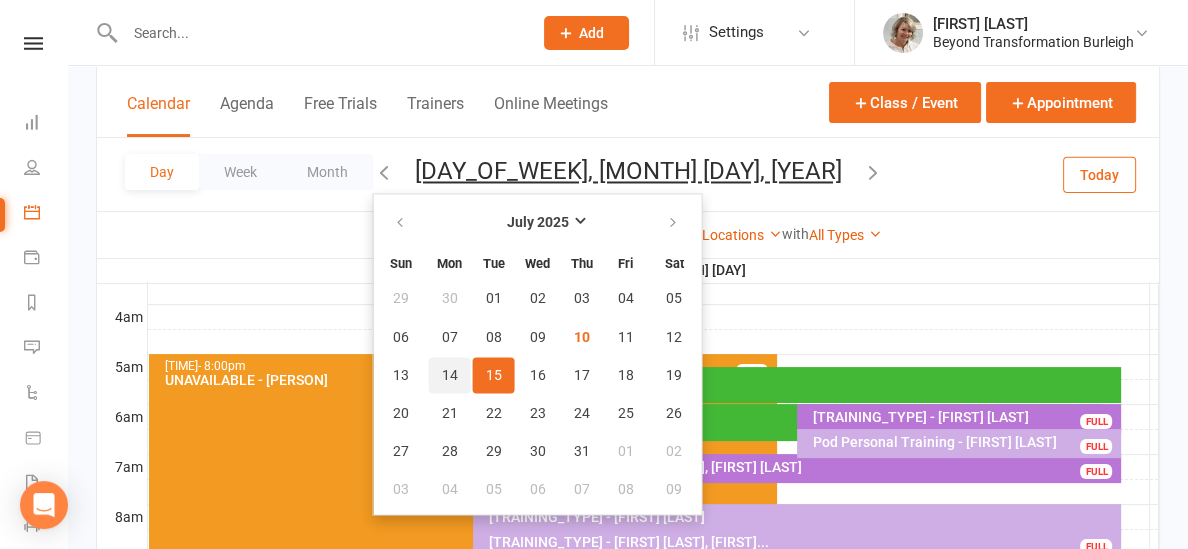 click on "14" at bounding box center (450, 375) 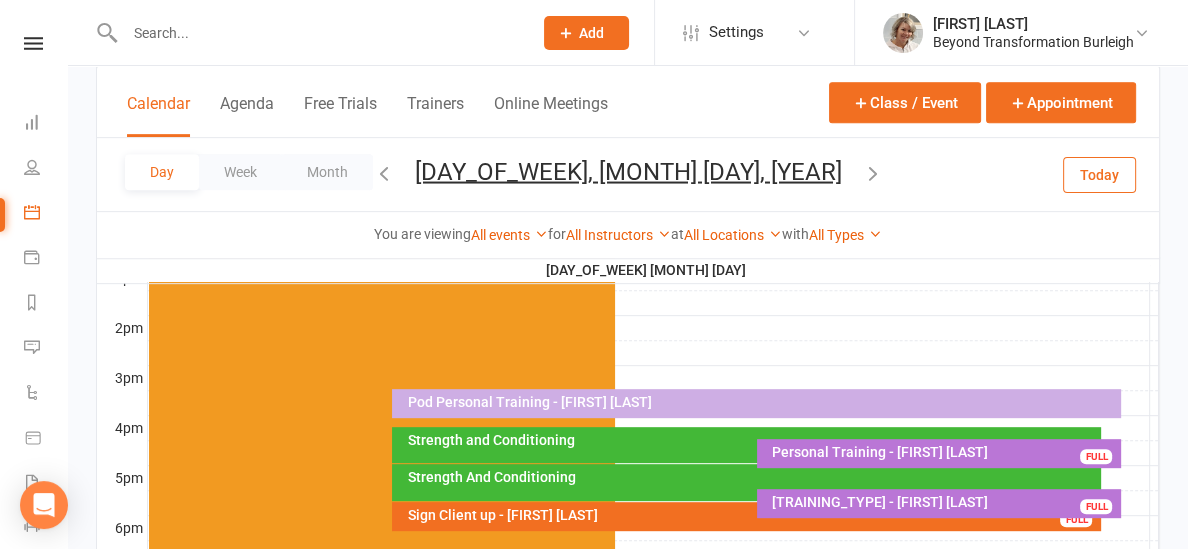 scroll, scrollTop: 792, scrollLeft: 0, axis: vertical 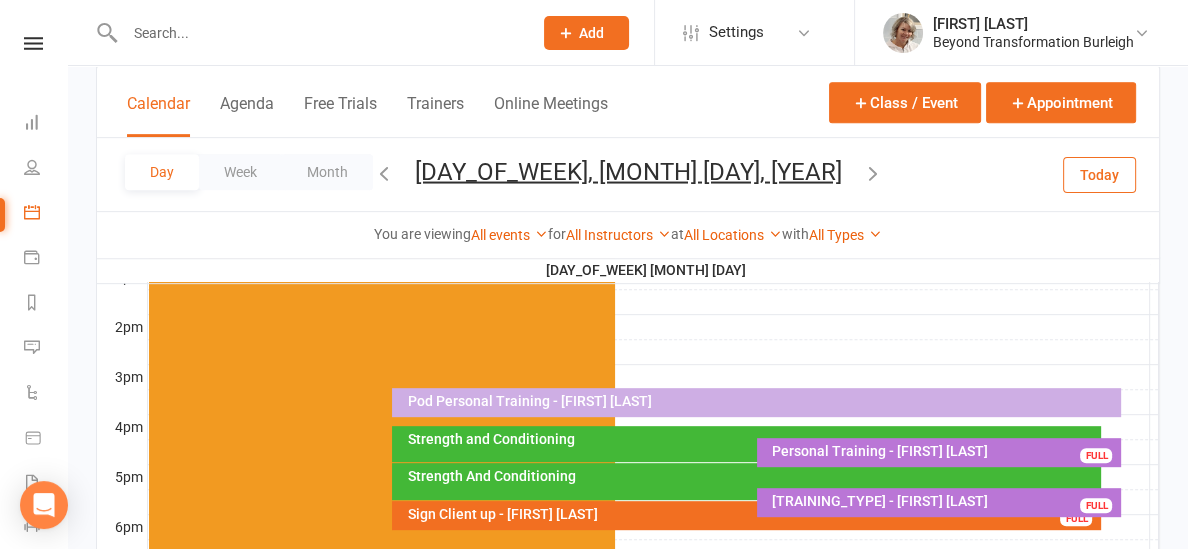 click at bounding box center [653, 377] 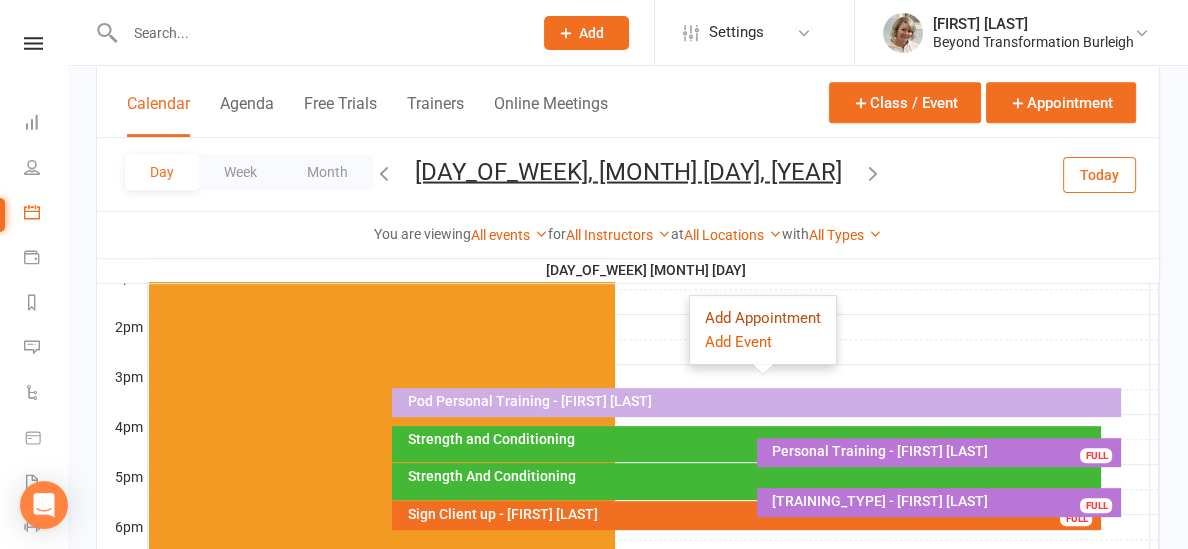 click on "Add Appointment" at bounding box center (763, 318) 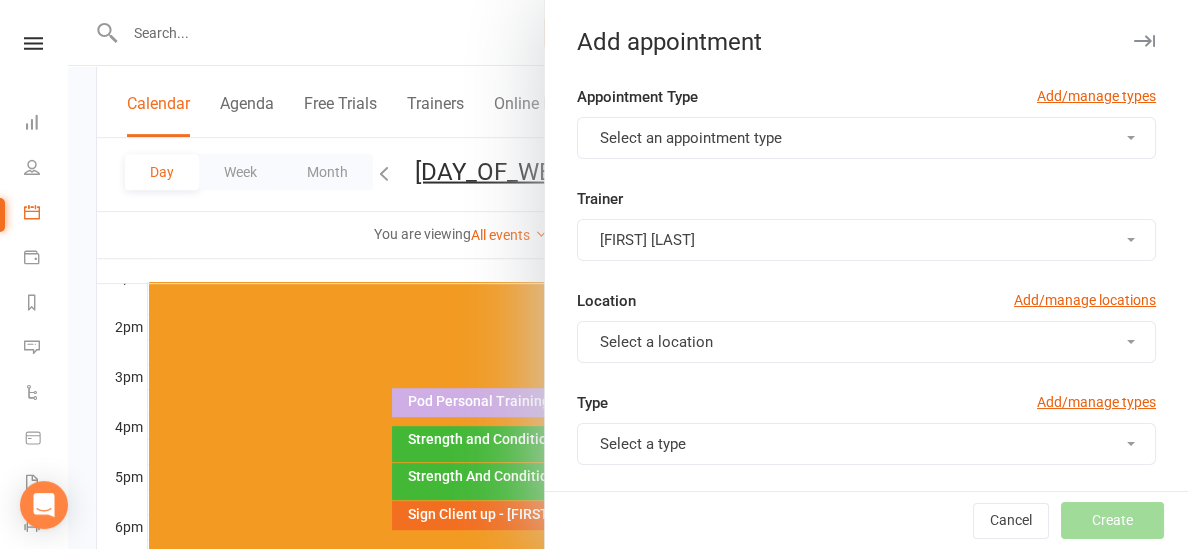 click on "Select an appointment type" at bounding box center (691, 138) 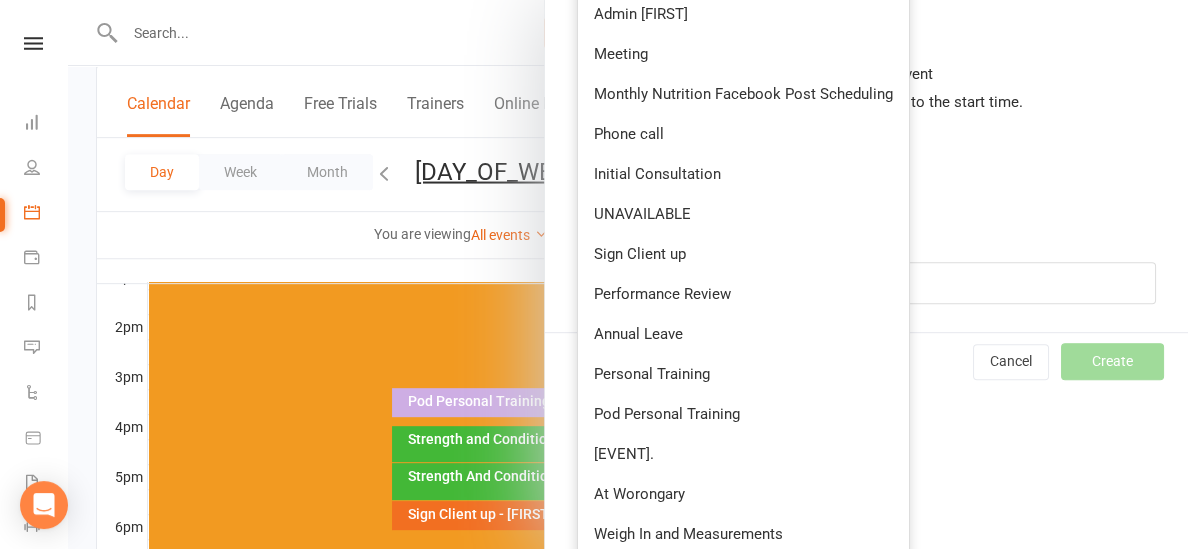 scroll, scrollTop: 862, scrollLeft: 0, axis: vertical 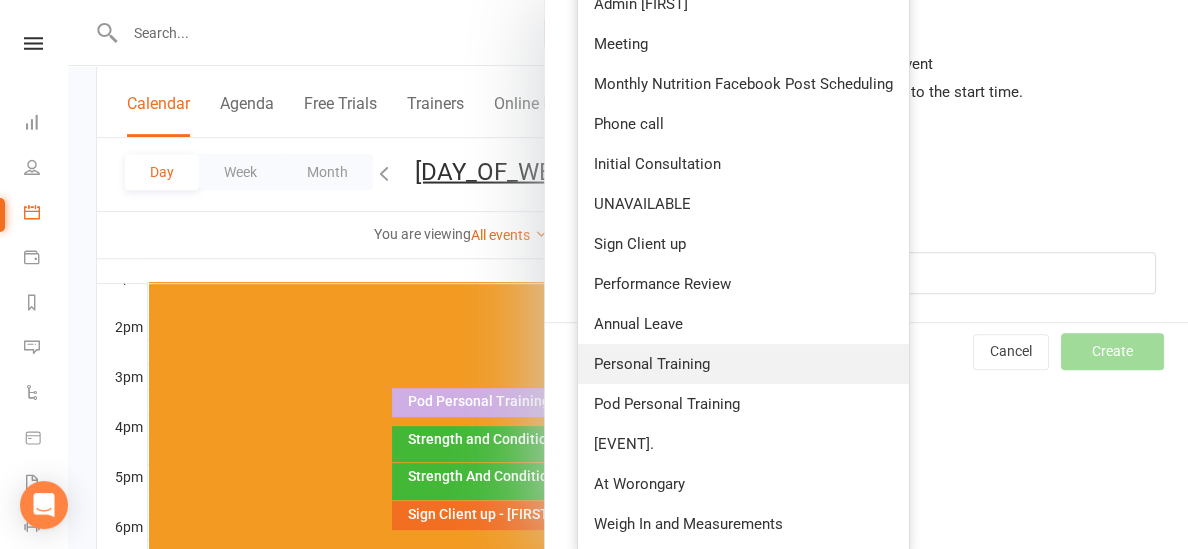 click on "Personal Training" at bounding box center [743, 364] 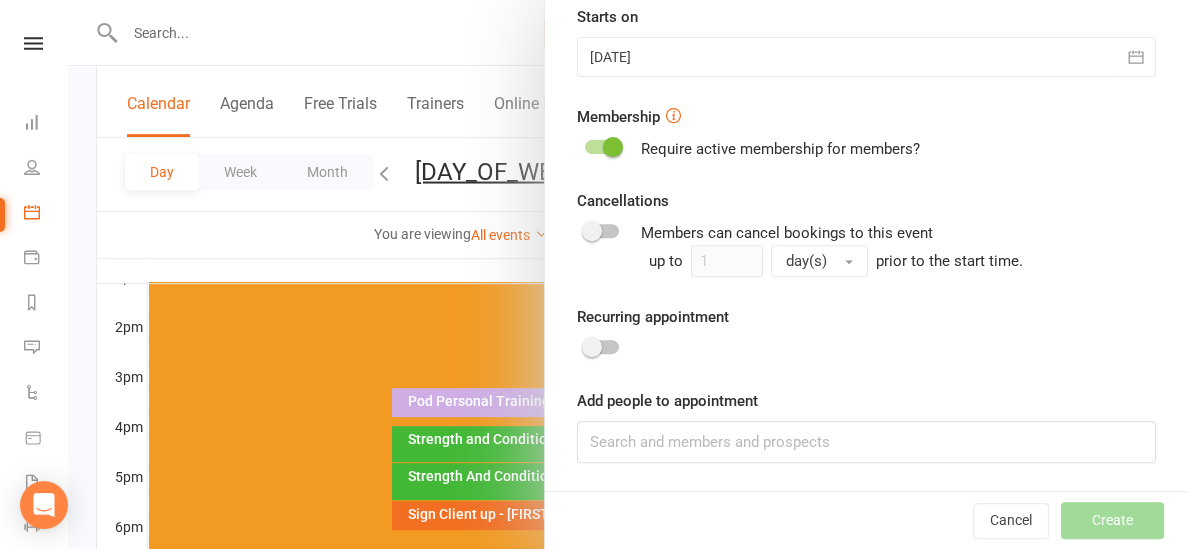 scroll, scrollTop: 0, scrollLeft: 0, axis: both 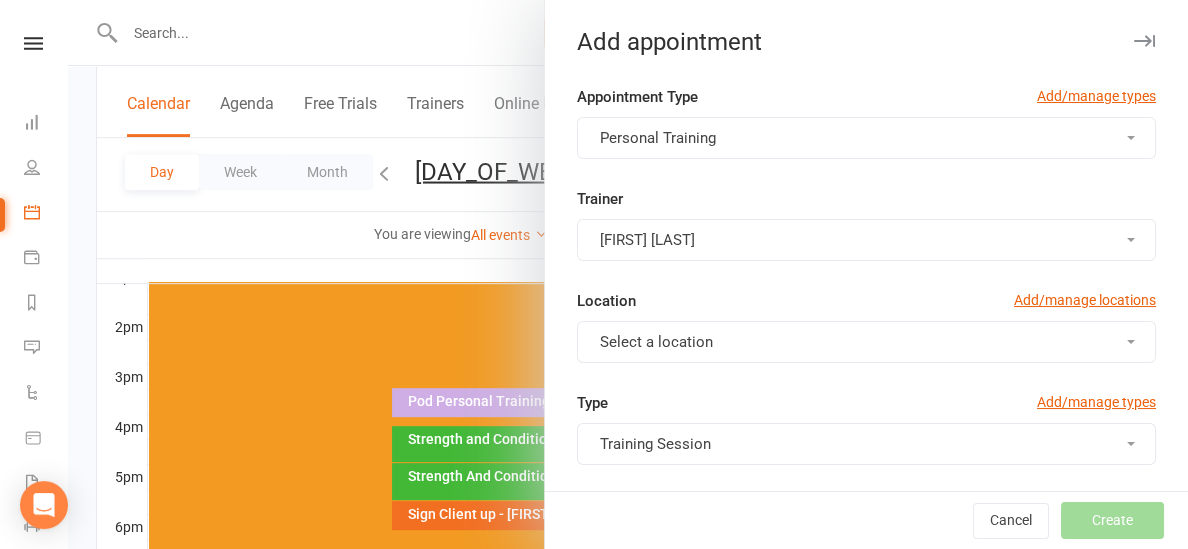 click on "[FIRST] [LAST]" at bounding box center (647, 240) 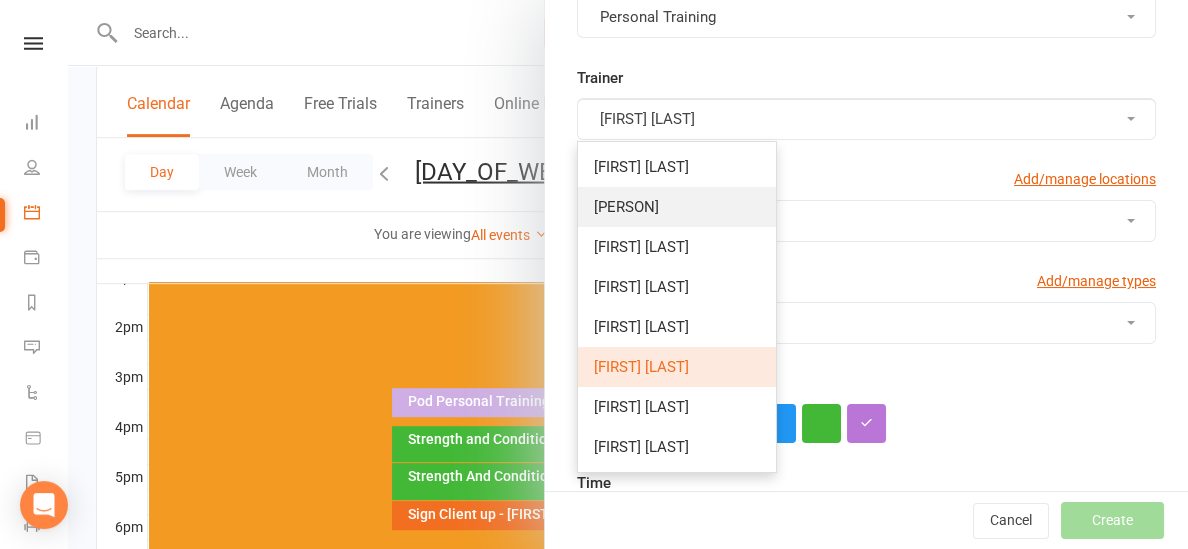 scroll, scrollTop: 145, scrollLeft: 0, axis: vertical 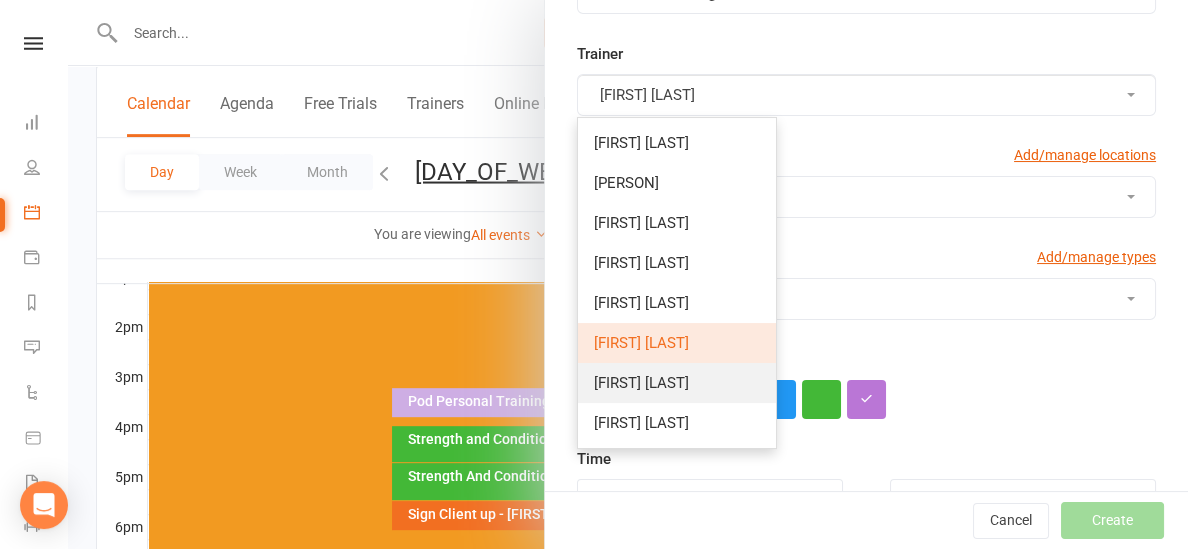 click on "[FIRST] [LAST]" at bounding box center [641, 383] 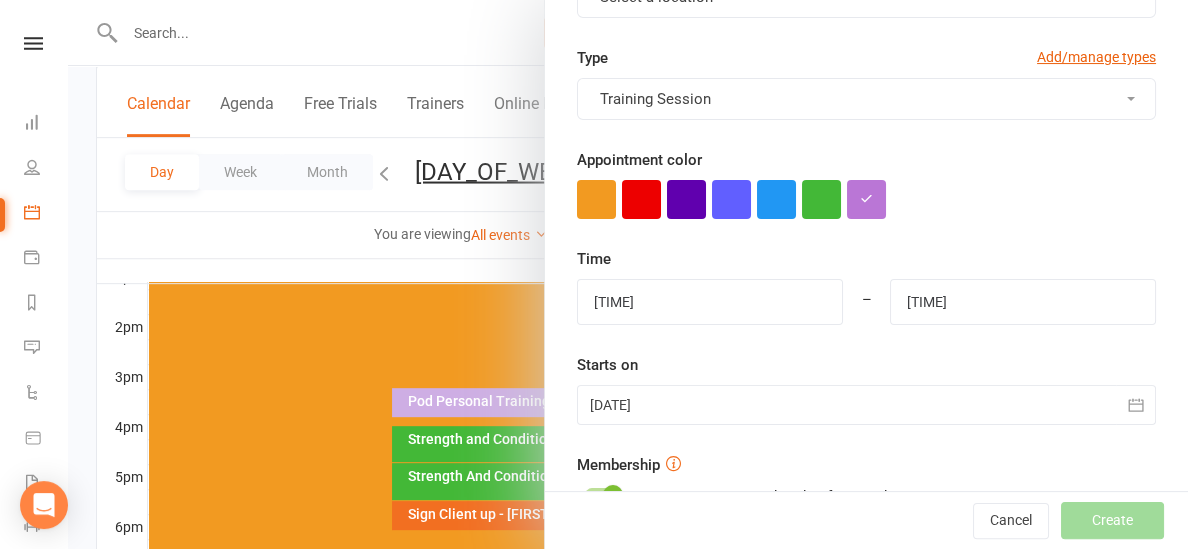scroll, scrollTop: 346, scrollLeft: 0, axis: vertical 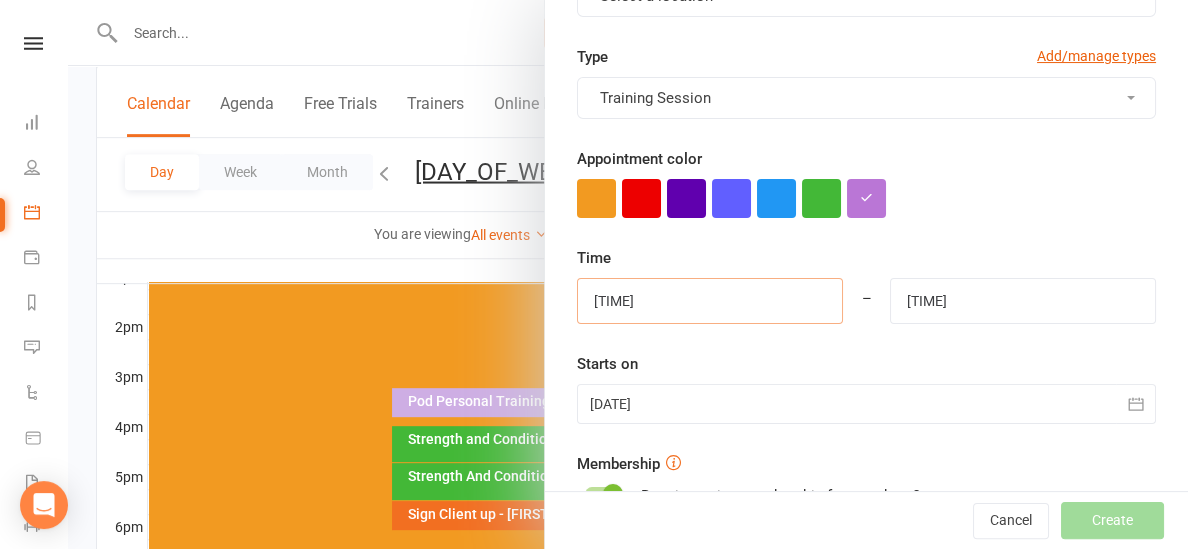 click on "[TIME]" at bounding box center [710, 301] 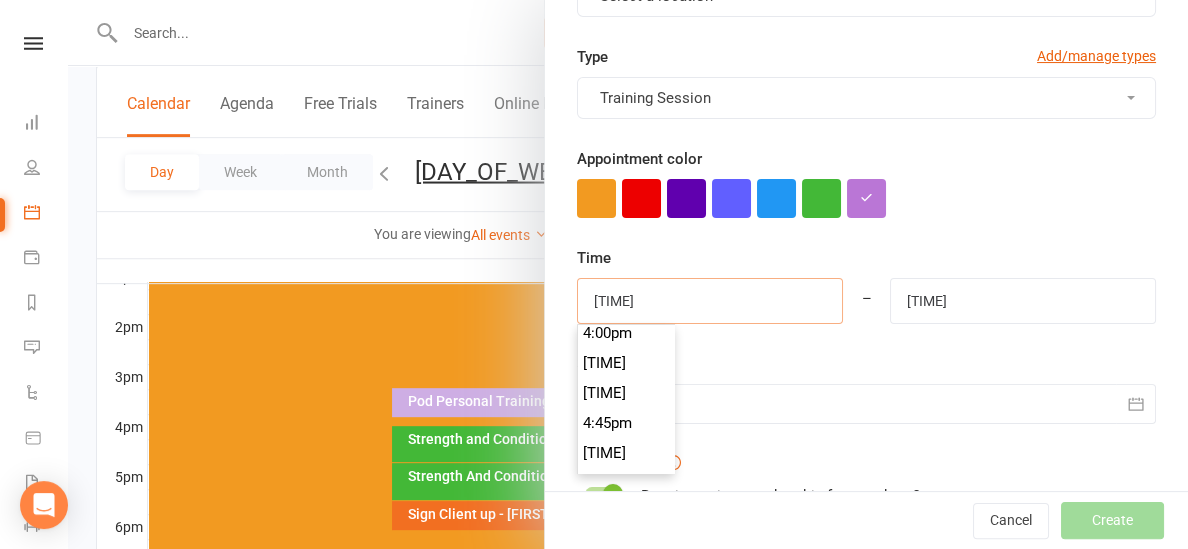 scroll, scrollTop: 1947, scrollLeft: 0, axis: vertical 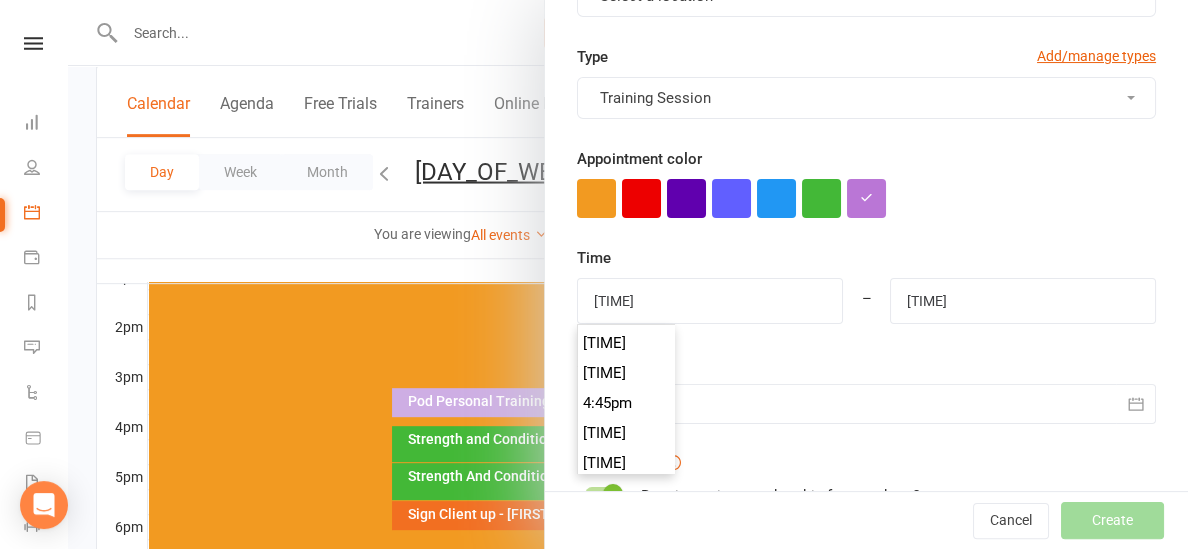 click on "[TIME]" at bounding box center (626, 433) 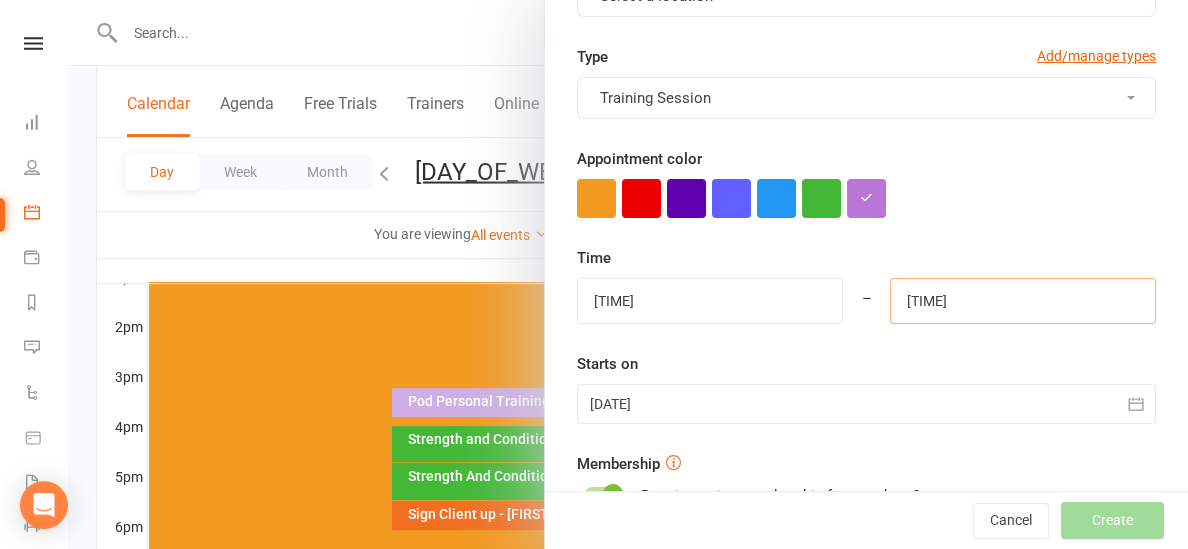 click on "[TIME]" at bounding box center [1023, 301] 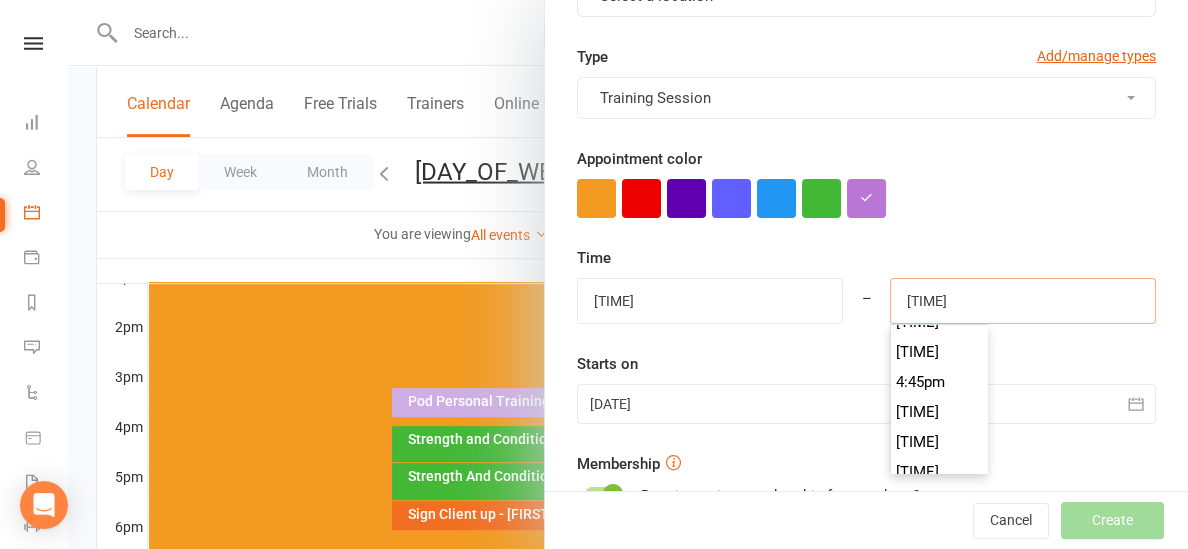 scroll, scrollTop: 2006, scrollLeft: 0, axis: vertical 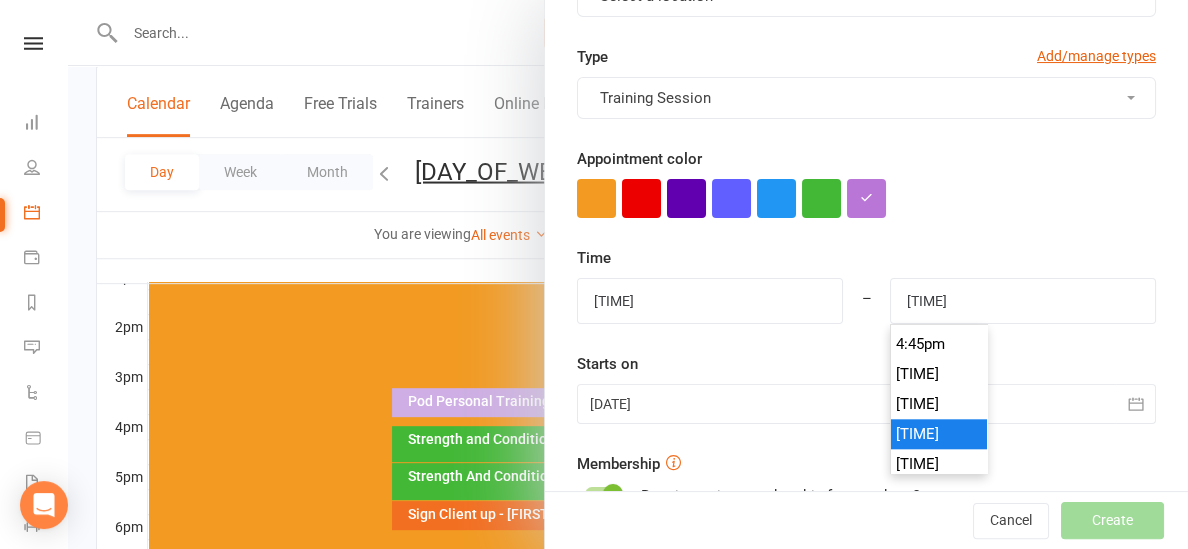 click on "[TIME]" at bounding box center (939, 434) 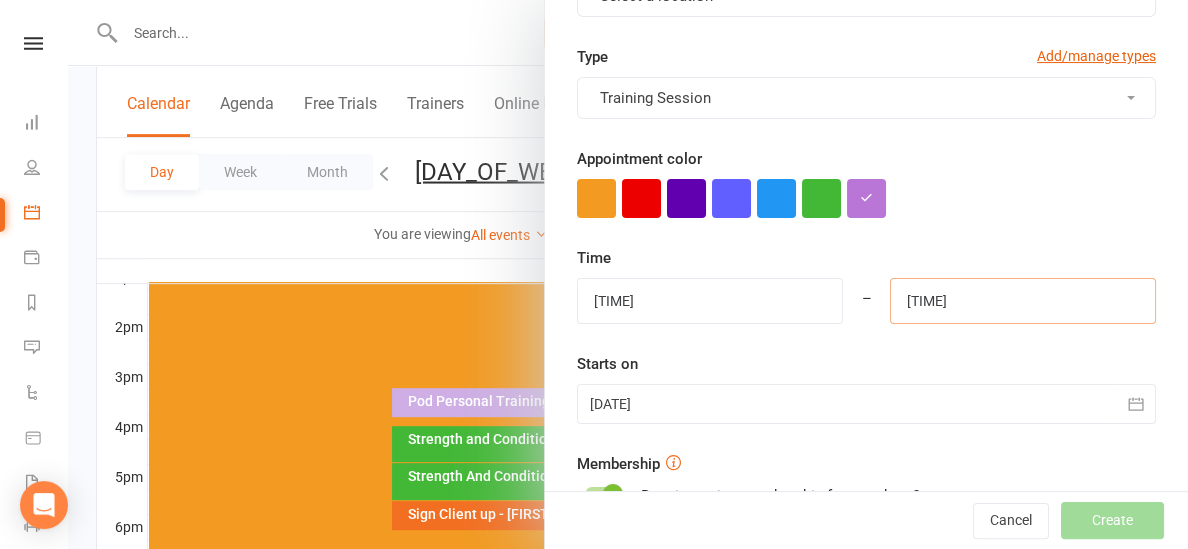 scroll, scrollTop: 694, scrollLeft: 0, axis: vertical 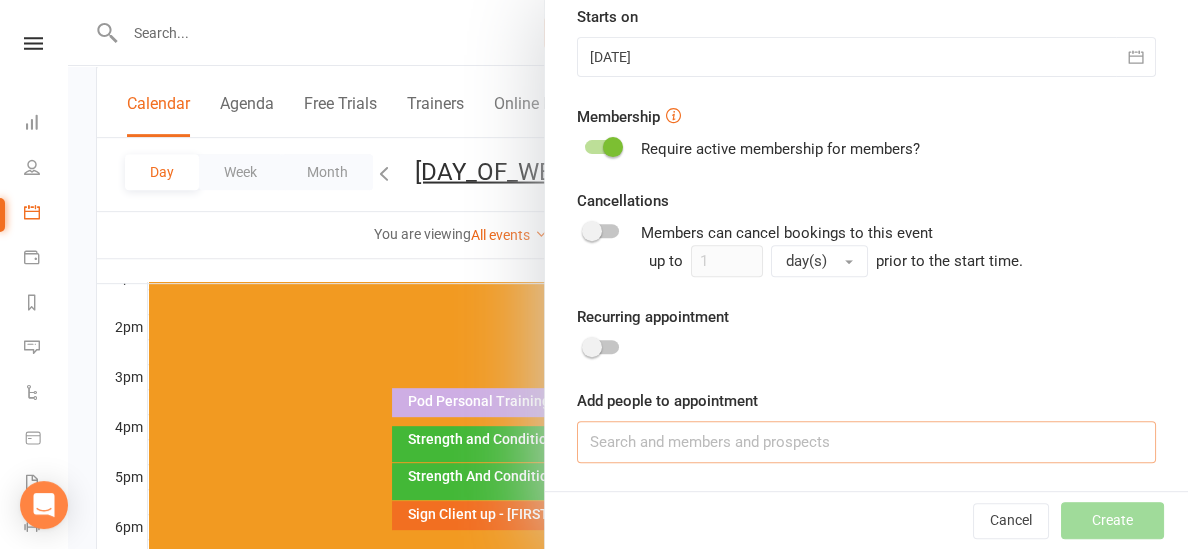 click at bounding box center (866, 442) 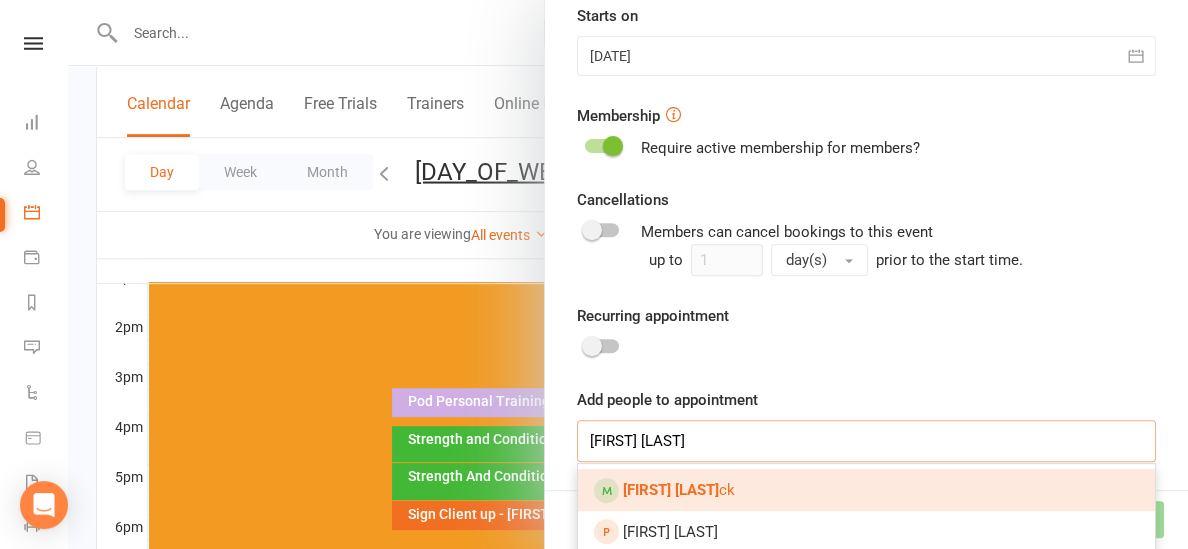 type on "[FIRST] [LAST]" 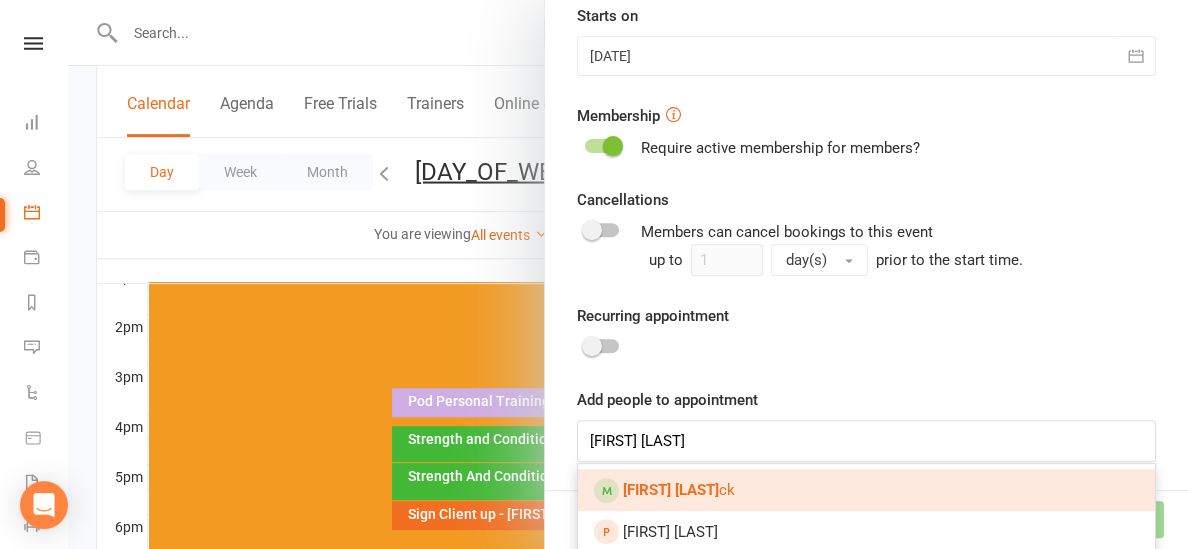 click on "[FIRST] [LAST]" at bounding box center [866, 490] 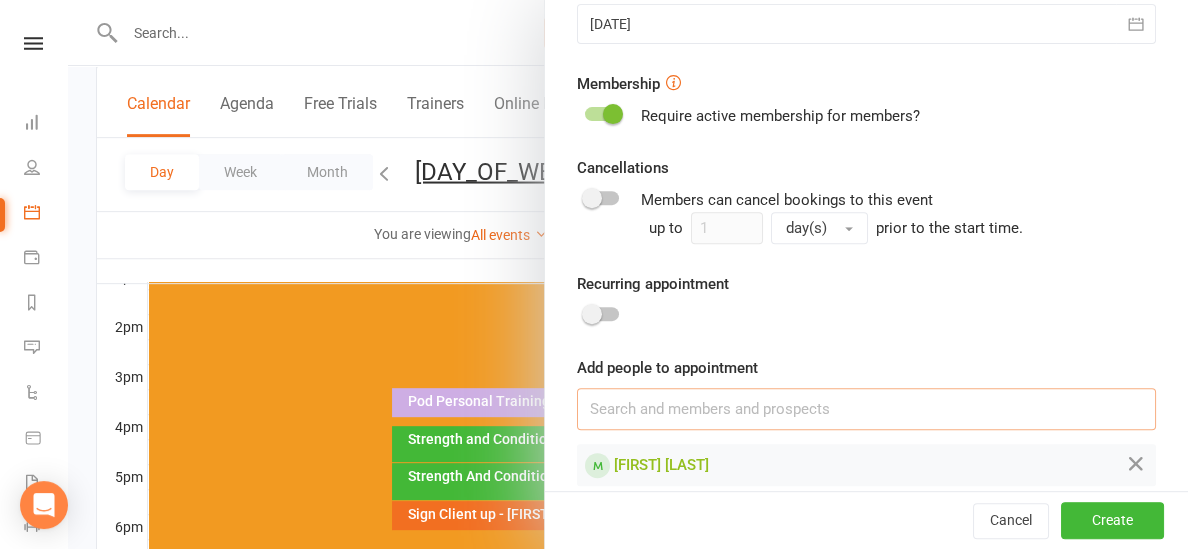 scroll, scrollTop: 750, scrollLeft: 0, axis: vertical 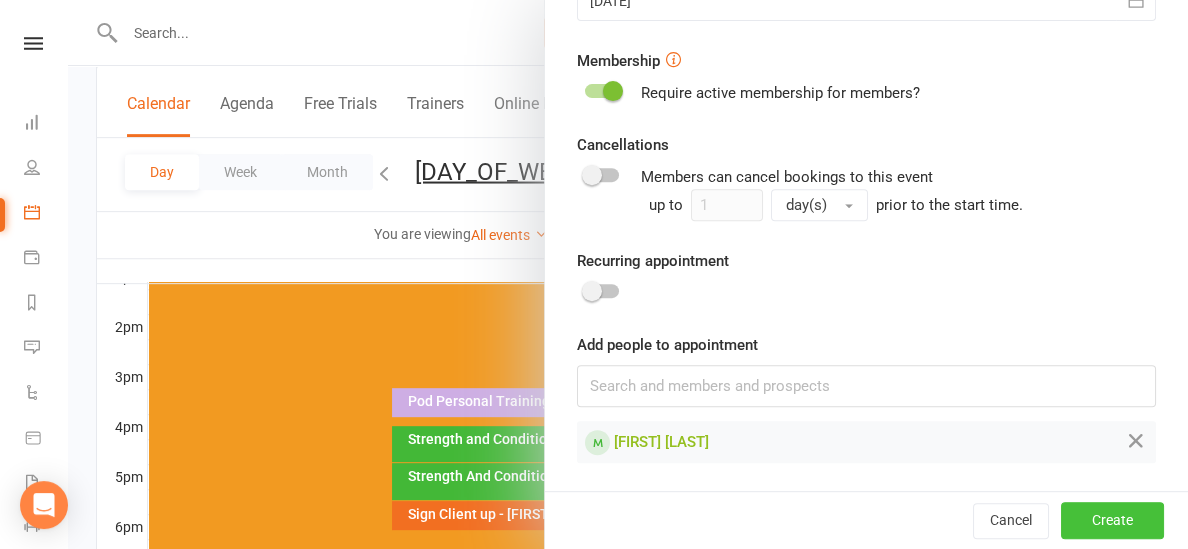click on "Create" at bounding box center [1112, 520] 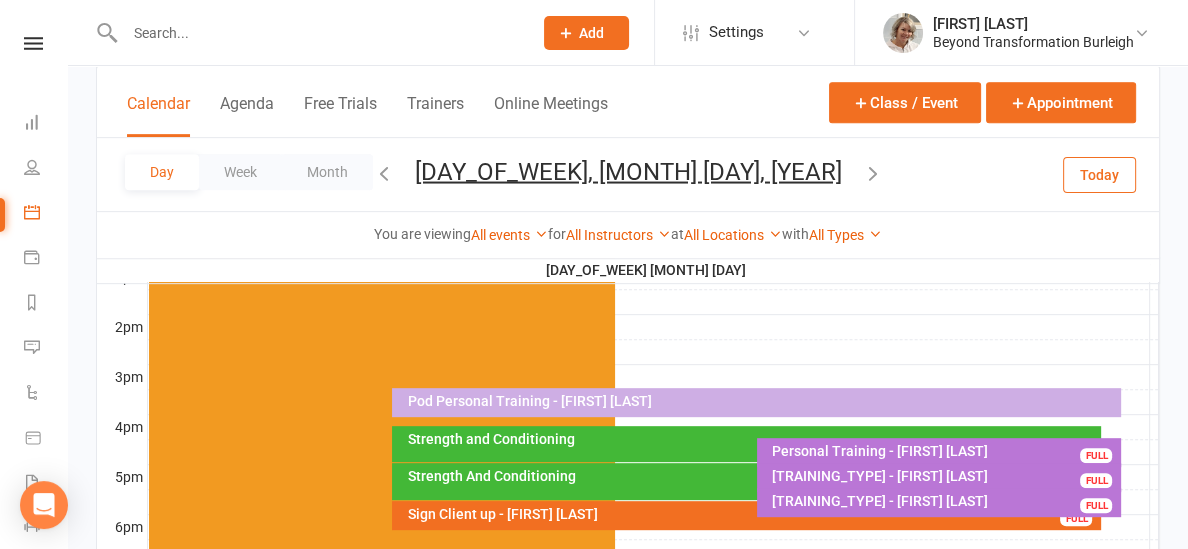 click on "[DAY_OF_WEEK], [MONTH] [DAY], [YEAR]" at bounding box center (628, 171) 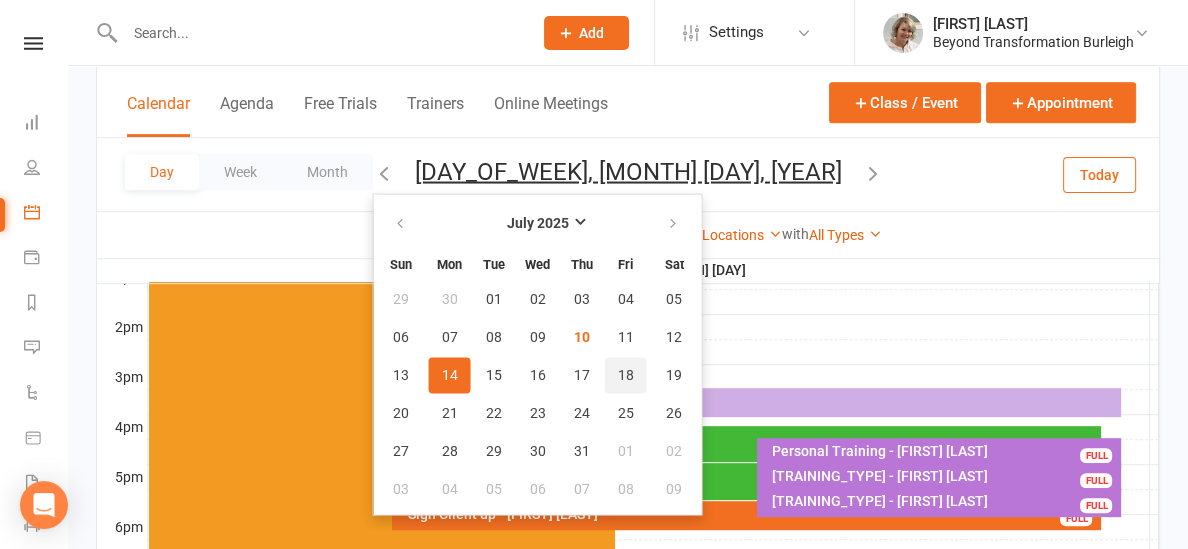 click on "18" at bounding box center [626, 375] 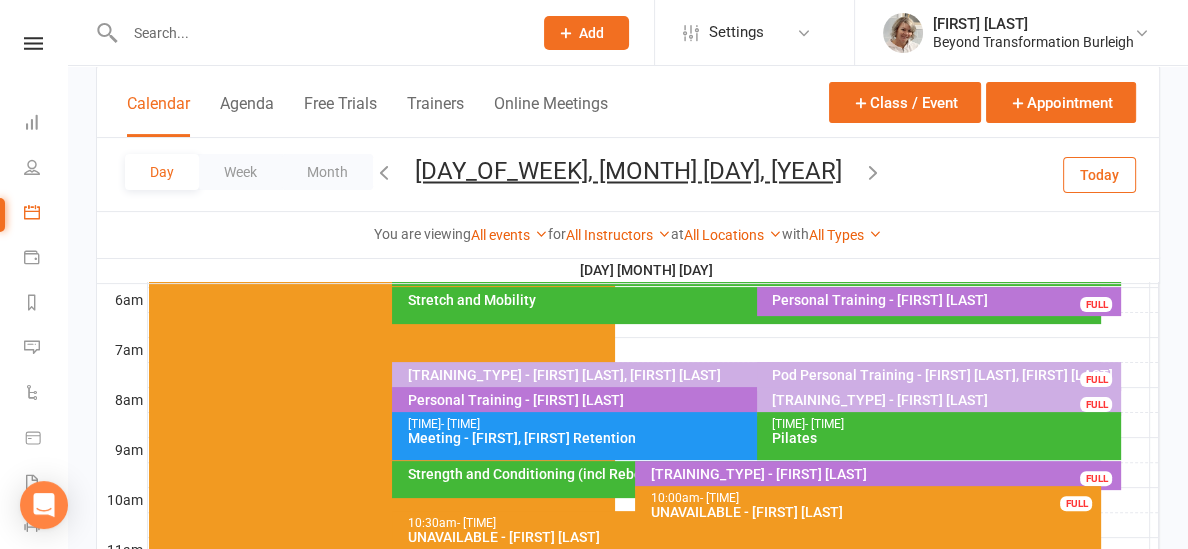 scroll, scrollTop: 415, scrollLeft: 0, axis: vertical 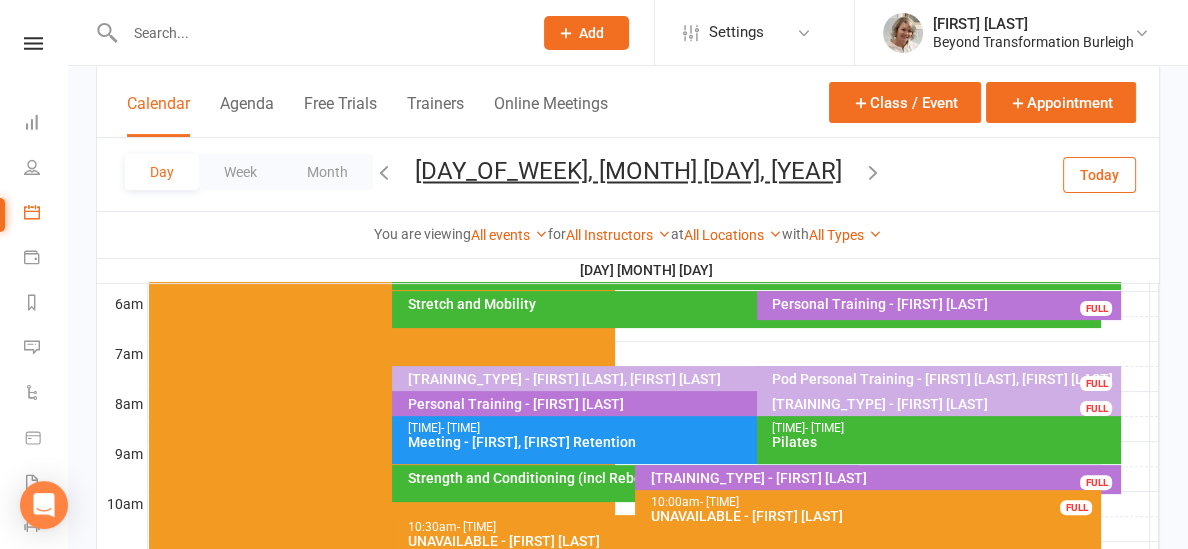 click on "[TRAINING_TYPE] - [FIRST] [LAST]" at bounding box center (751, 379) 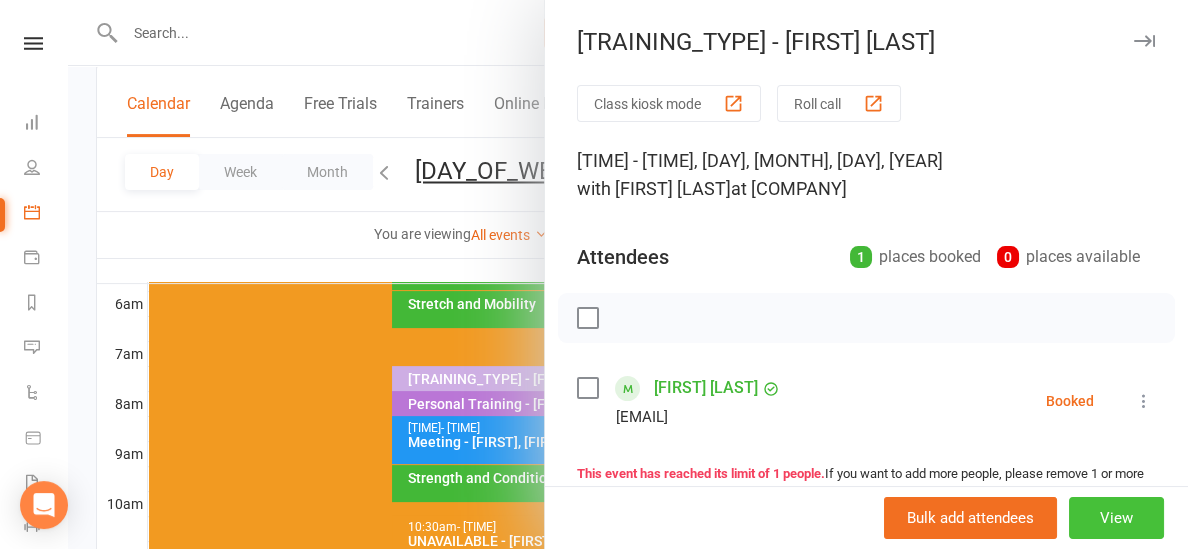 click on "View" at bounding box center (1116, 518) 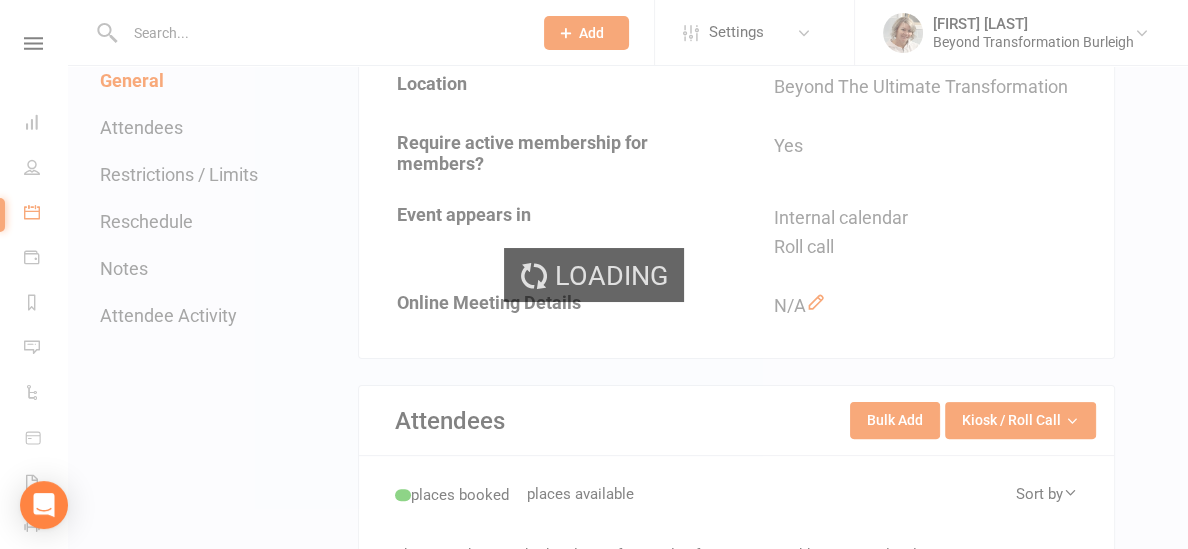 scroll, scrollTop: 0, scrollLeft: 0, axis: both 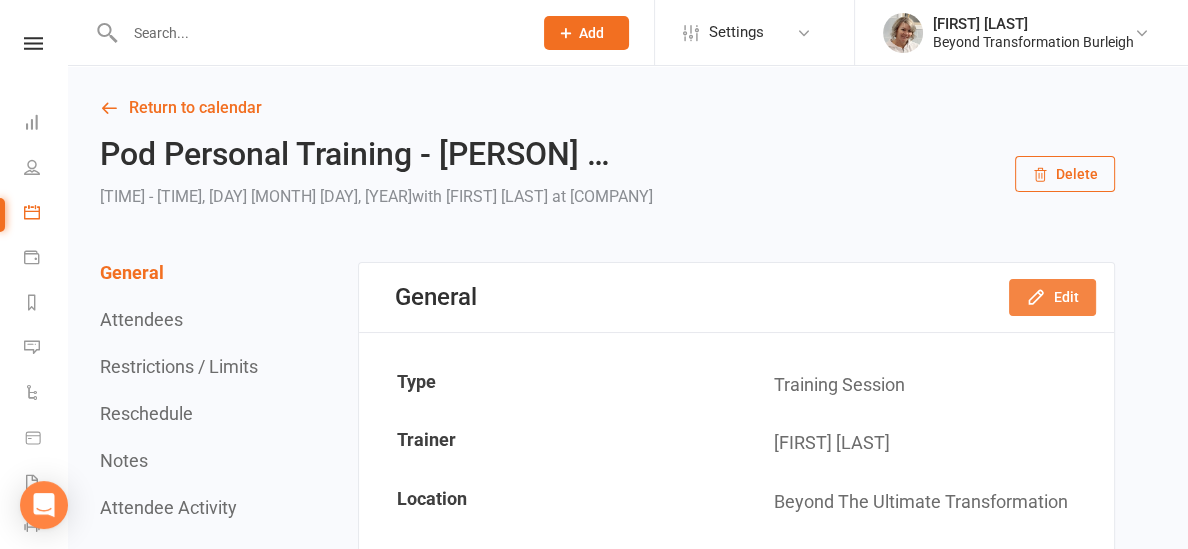 click at bounding box center (1036, 297) 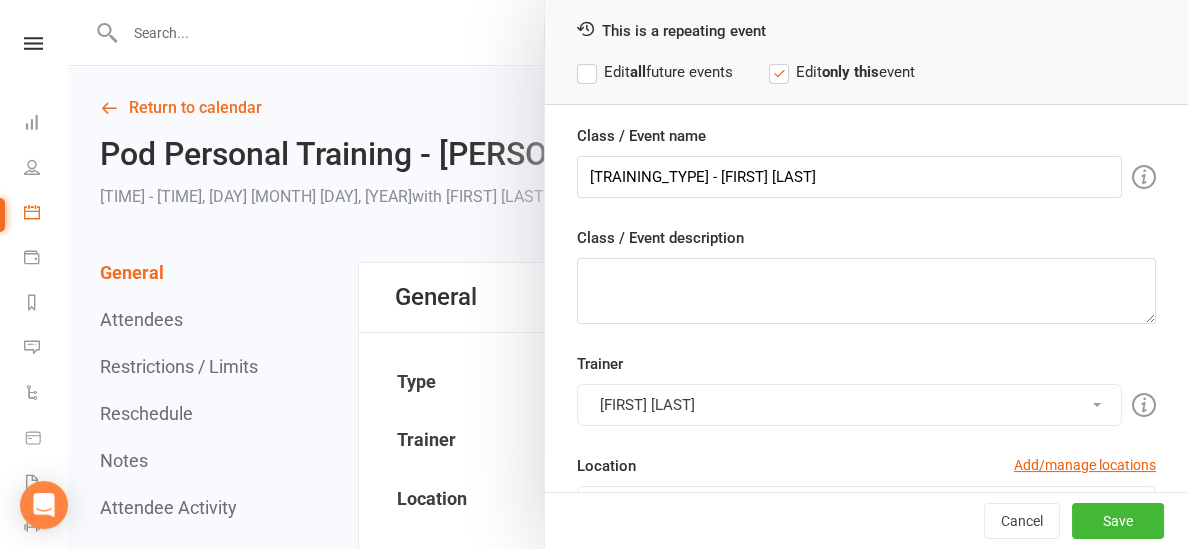 scroll, scrollTop: 106, scrollLeft: 0, axis: vertical 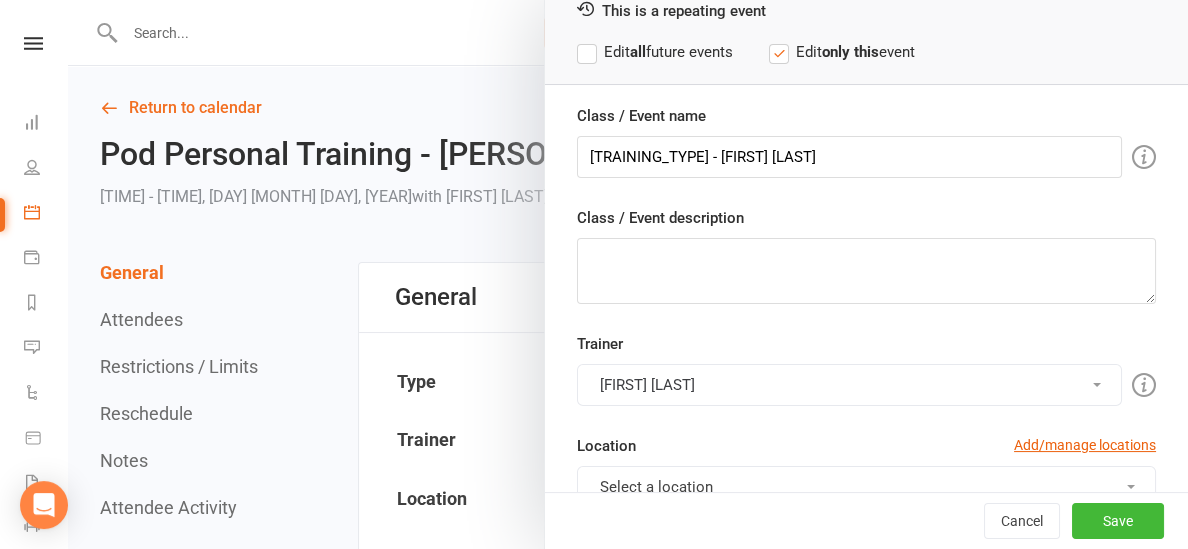 click on "[FIRST] [LAST]" at bounding box center [849, 385] 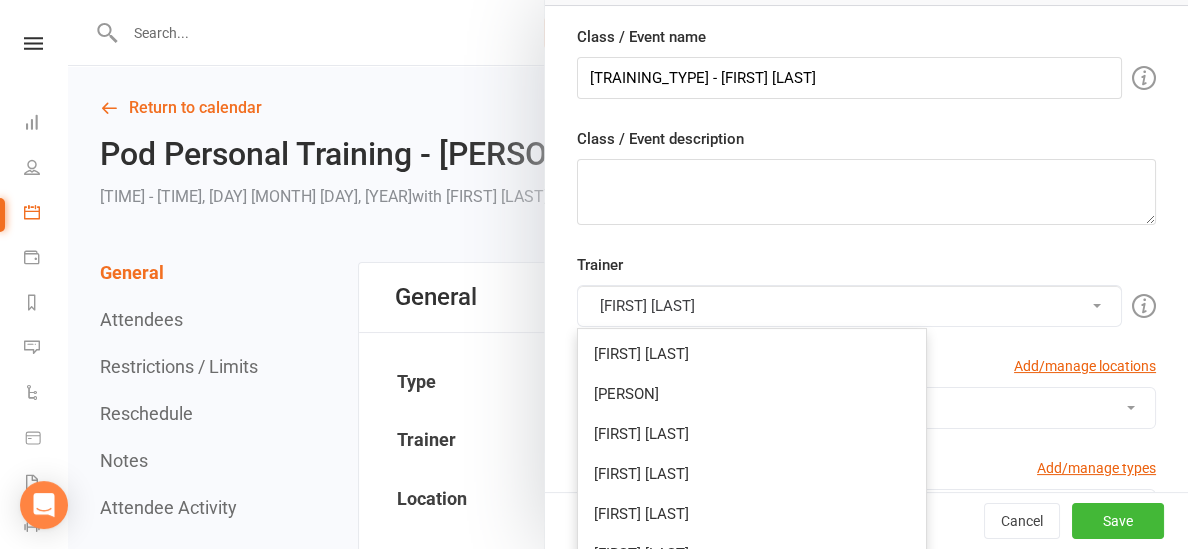 scroll, scrollTop: 228, scrollLeft: 0, axis: vertical 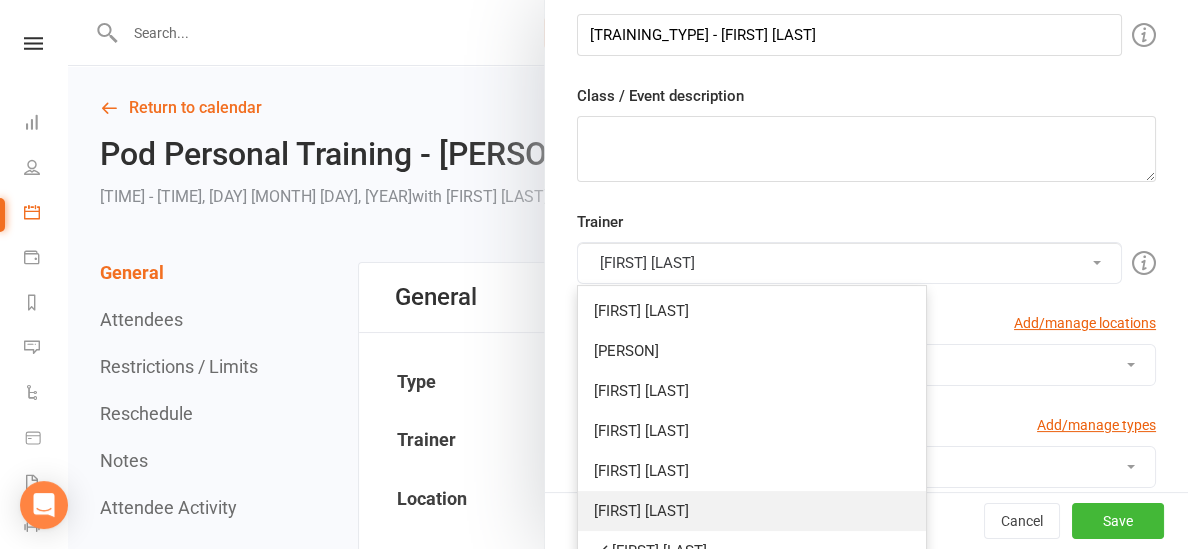 click on "[FIRST] [LAST]" at bounding box center (752, 311) 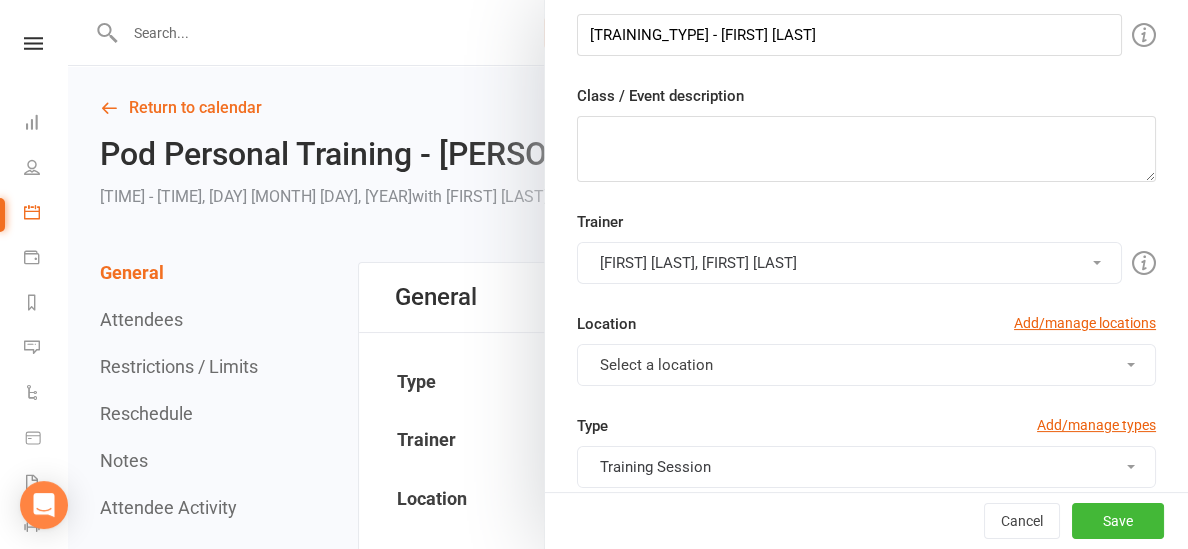 click on "[FIRST] [LAST], [FIRST] [LAST]" at bounding box center (849, 263) 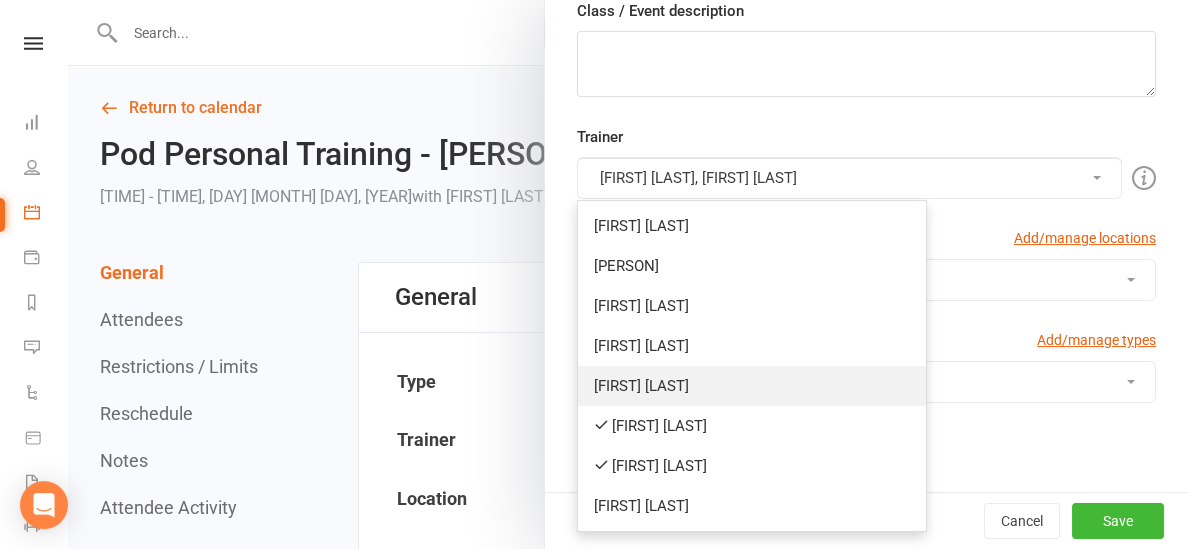 scroll, scrollTop: 326, scrollLeft: 0, axis: vertical 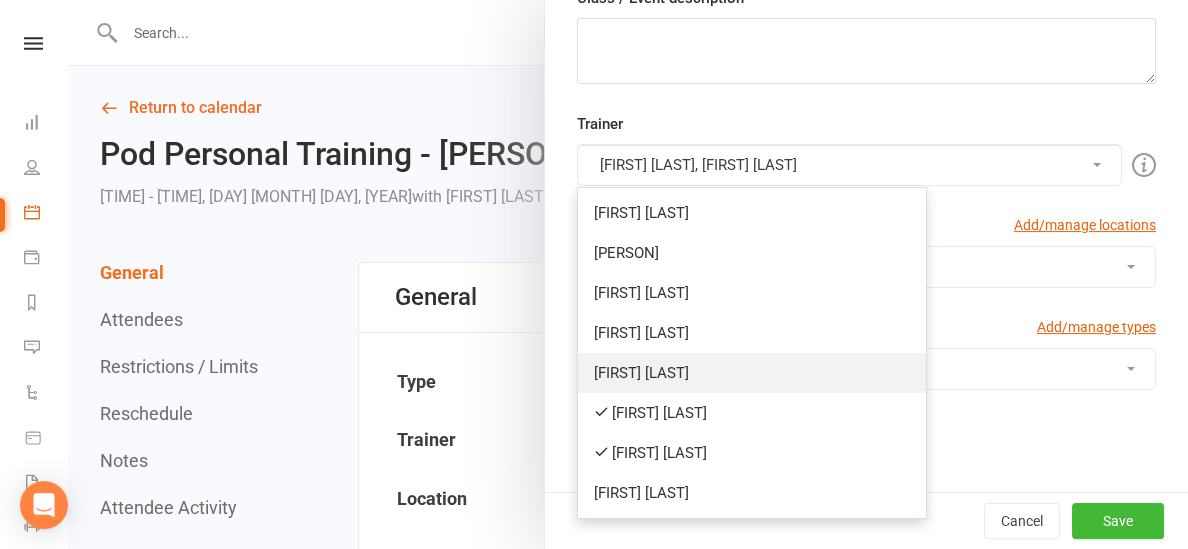 click on "[FIRST] [LAST]" at bounding box center (752, 213) 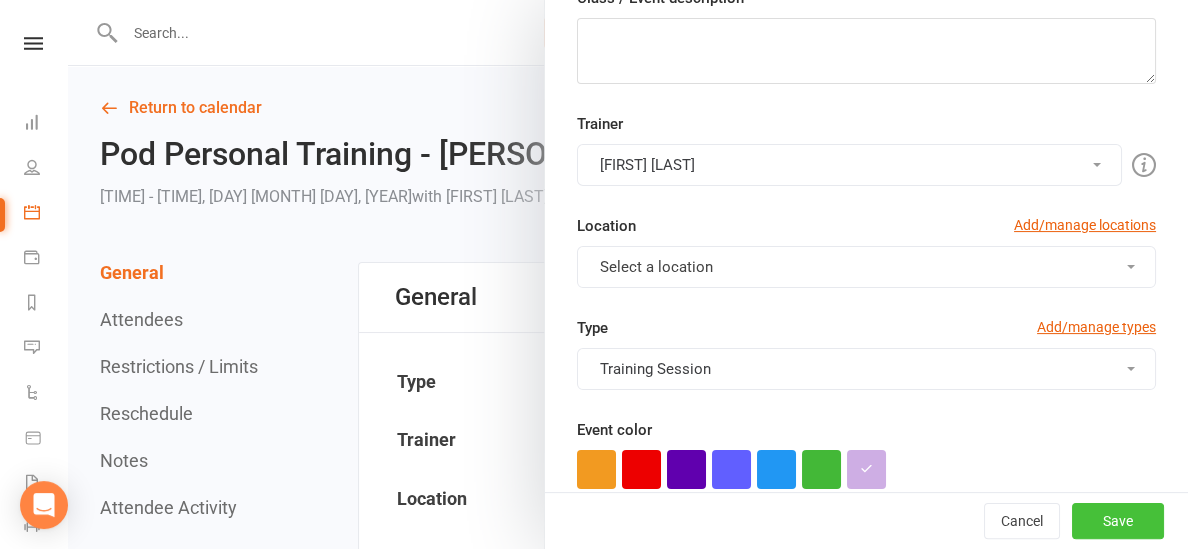 click on "Save" at bounding box center (1118, 521) 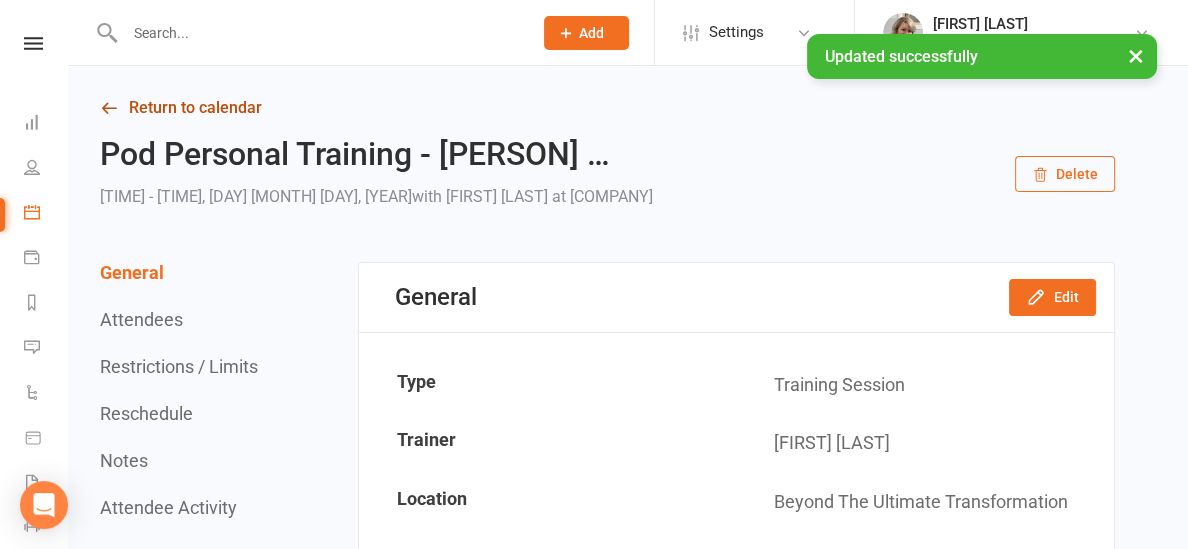 click on "Return to calendar" at bounding box center [607, 108] 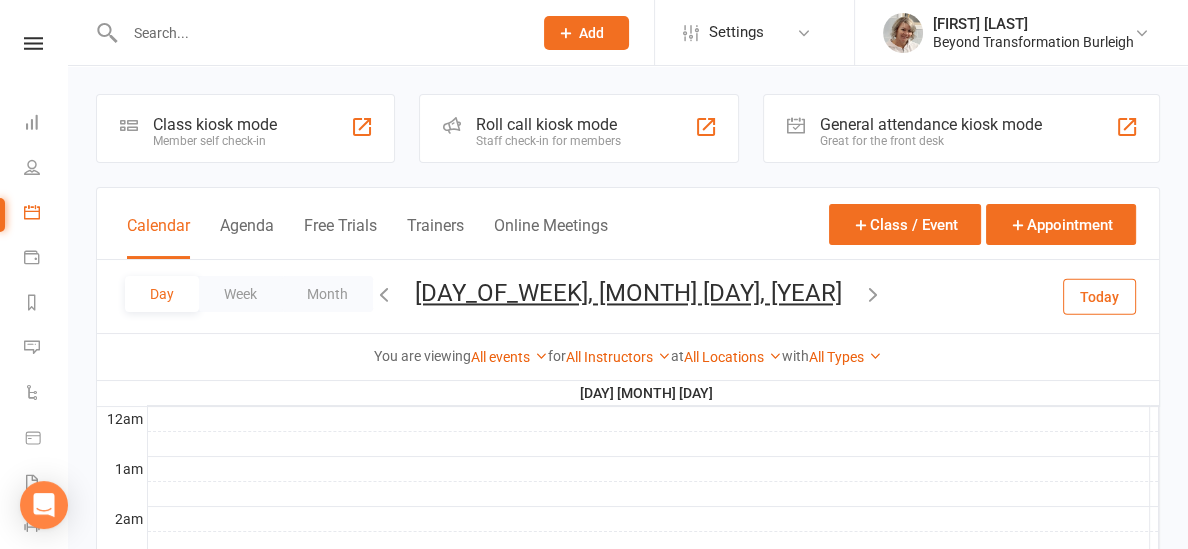 click at bounding box center [384, 294] 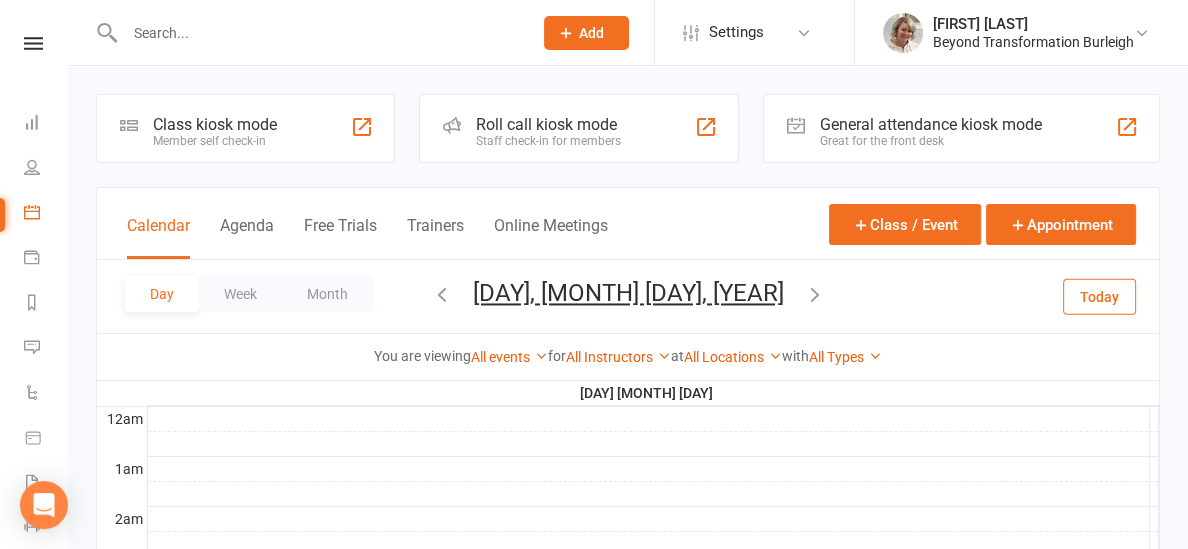 click at bounding box center (442, 294) 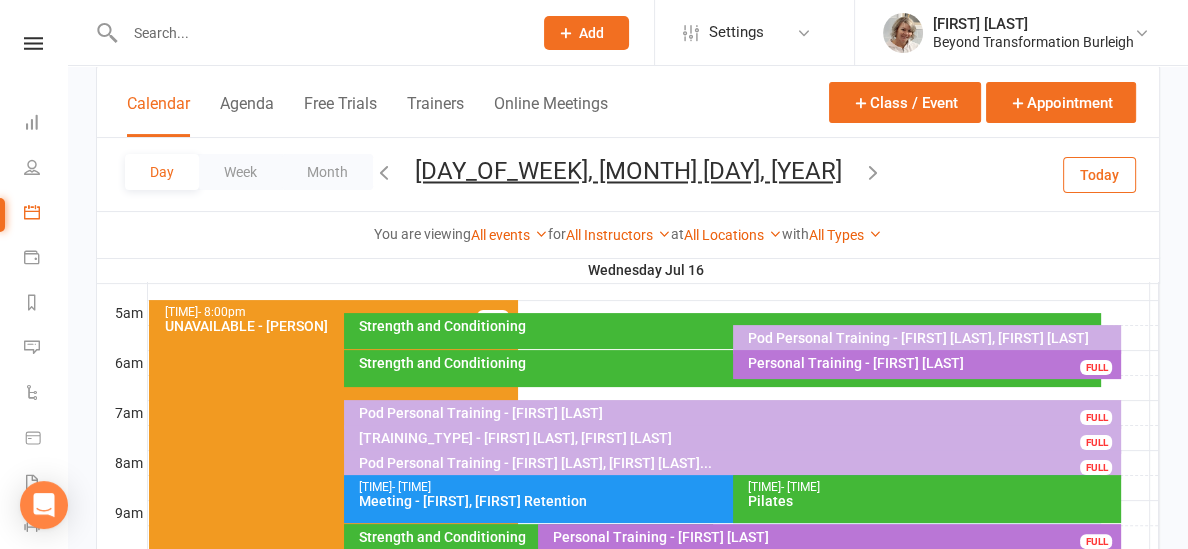 scroll, scrollTop: 357, scrollLeft: 0, axis: vertical 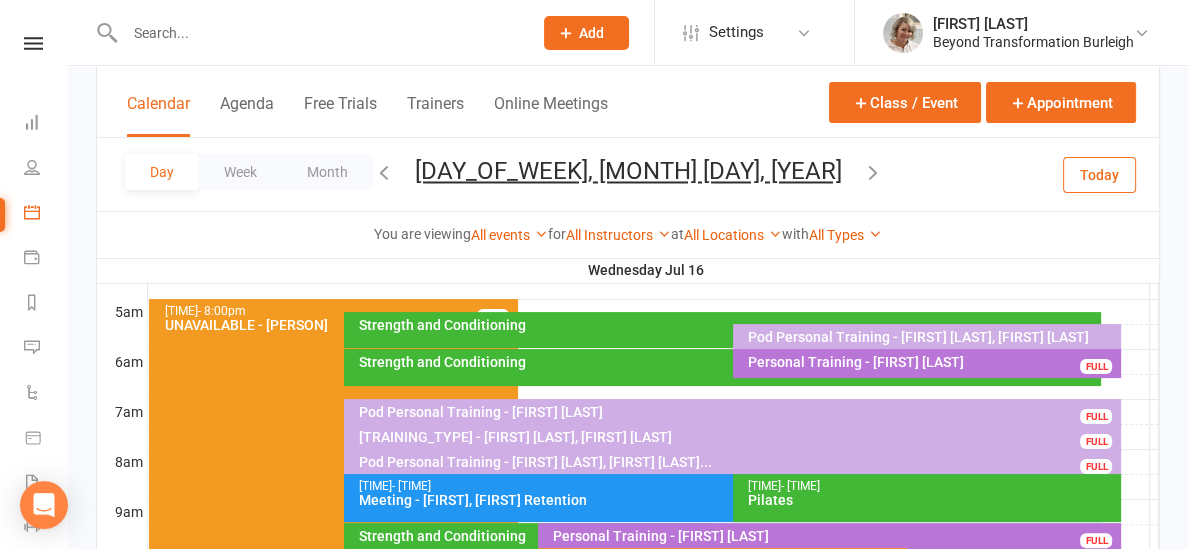 click on "[TRAINING_TYPE] - [FIRST] [LAST], [FIRST] [LAST]" at bounding box center (738, 412) 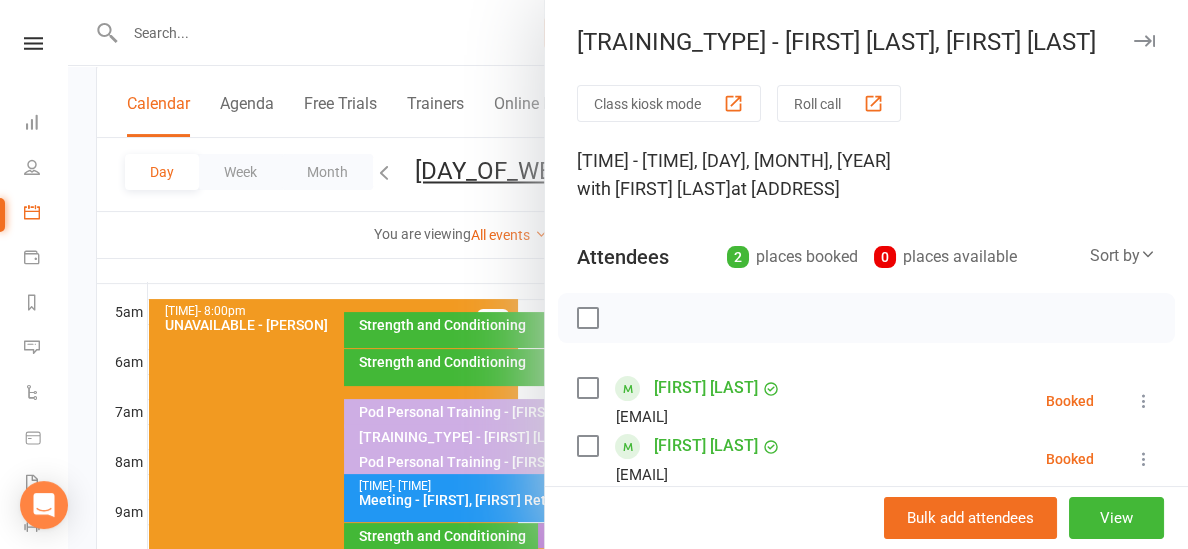 click at bounding box center (628, 274) 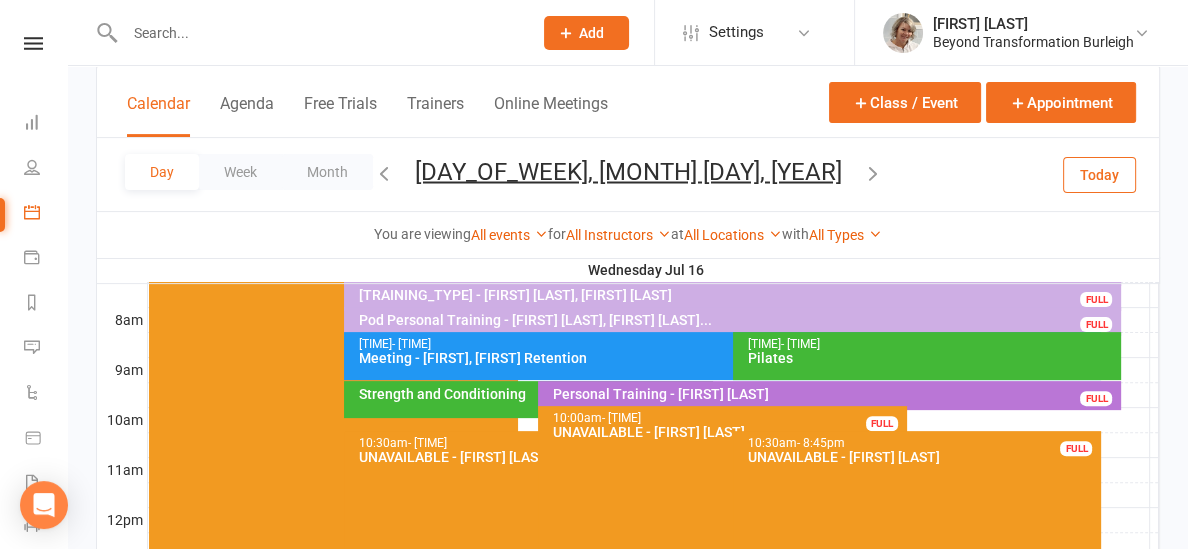 scroll, scrollTop: 510, scrollLeft: 0, axis: vertical 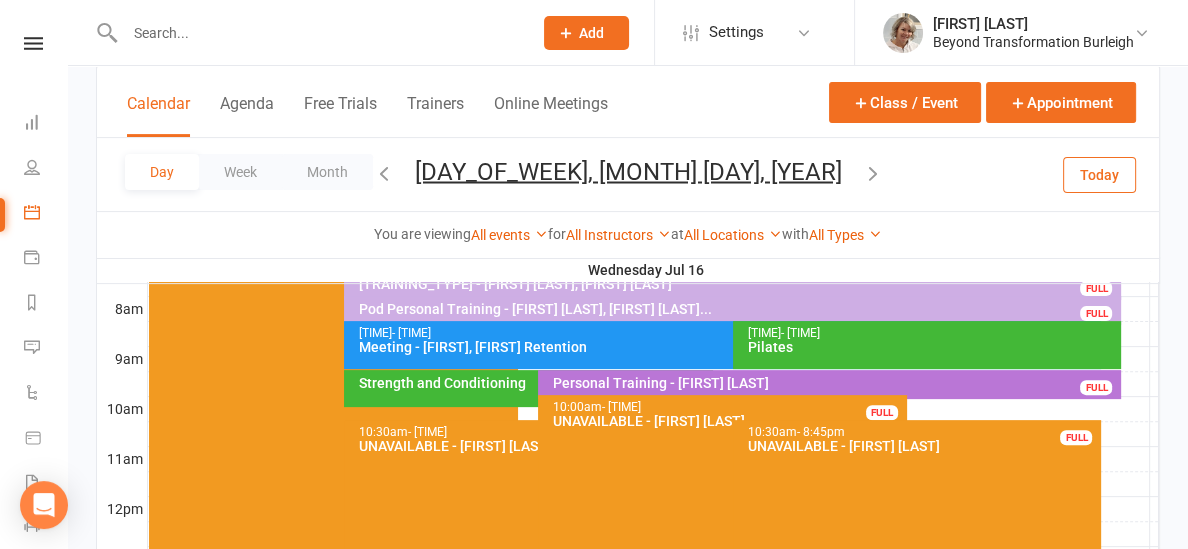 click at bounding box center (384, 172) 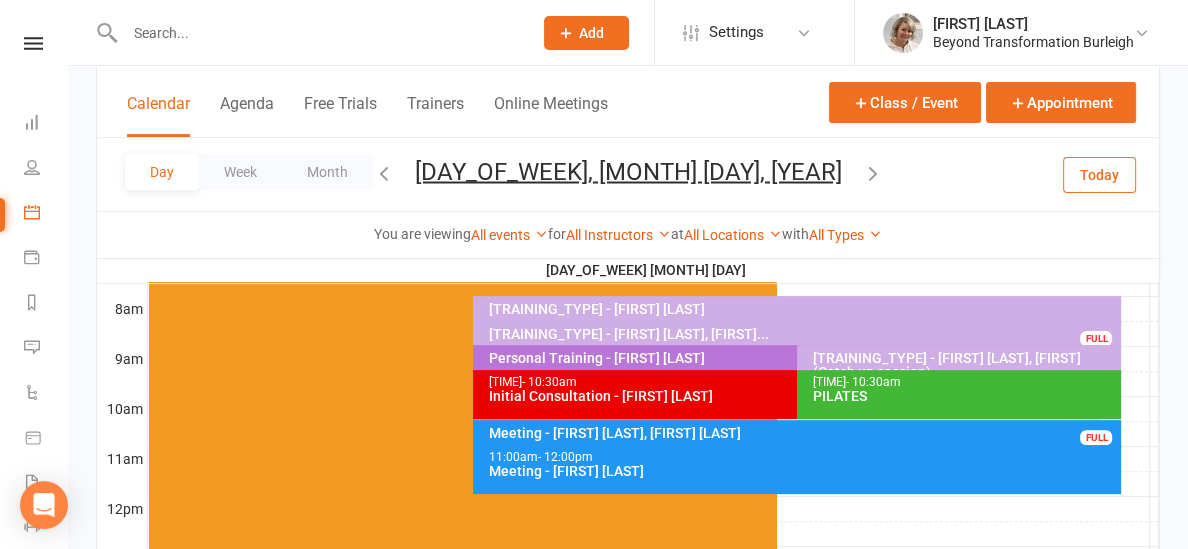 click on "[TRAINING_TYPE] - [FIRST] [LAST]" at bounding box center [802, 172] 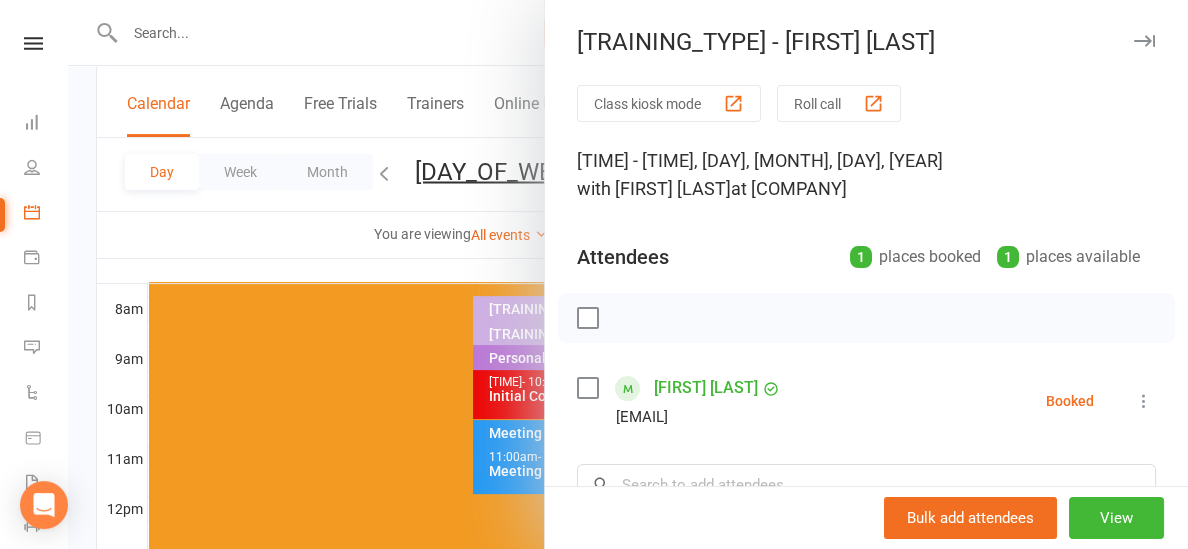 click at bounding box center (628, 274) 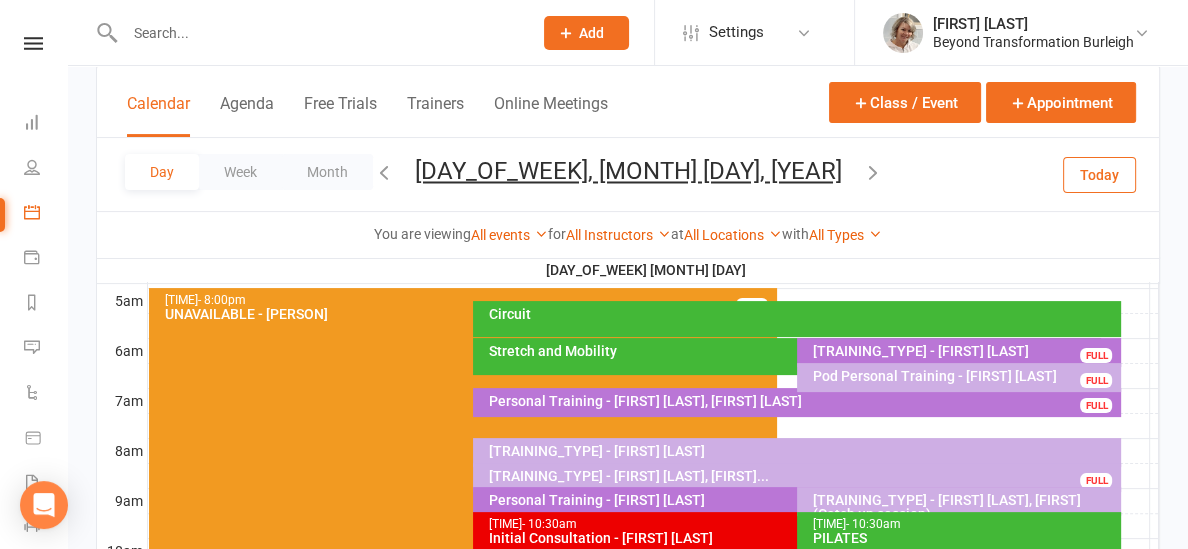 scroll, scrollTop: 334, scrollLeft: 0, axis: vertical 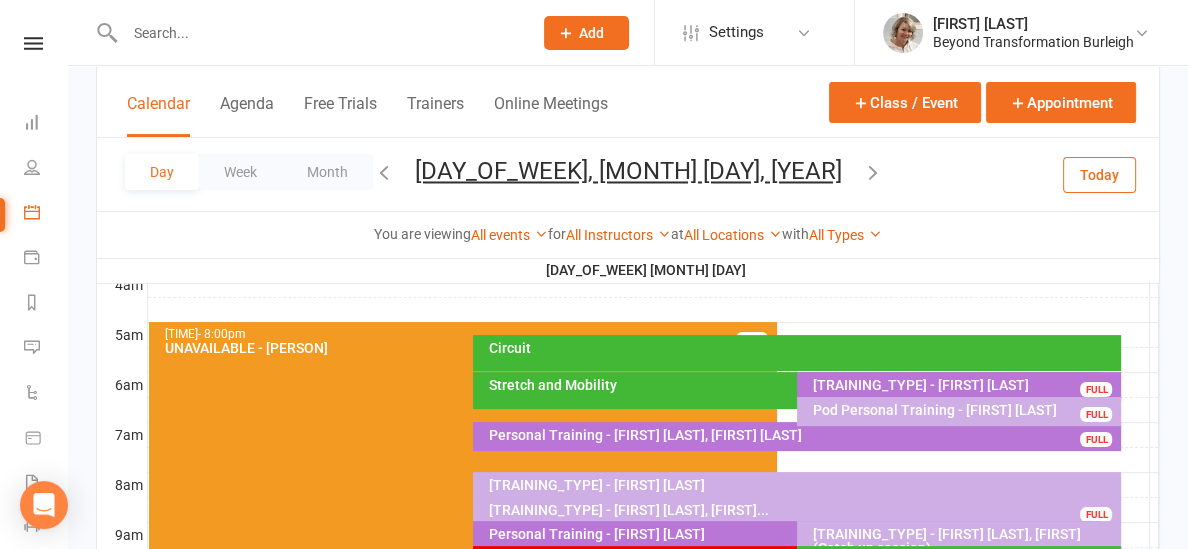 click on "Today" at bounding box center (1099, 174) 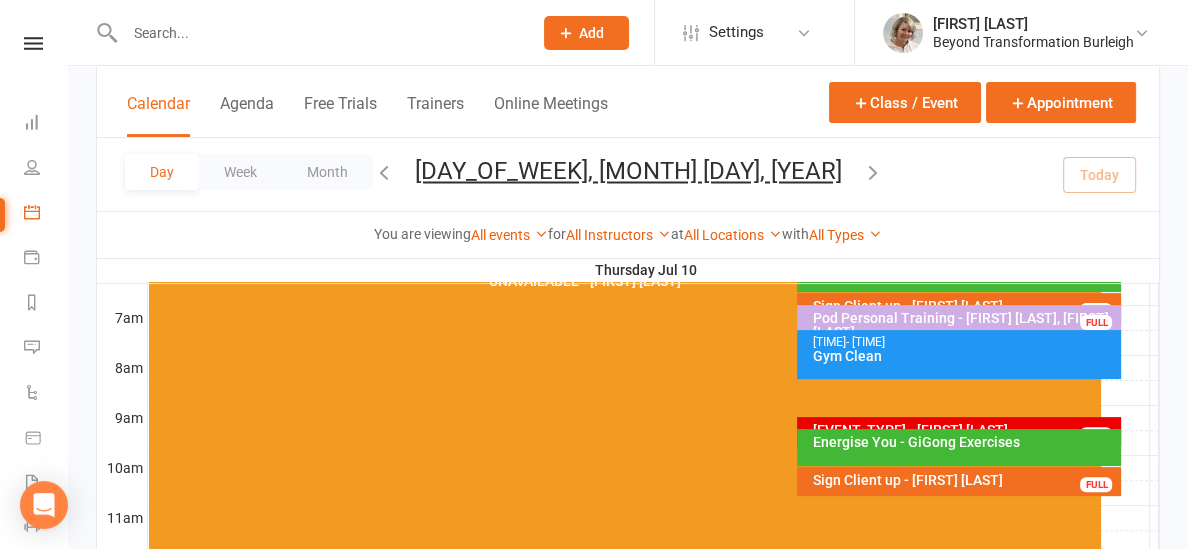scroll, scrollTop: 453, scrollLeft: 0, axis: vertical 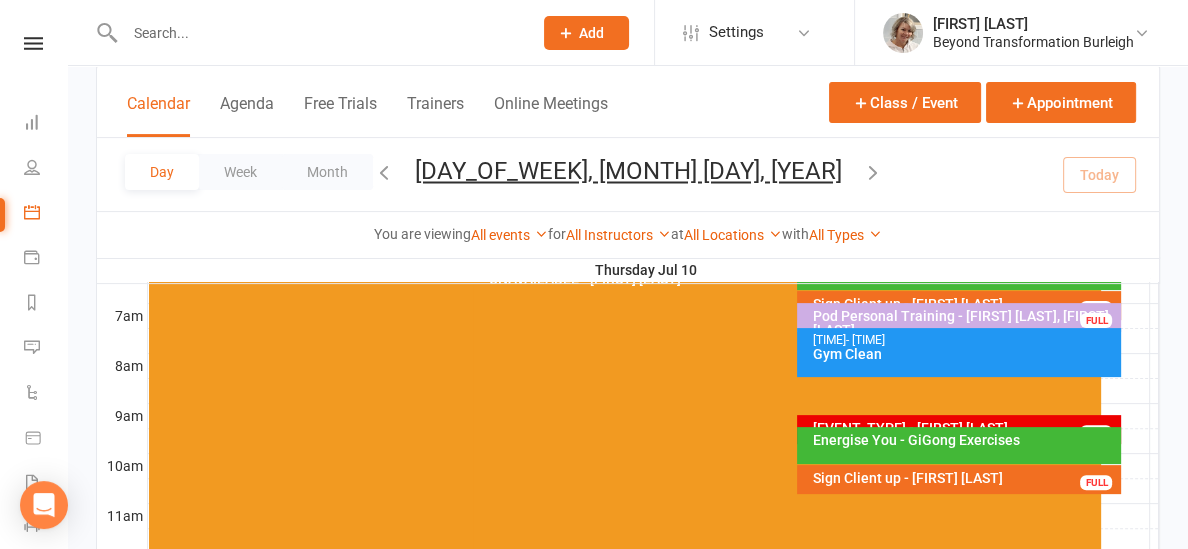 click on "Energise You - GiGong Exercises" at bounding box center (792, 216) 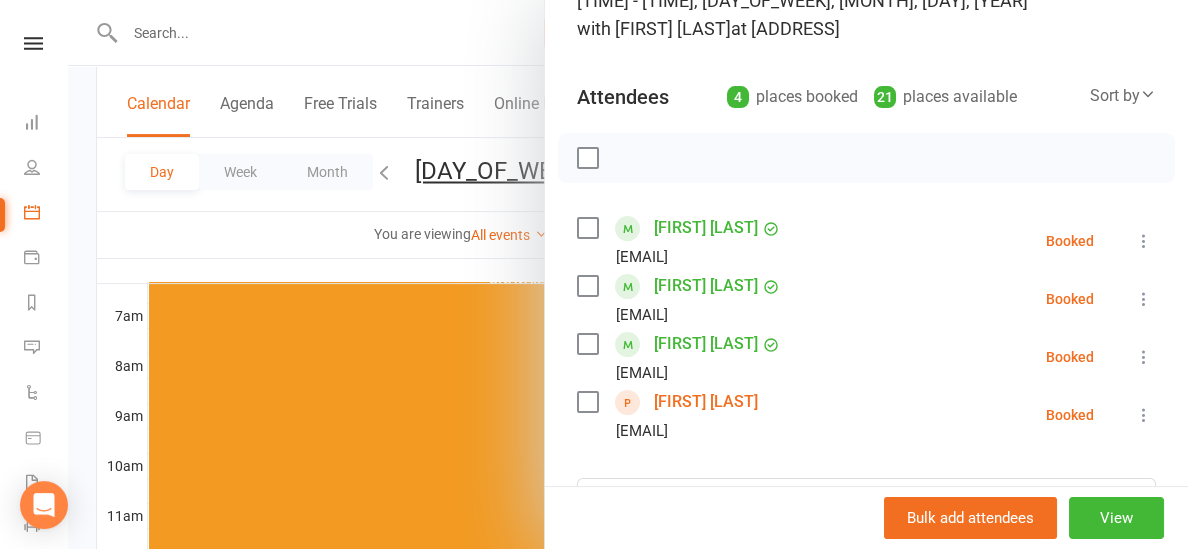 scroll, scrollTop: 171, scrollLeft: 0, axis: vertical 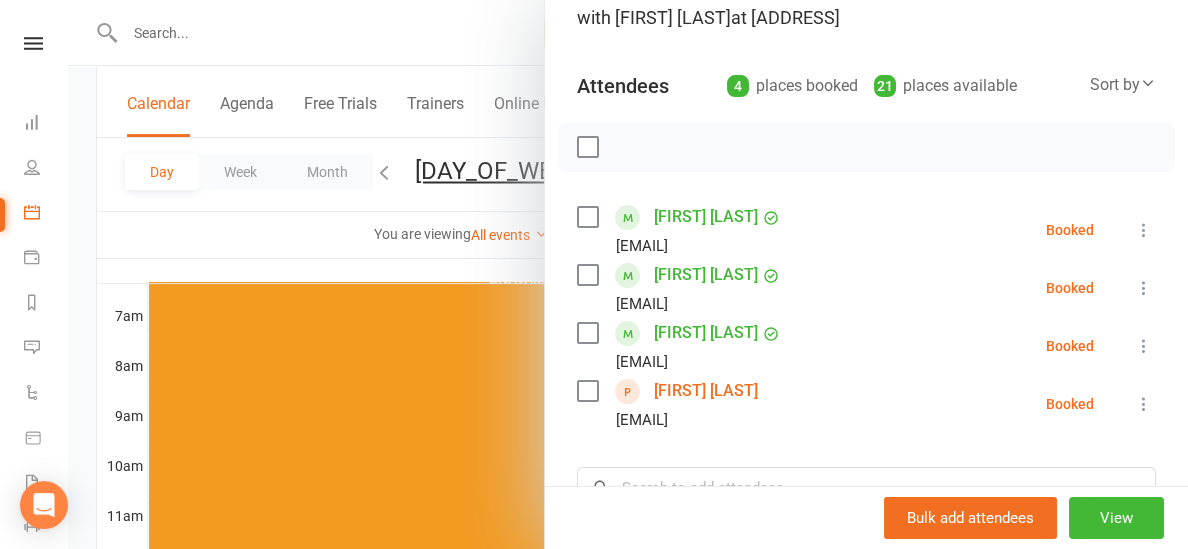 click on "[FIRST] [LAST]" at bounding box center (706, 391) 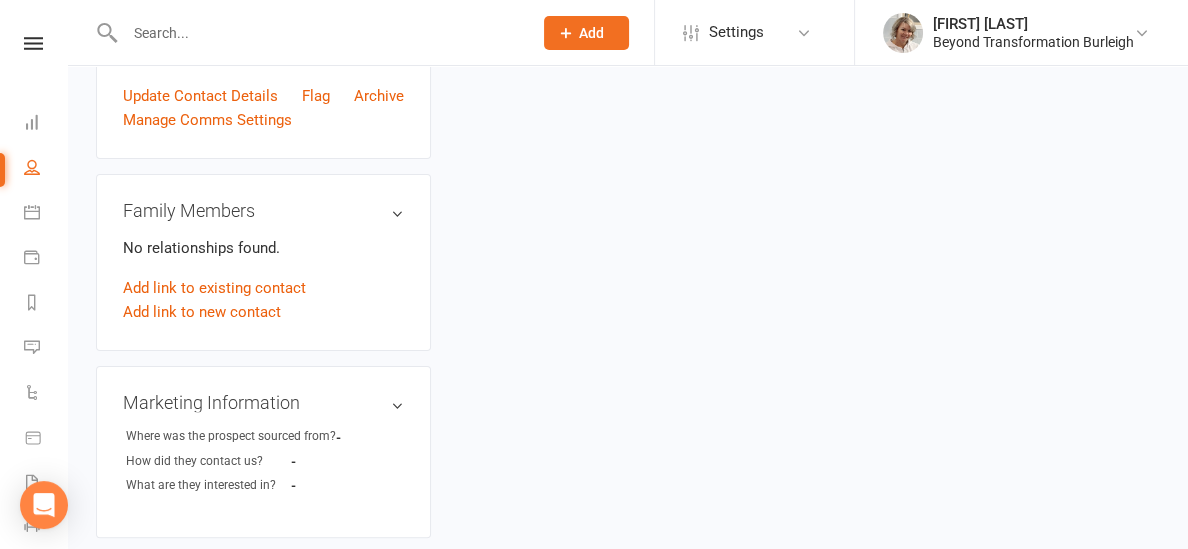 scroll, scrollTop: 0, scrollLeft: 0, axis: both 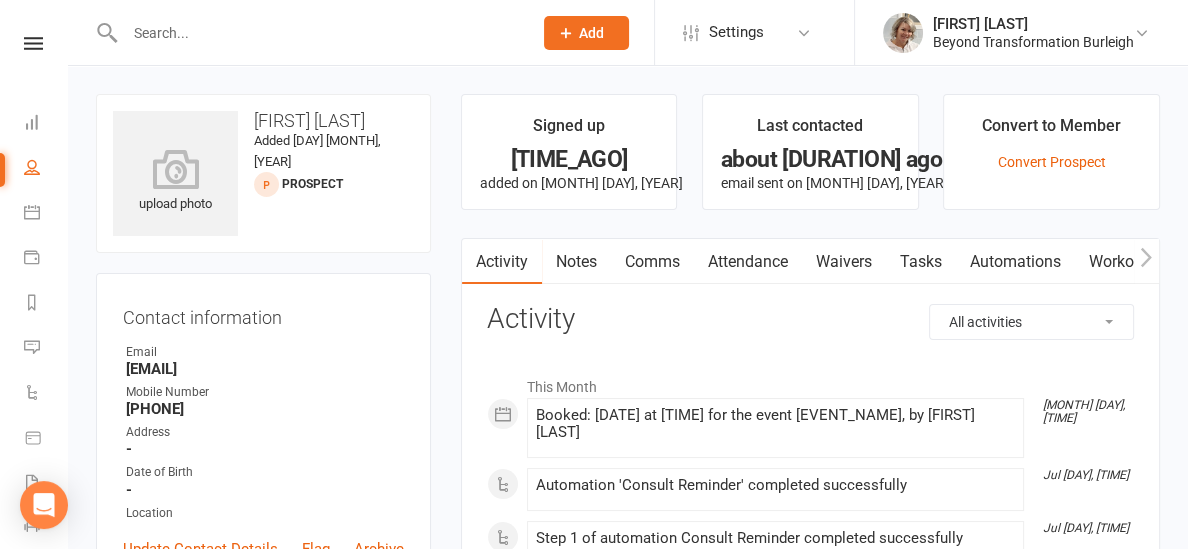 click on "Notes" at bounding box center [576, 262] 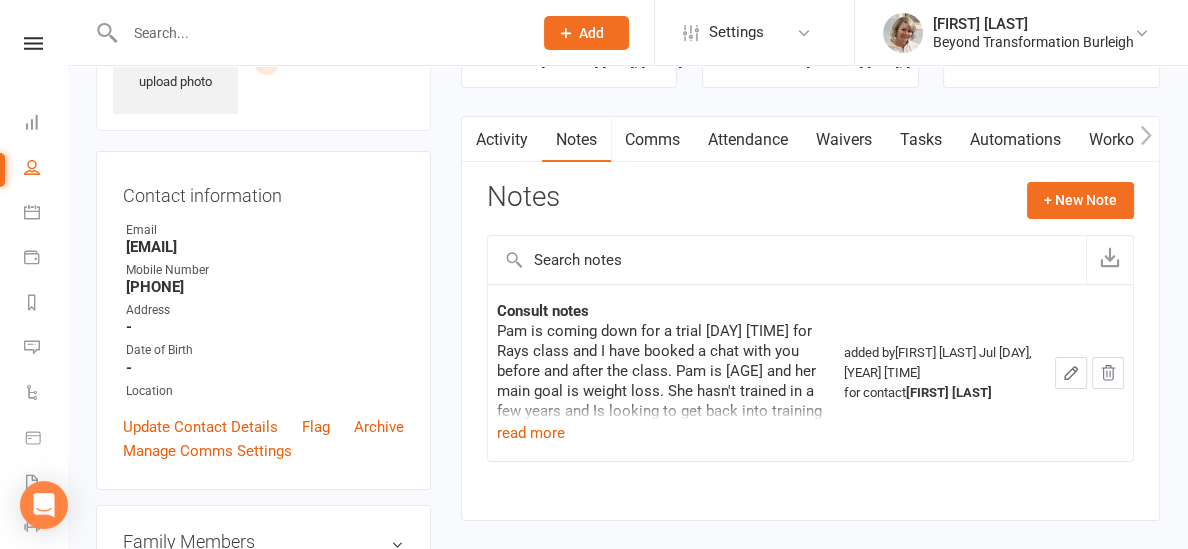 scroll, scrollTop: 126, scrollLeft: 0, axis: vertical 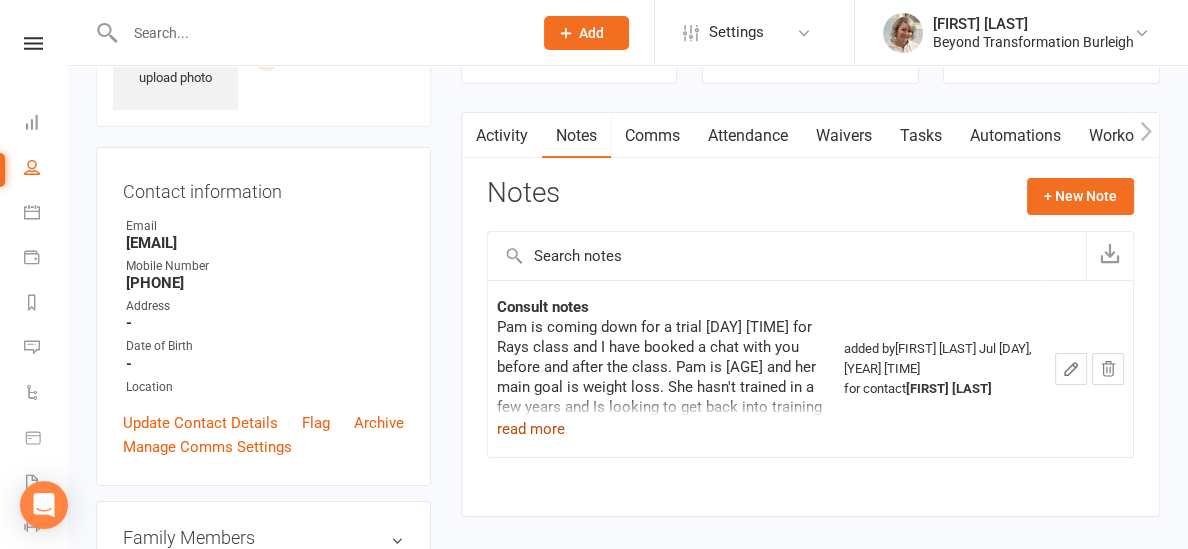click on "read more" at bounding box center (531, 429) 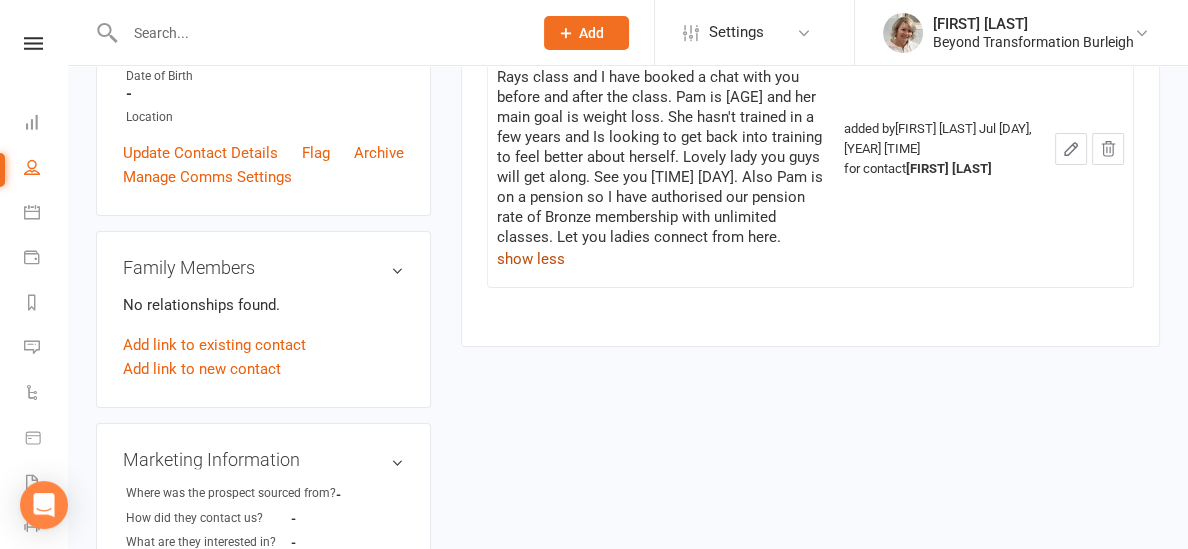scroll, scrollTop: 0, scrollLeft: 0, axis: both 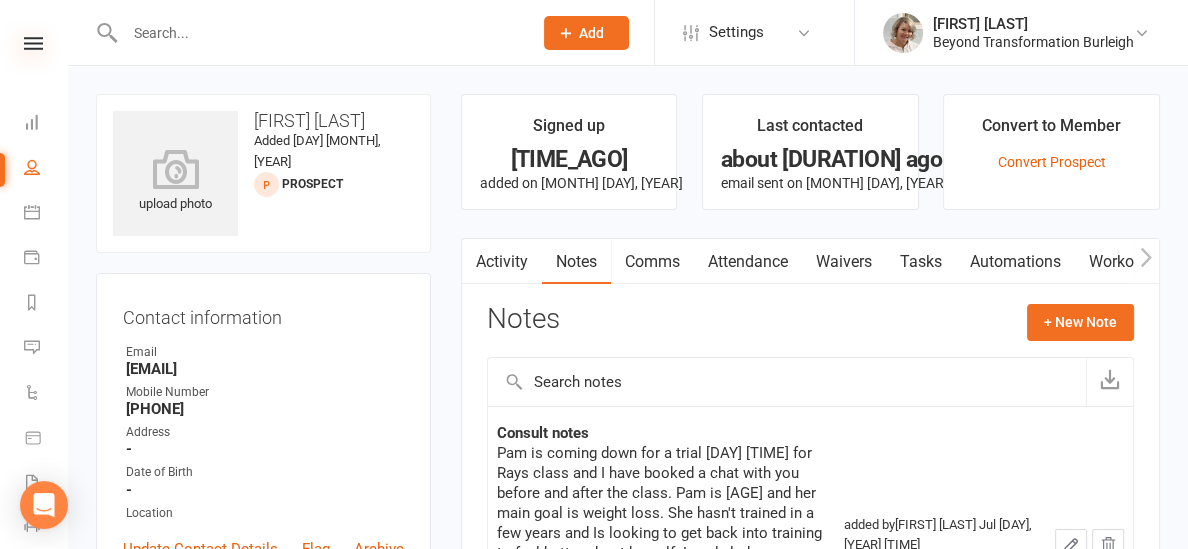 click at bounding box center (33, 43) 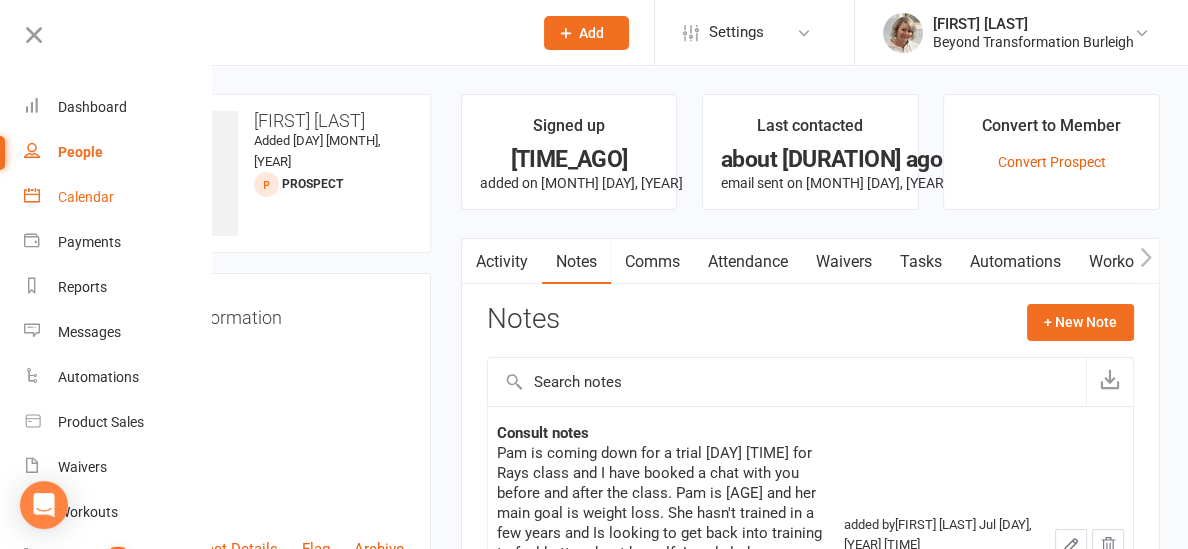 click on "Calendar" at bounding box center (86, 197) 